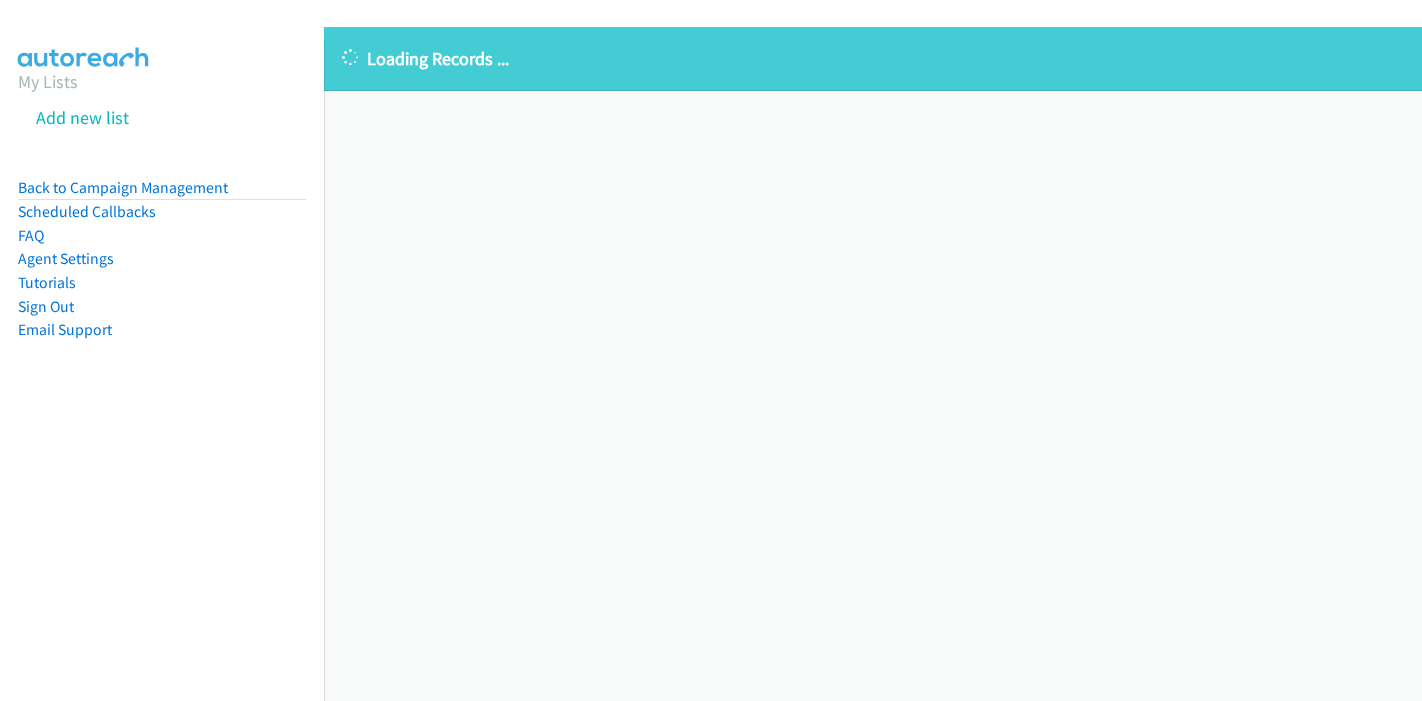 scroll, scrollTop: 0, scrollLeft: 0, axis: both 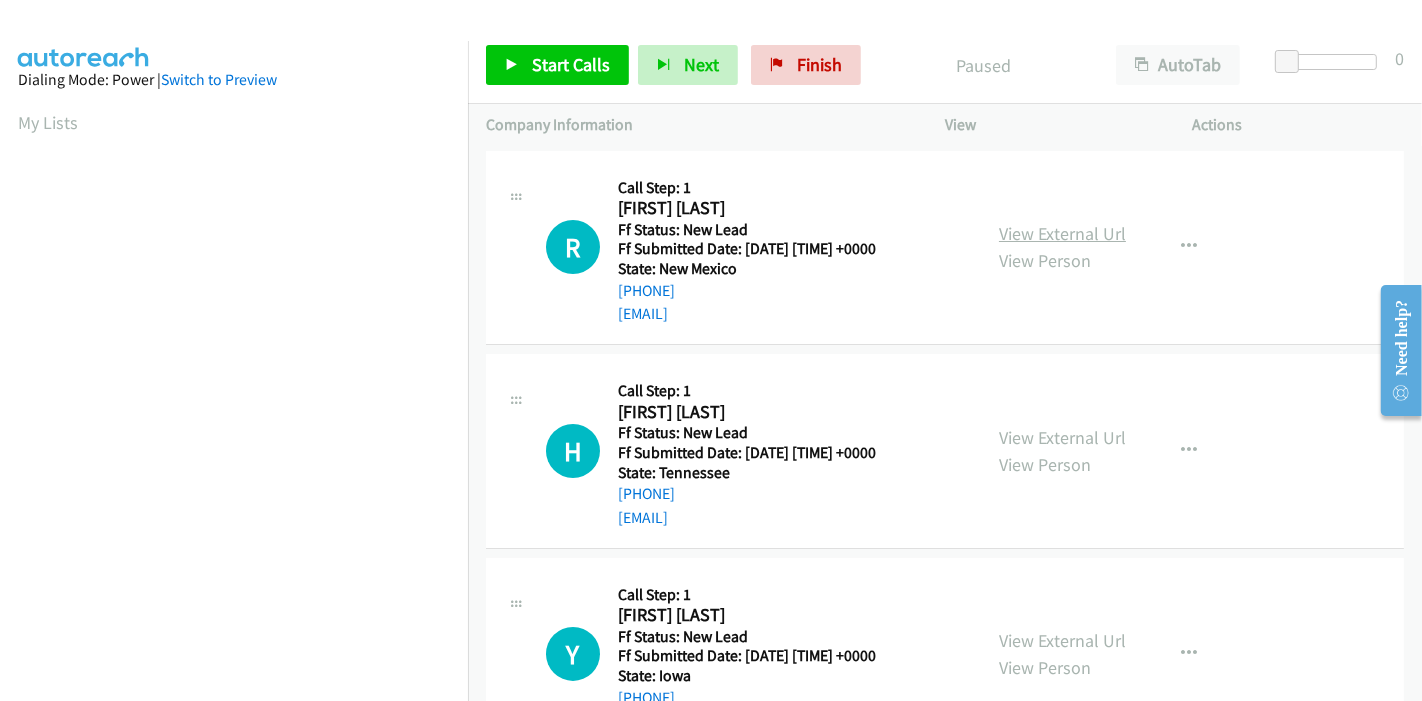 click on "View External Url" at bounding box center (1062, 233) 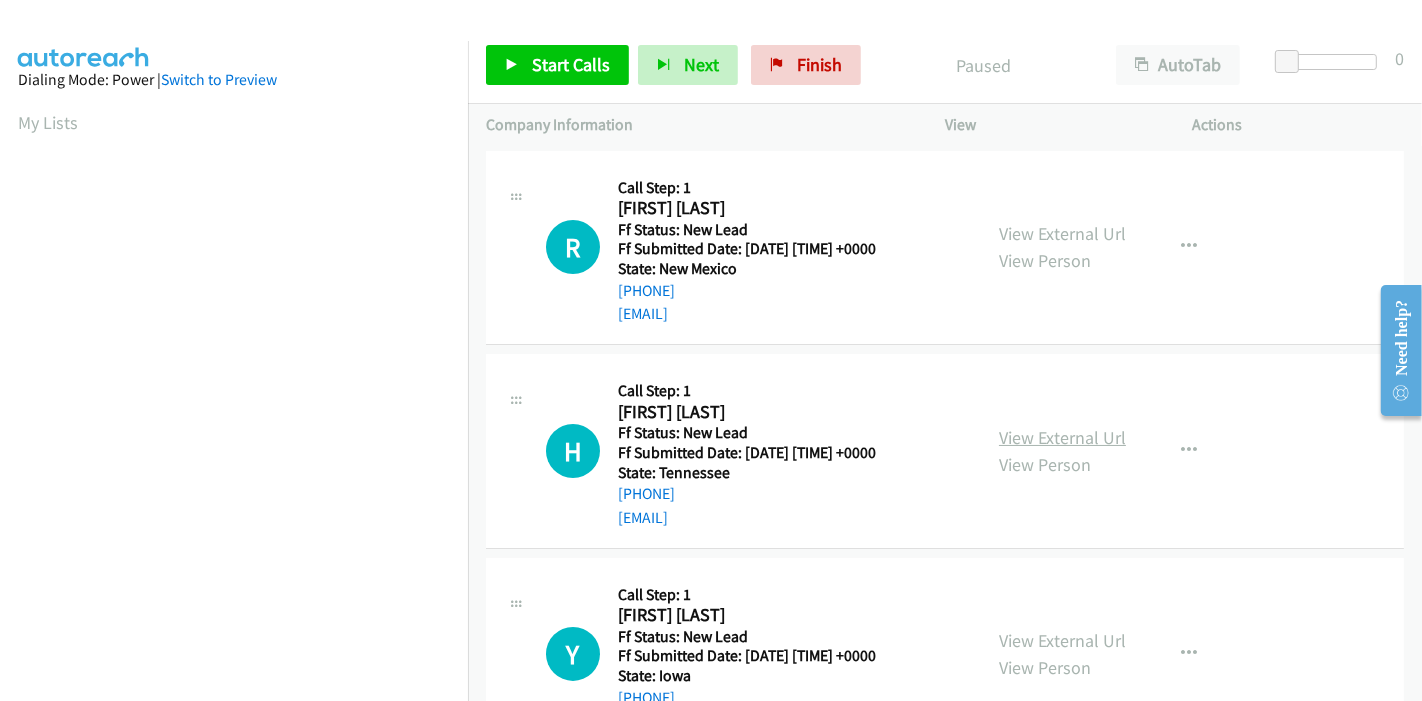 click on "View External Url" at bounding box center [1062, 437] 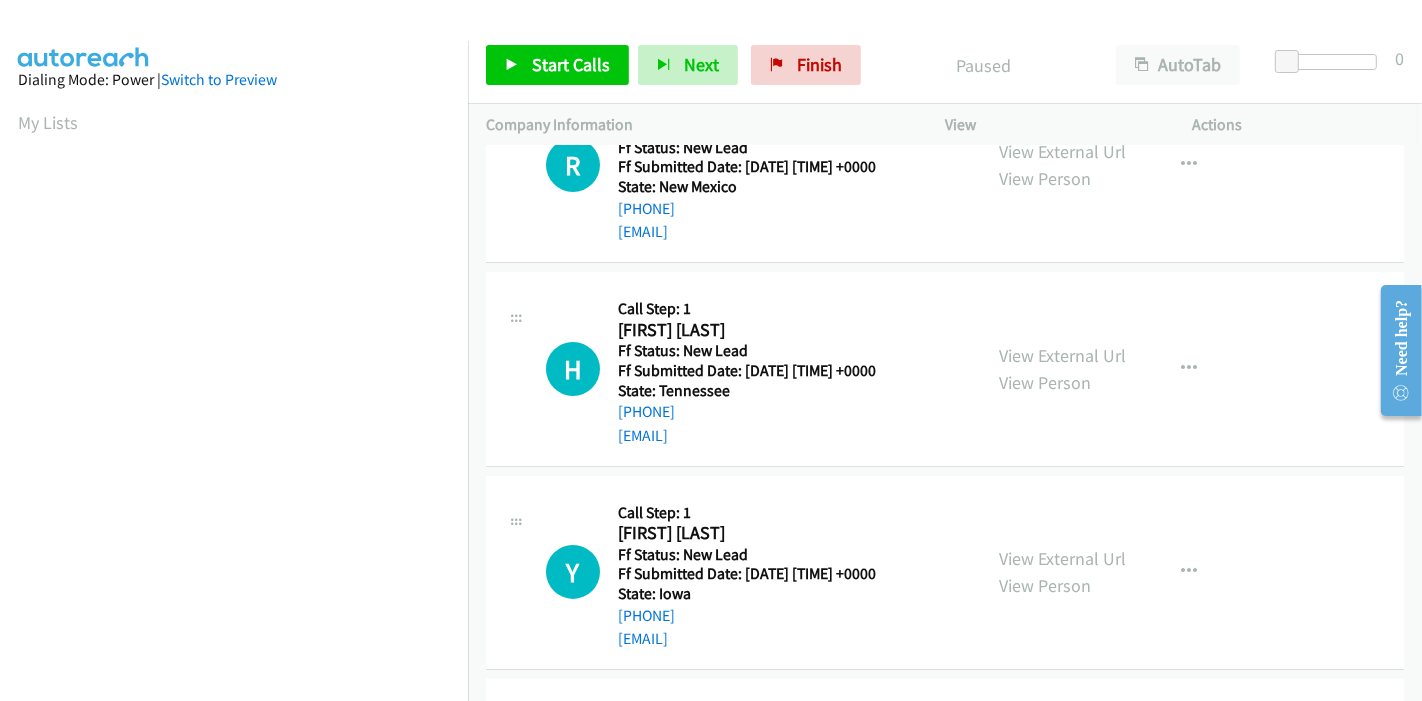 scroll, scrollTop: 222, scrollLeft: 0, axis: vertical 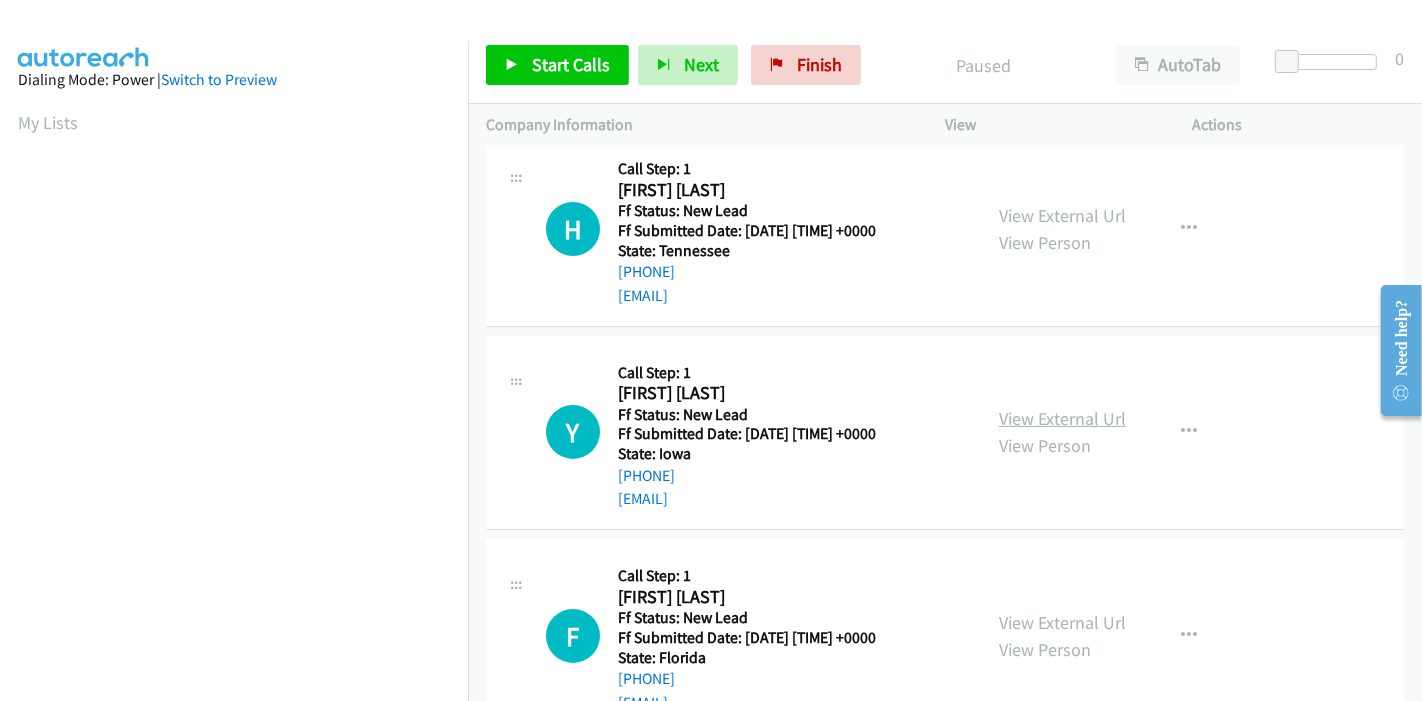 click on "View External Url" at bounding box center (1062, 418) 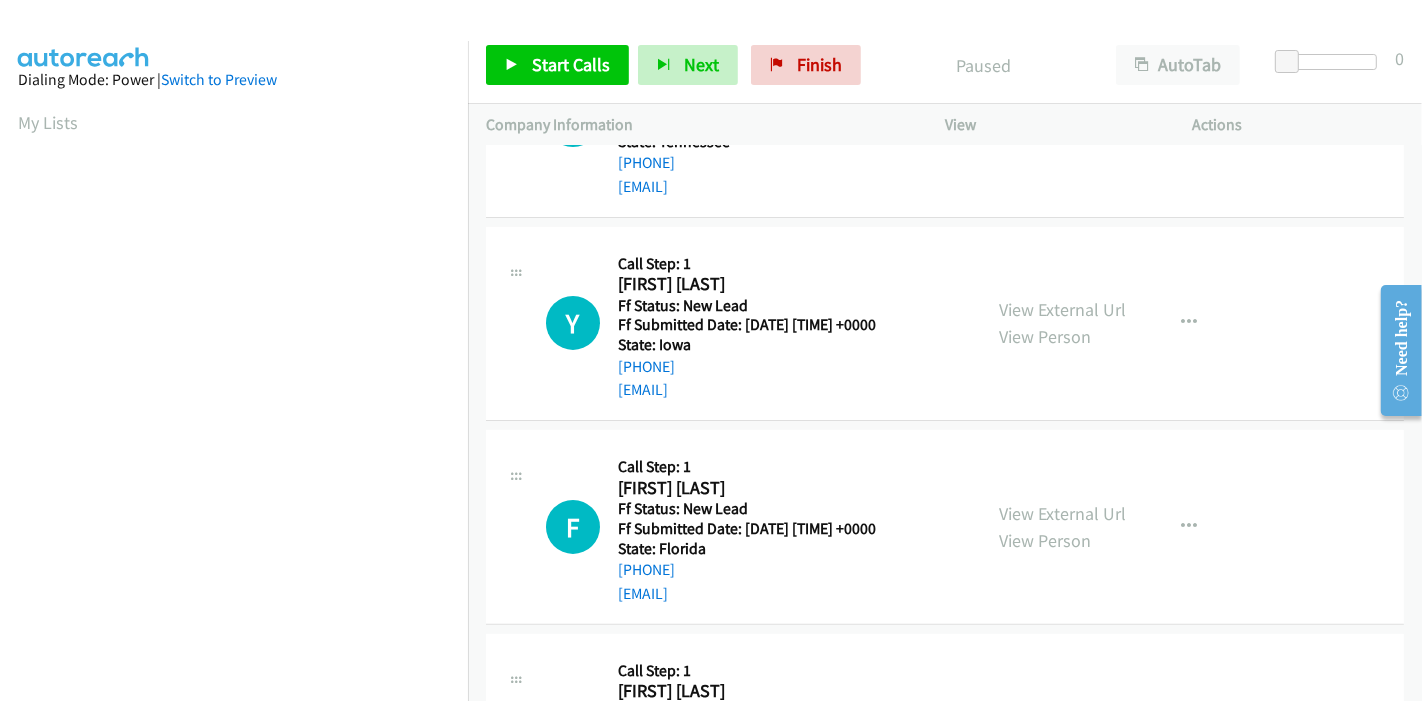 scroll, scrollTop: 333, scrollLeft: 0, axis: vertical 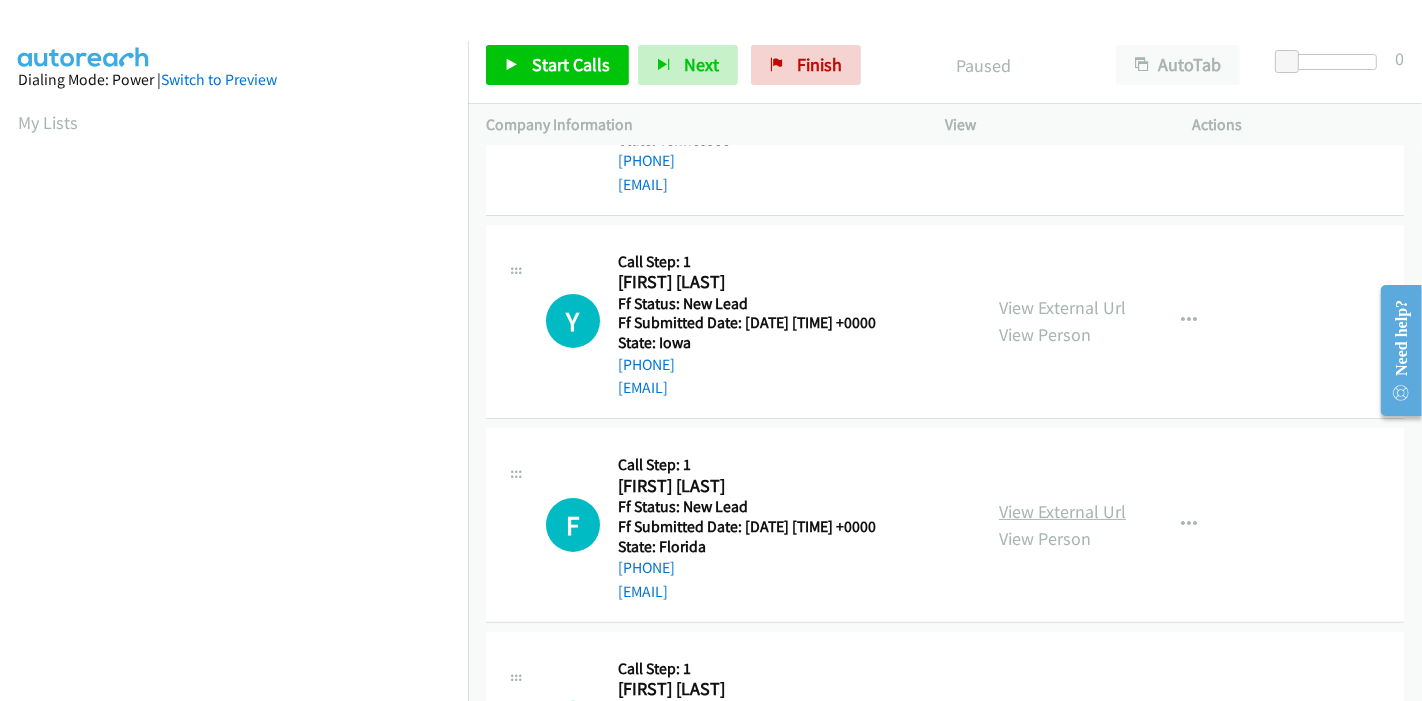 click on "View External Url" at bounding box center (1062, 511) 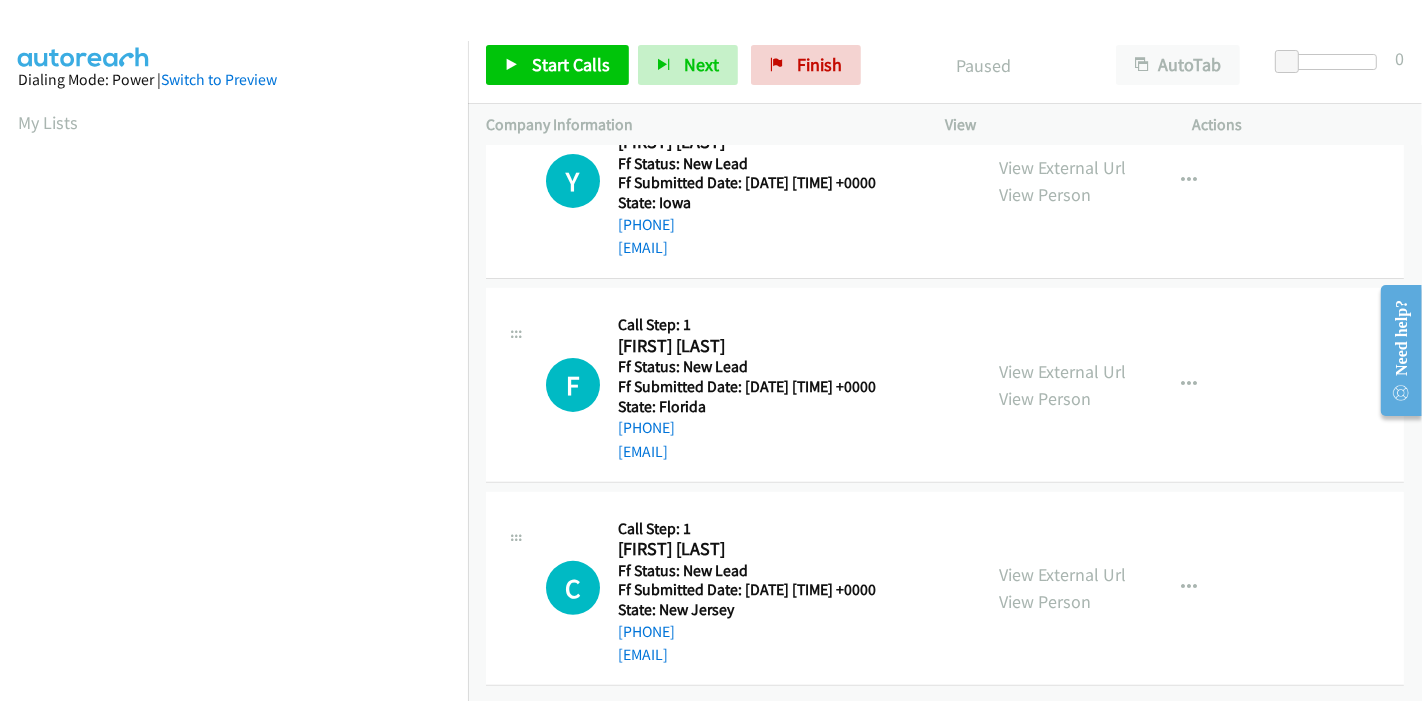 scroll, scrollTop: 487, scrollLeft: 0, axis: vertical 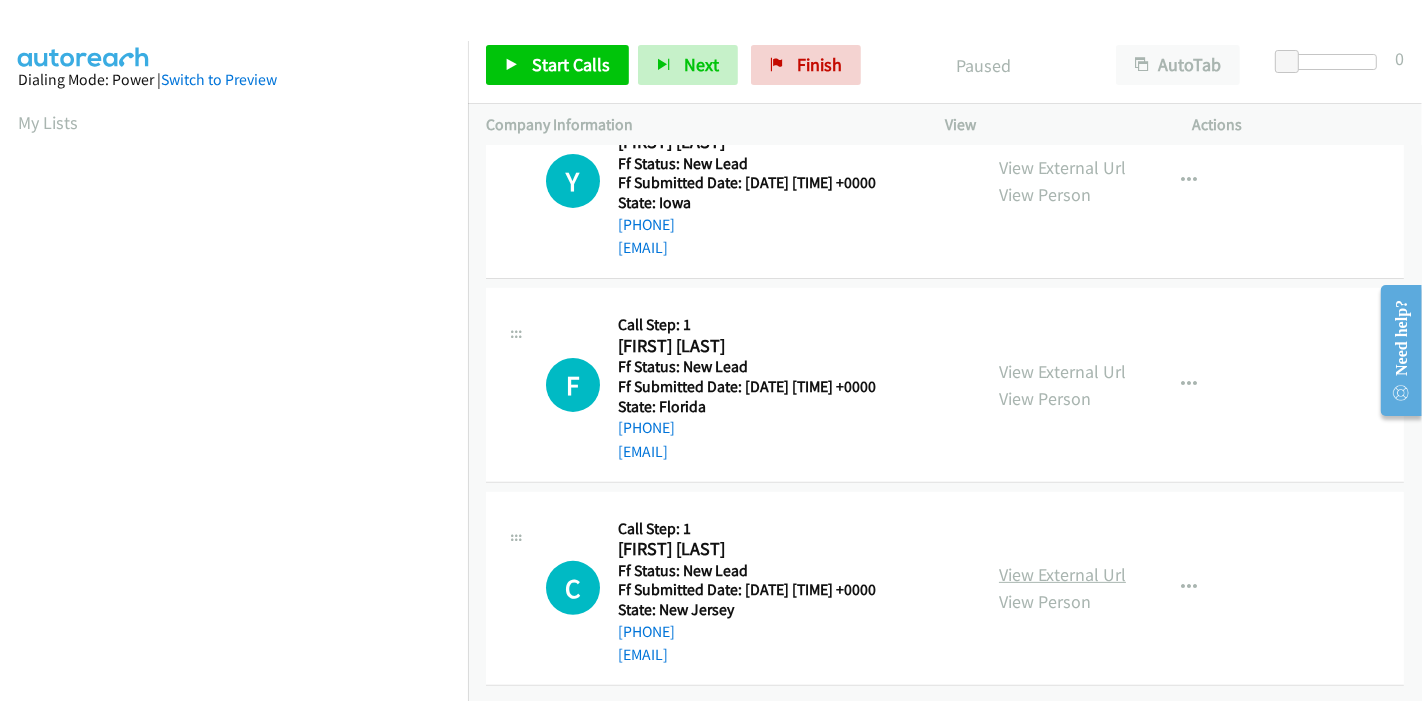 click on "View External Url" at bounding box center (1062, 574) 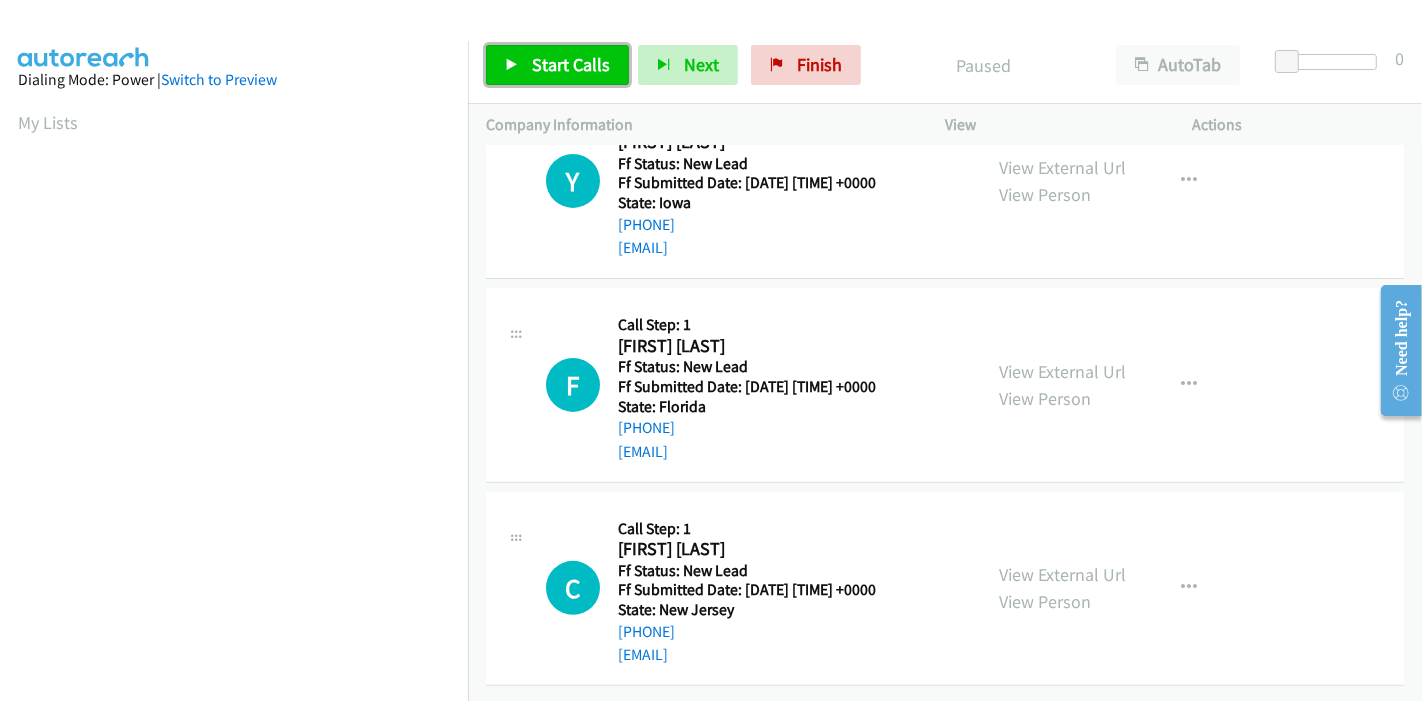 click on "Start Calls" at bounding box center [571, 64] 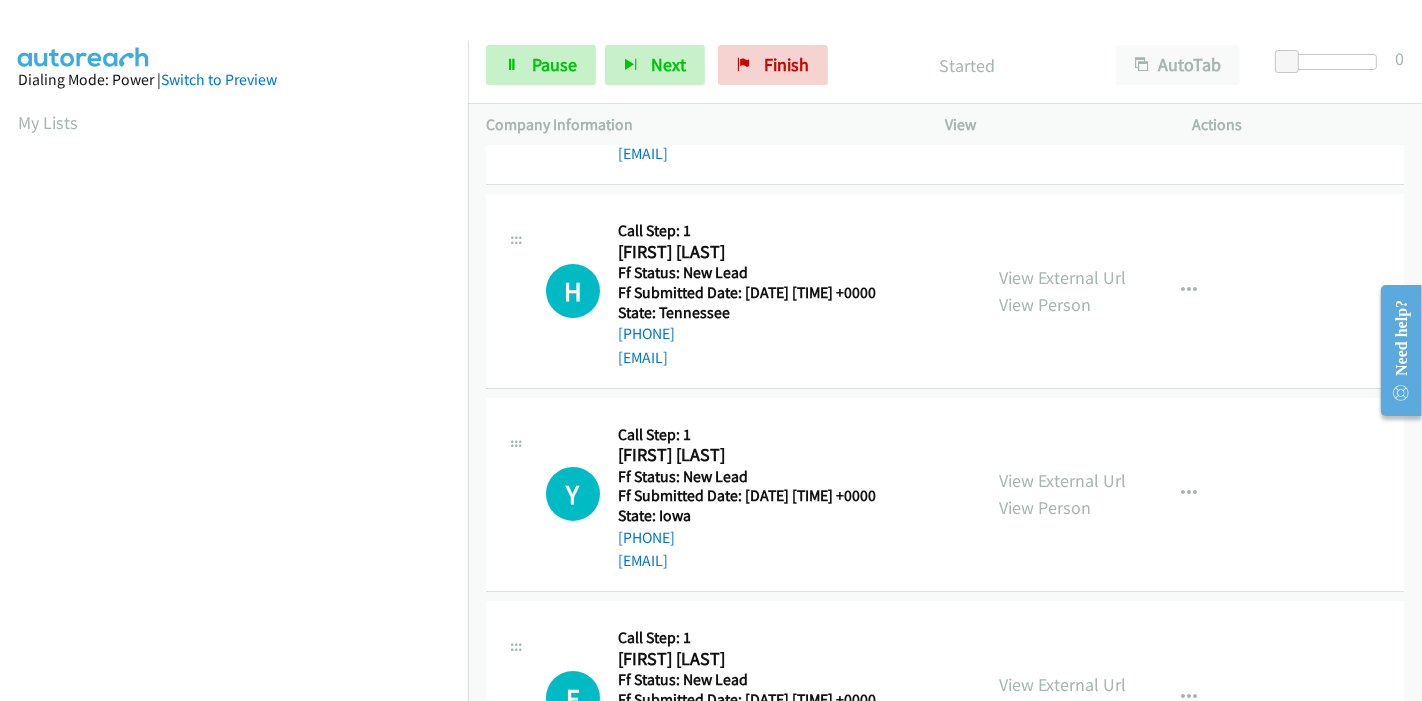 scroll, scrollTop: 0, scrollLeft: 0, axis: both 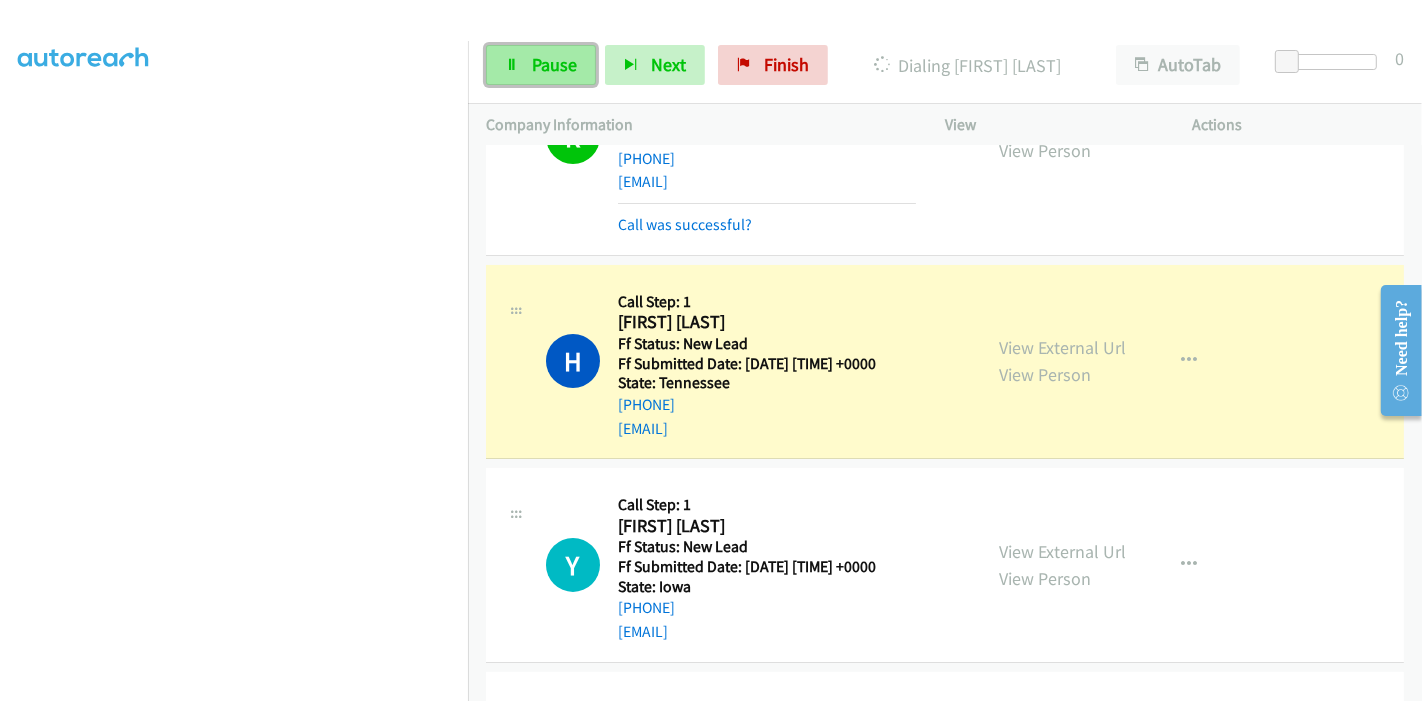 drag, startPoint x: 514, startPoint y: 57, endPoint x: 443, endPoint y: 125, distance: 98.31073 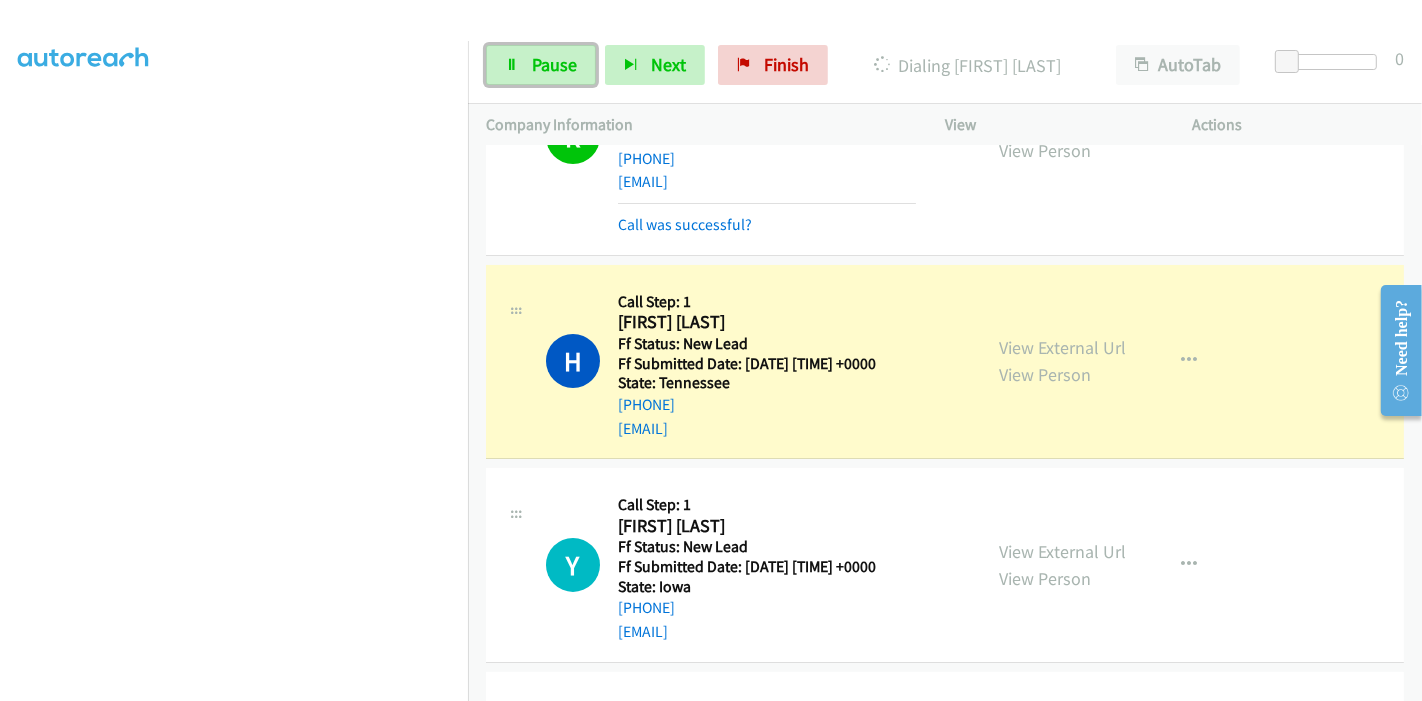 click at bounding box center [512, 66] 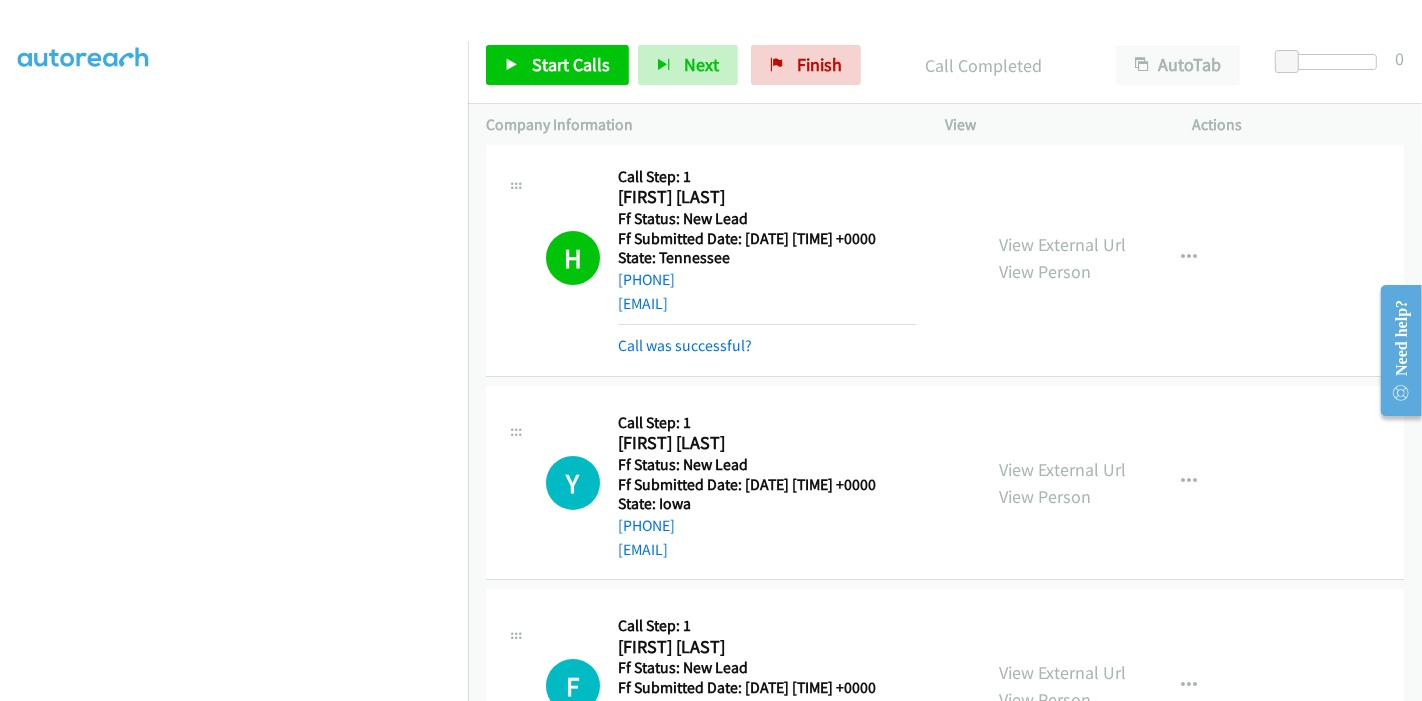 scroll, scrollTop: 354, scrollLeft: 0, axis: vertical 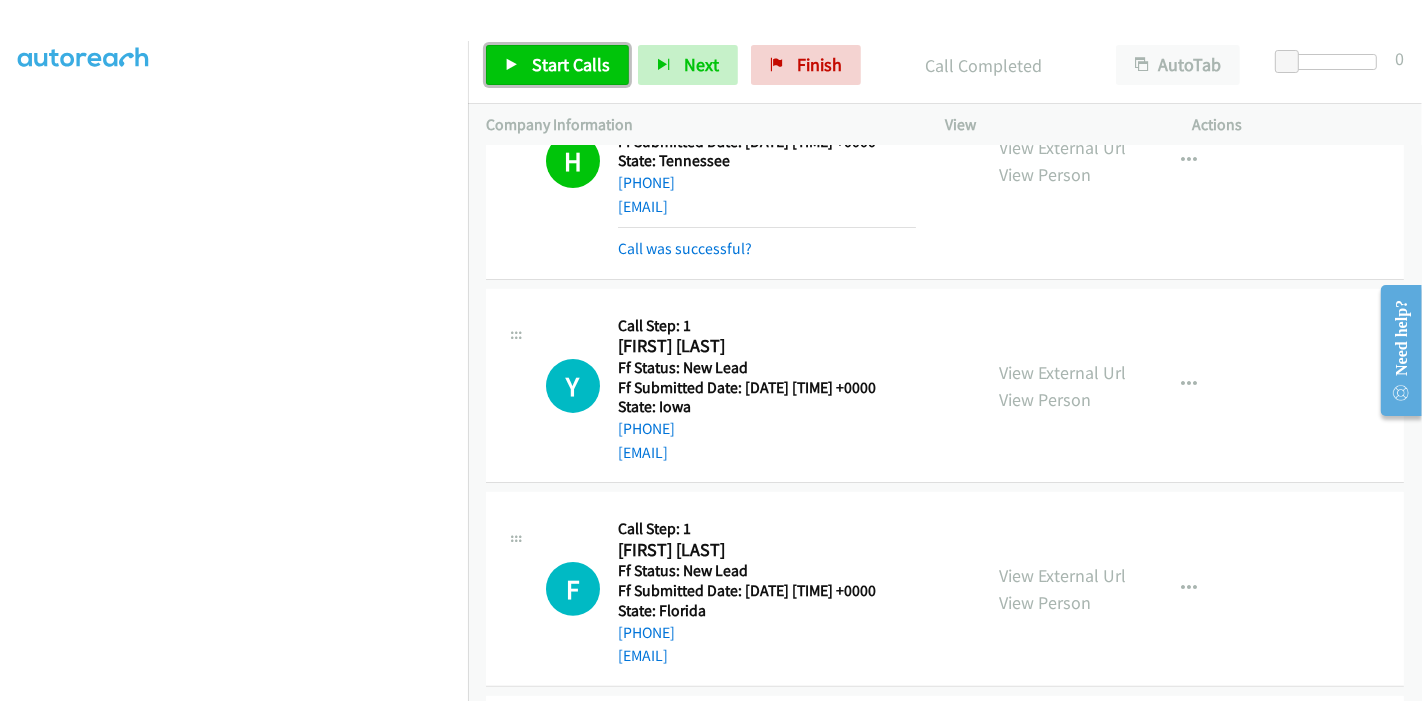 click on "Start Calls" at bounding box center (571, 64) 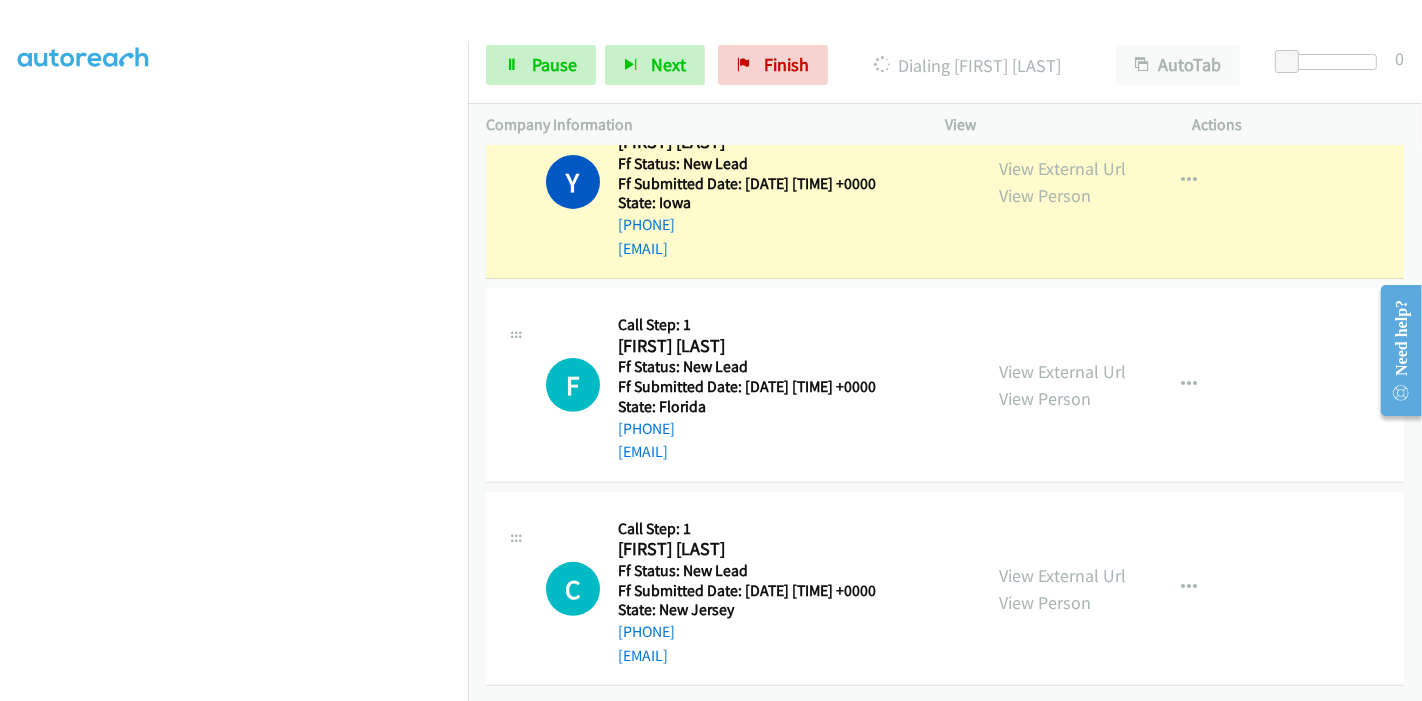 scroll, scrollTop: 349, scrollLeft: 0, axis: vertical 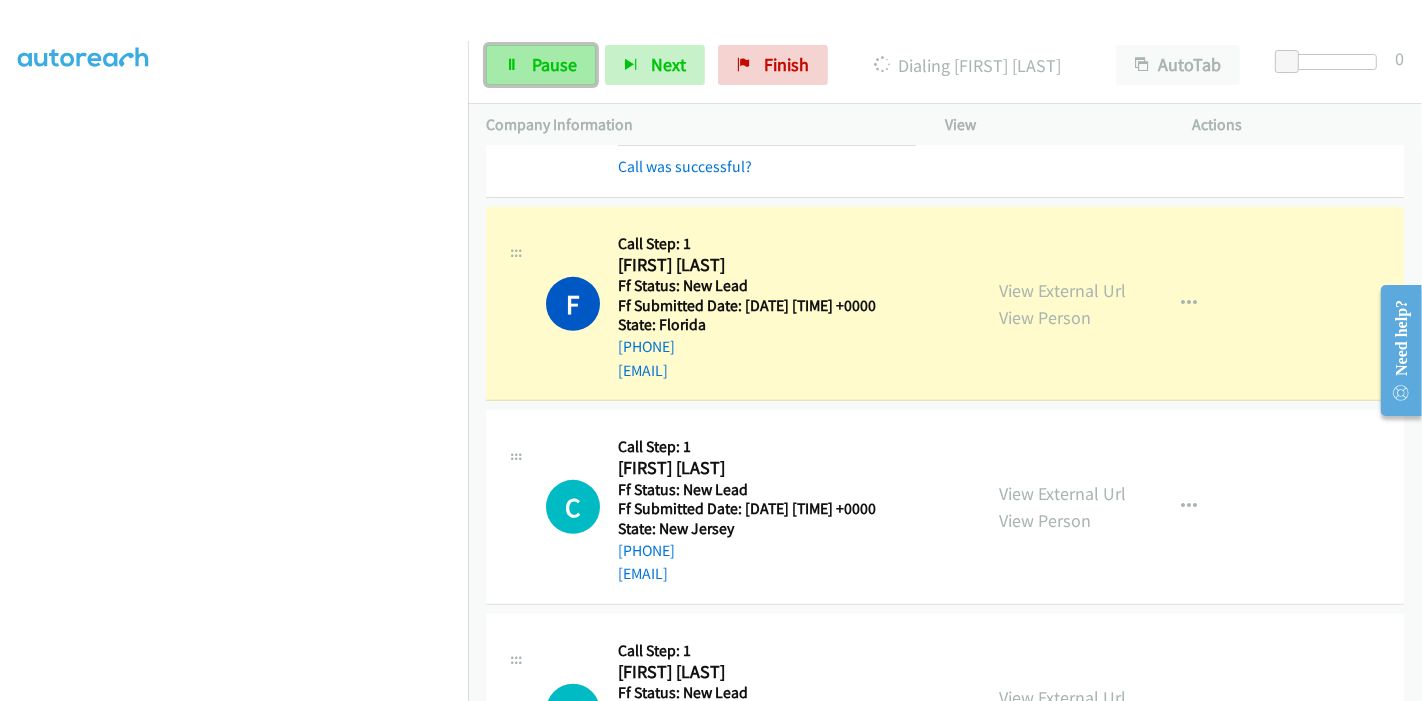 click on "Pause" at bounding box center [541, 65] 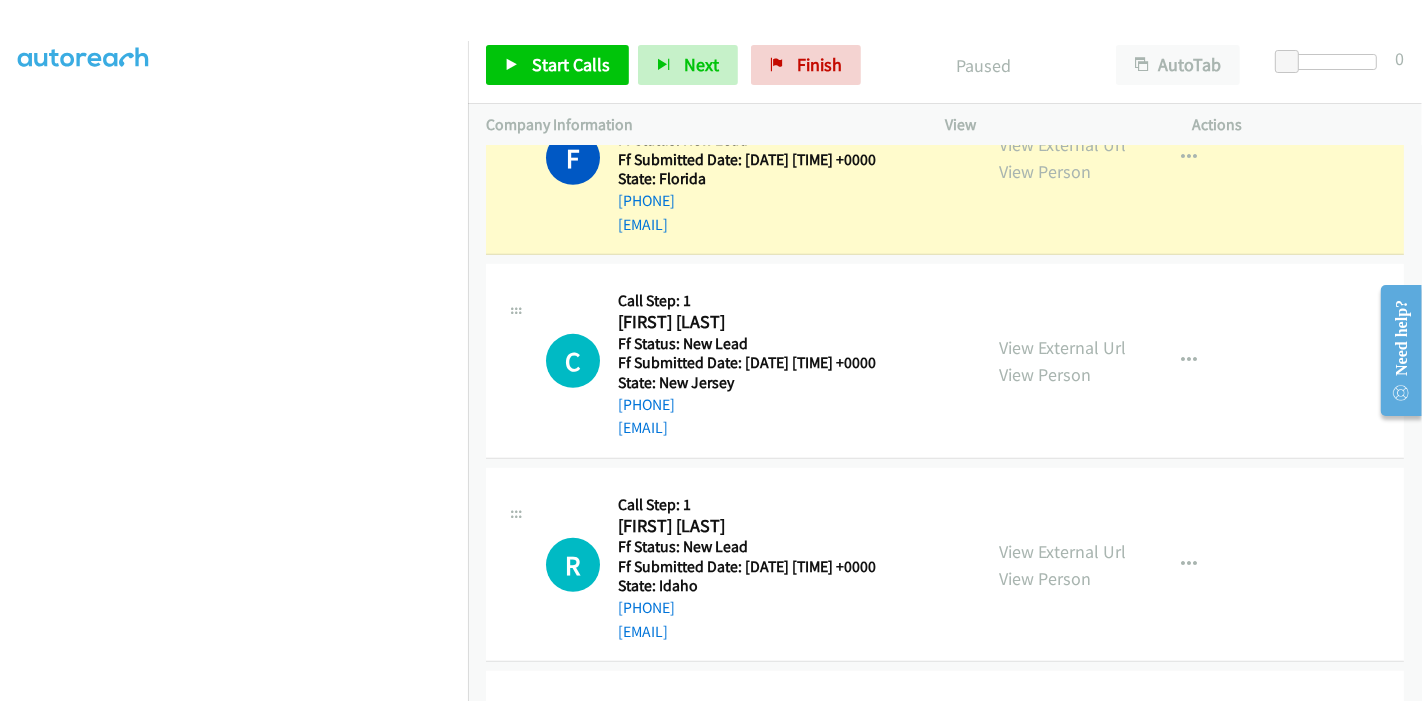 scroll, scrollTop: 1016, scrollLeft: 0, axis: vertical 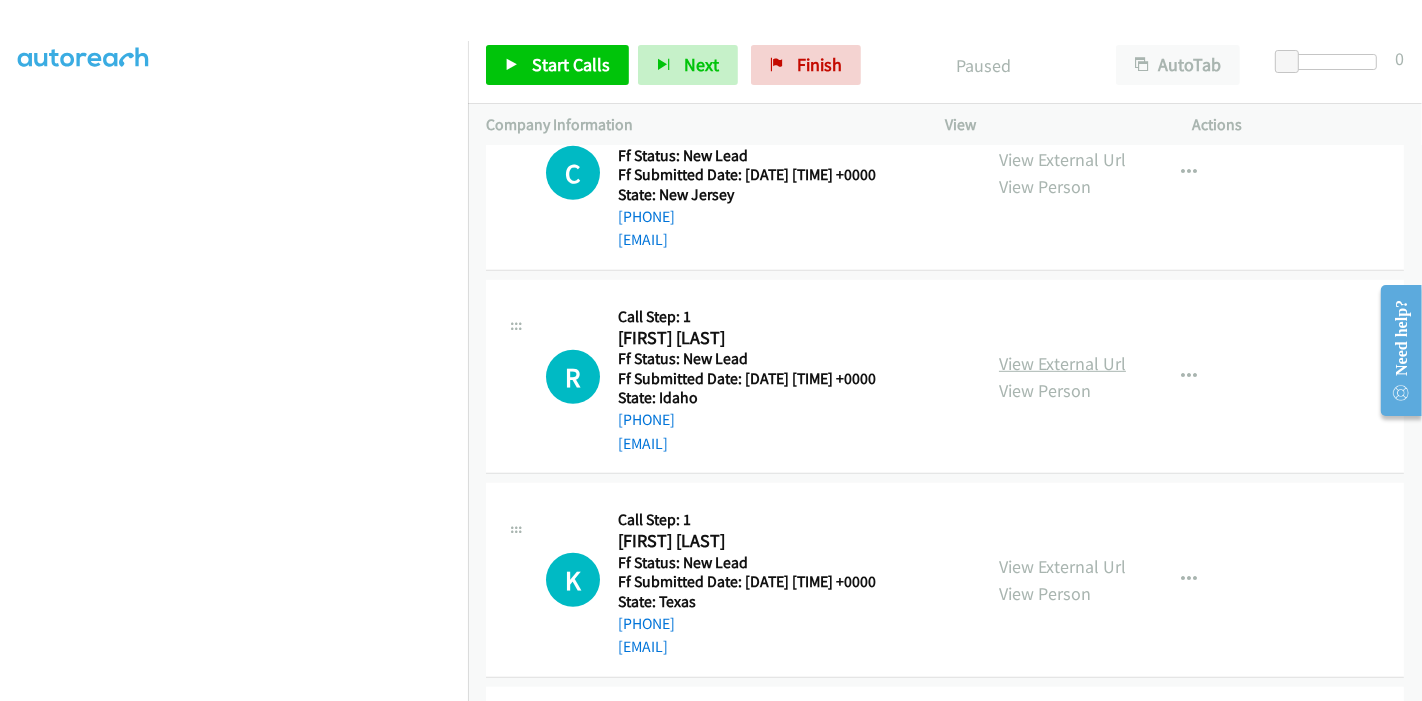 click on "View External Url" at bounding box center (1062, 363) 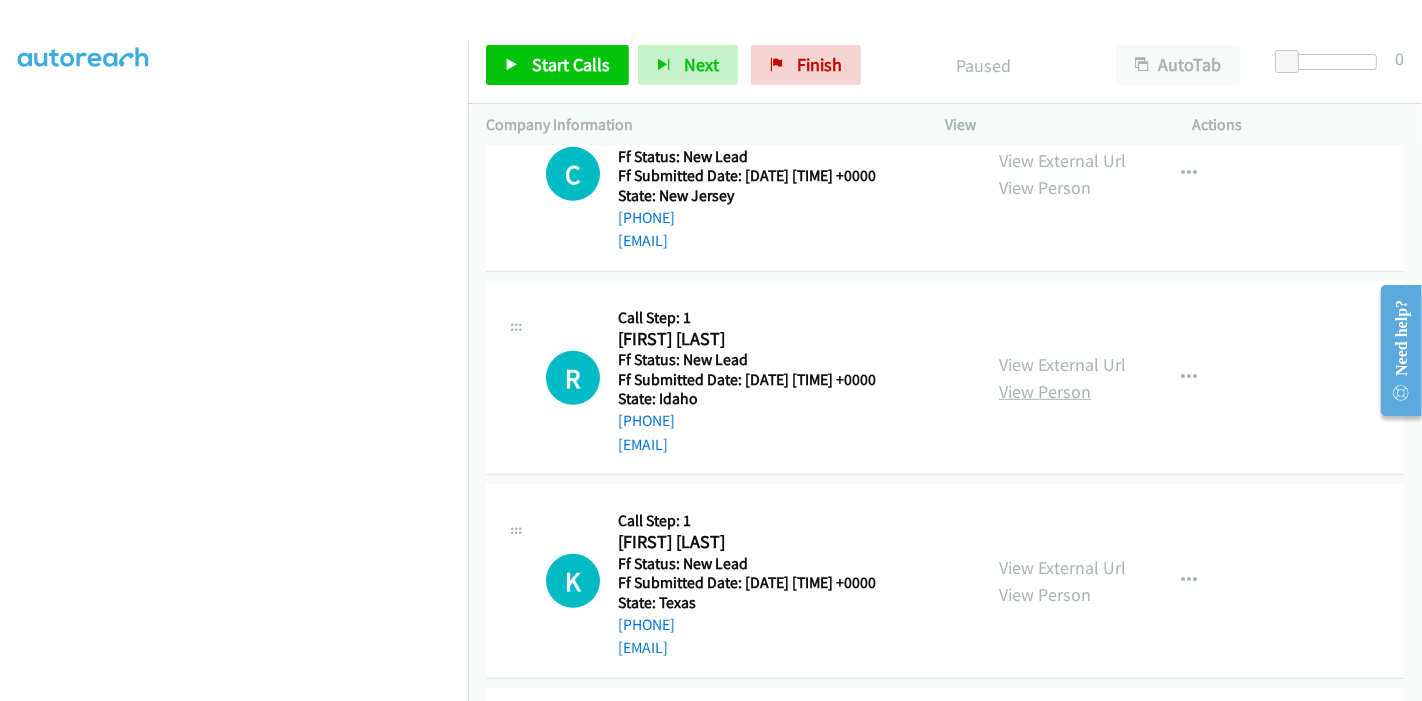 scroll, scrollTop: 1016, scrollLeft: 0, axis: vertical 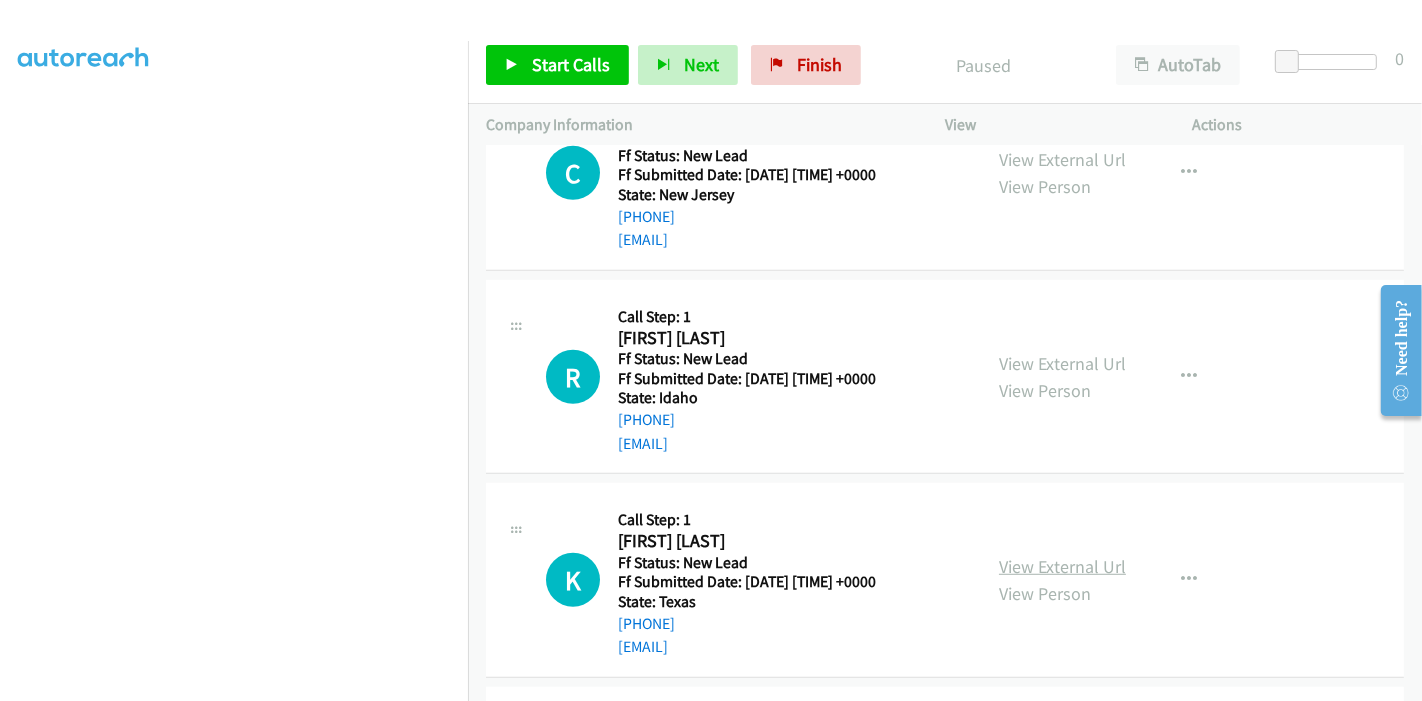 click on "View External Url" at bounding box center (1062, 566) 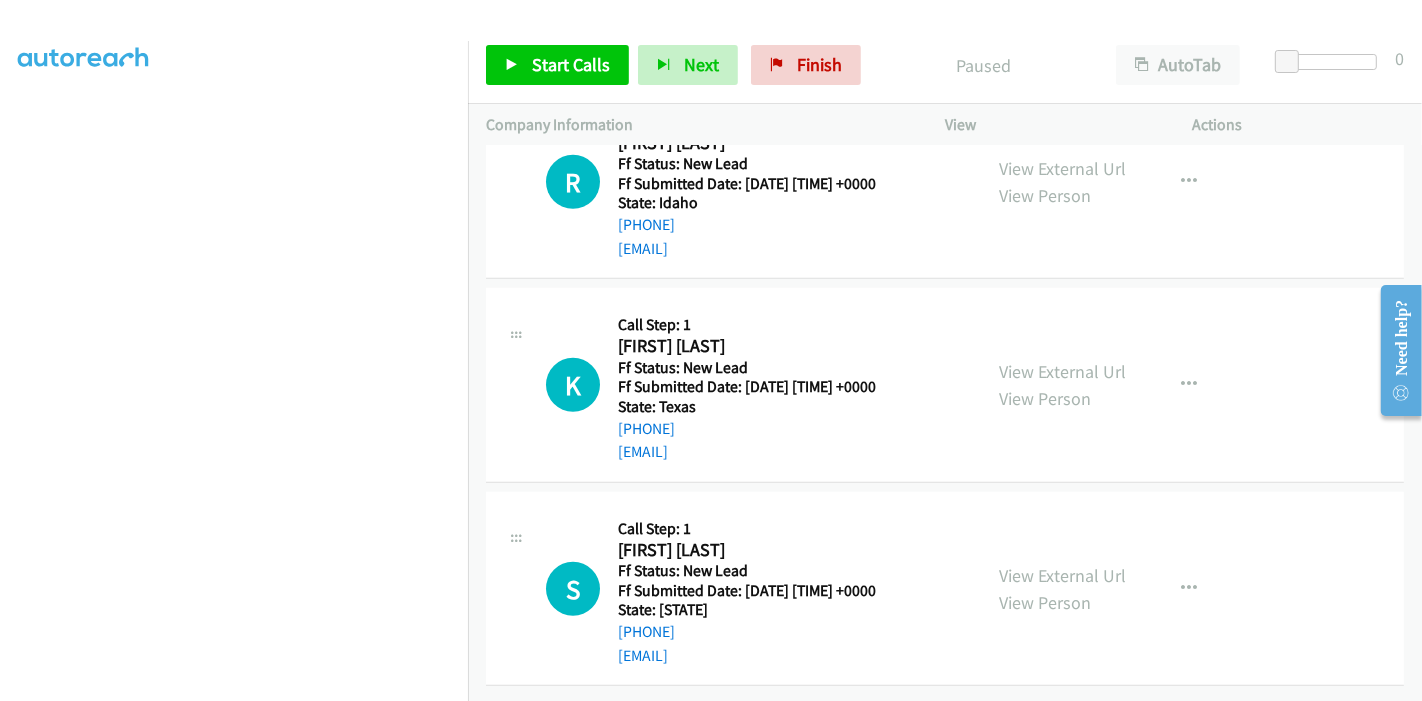 scroll, scrollTop: 1224, scrollLeft: 0, axis: vertical 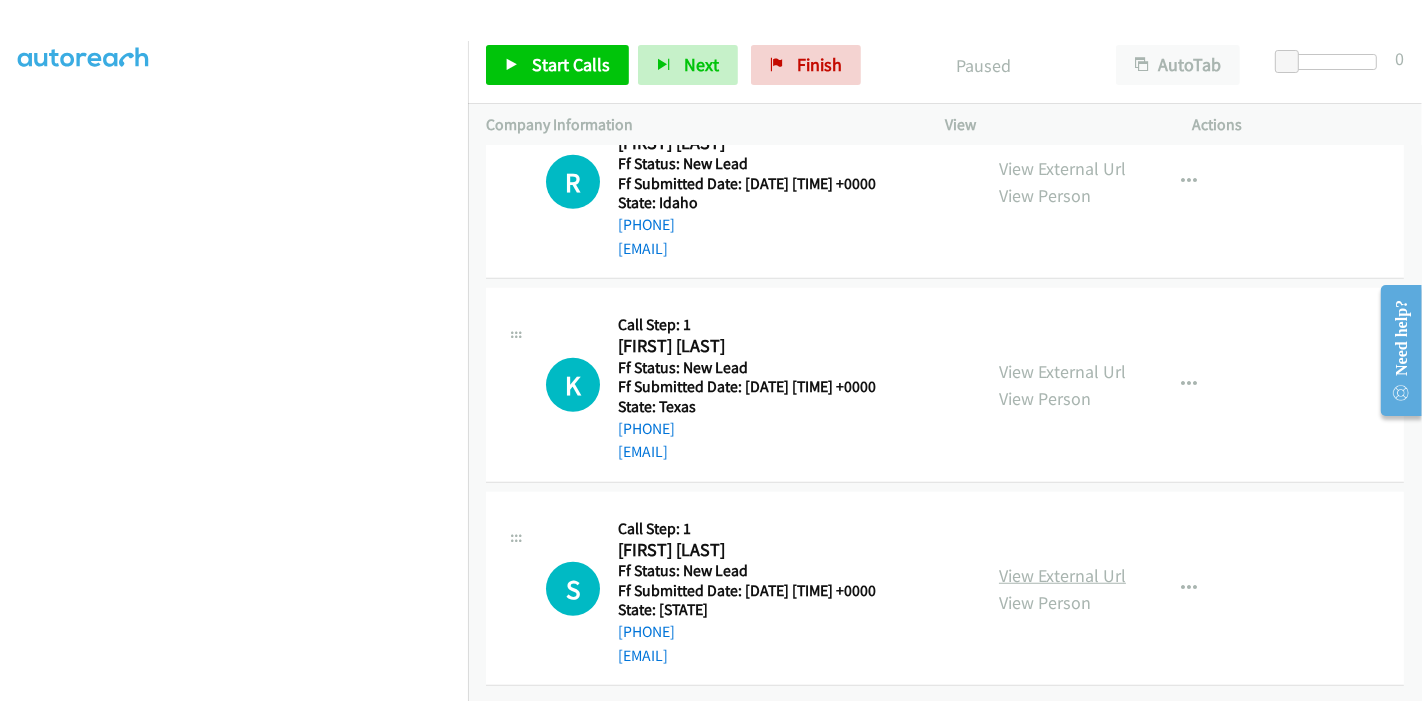 click on "View External Url" at bounding box center (1062, 575) 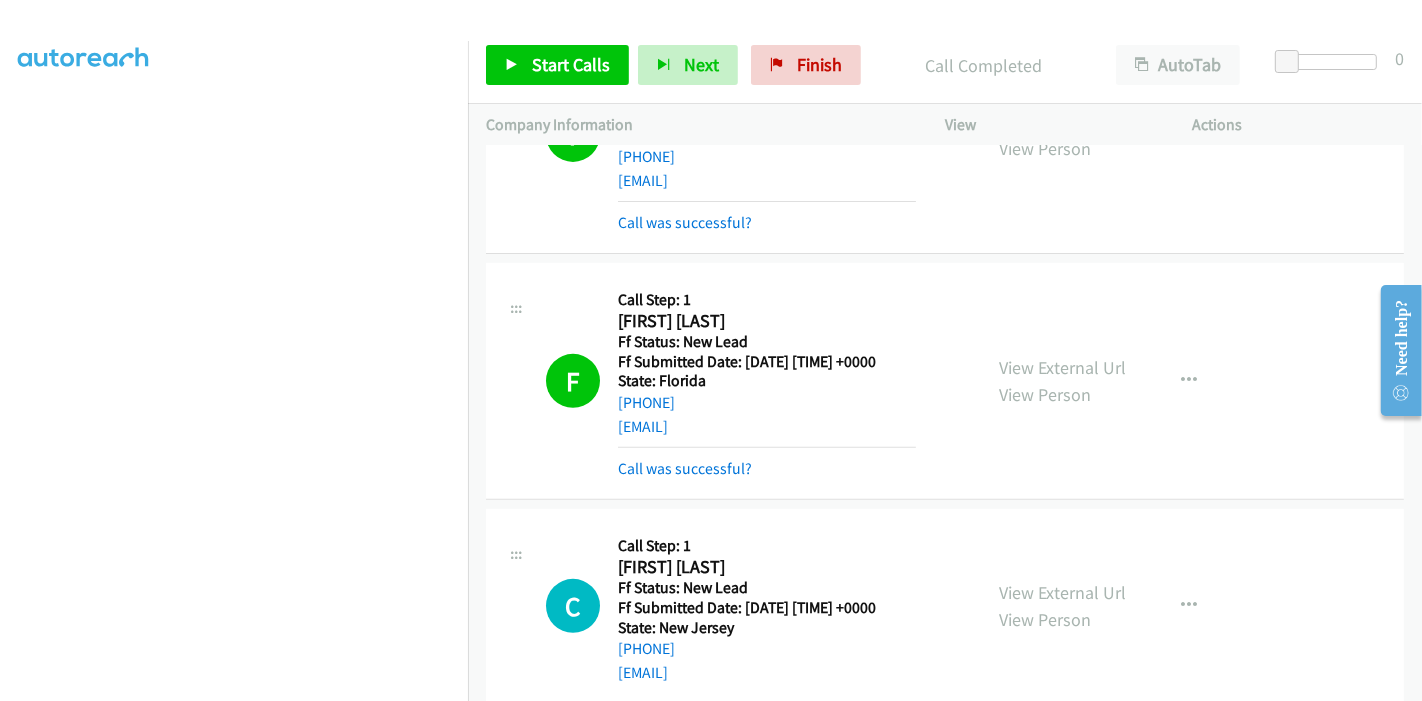 scroll, scrollTop: 600, scrollLeft: 0, axis: vertical 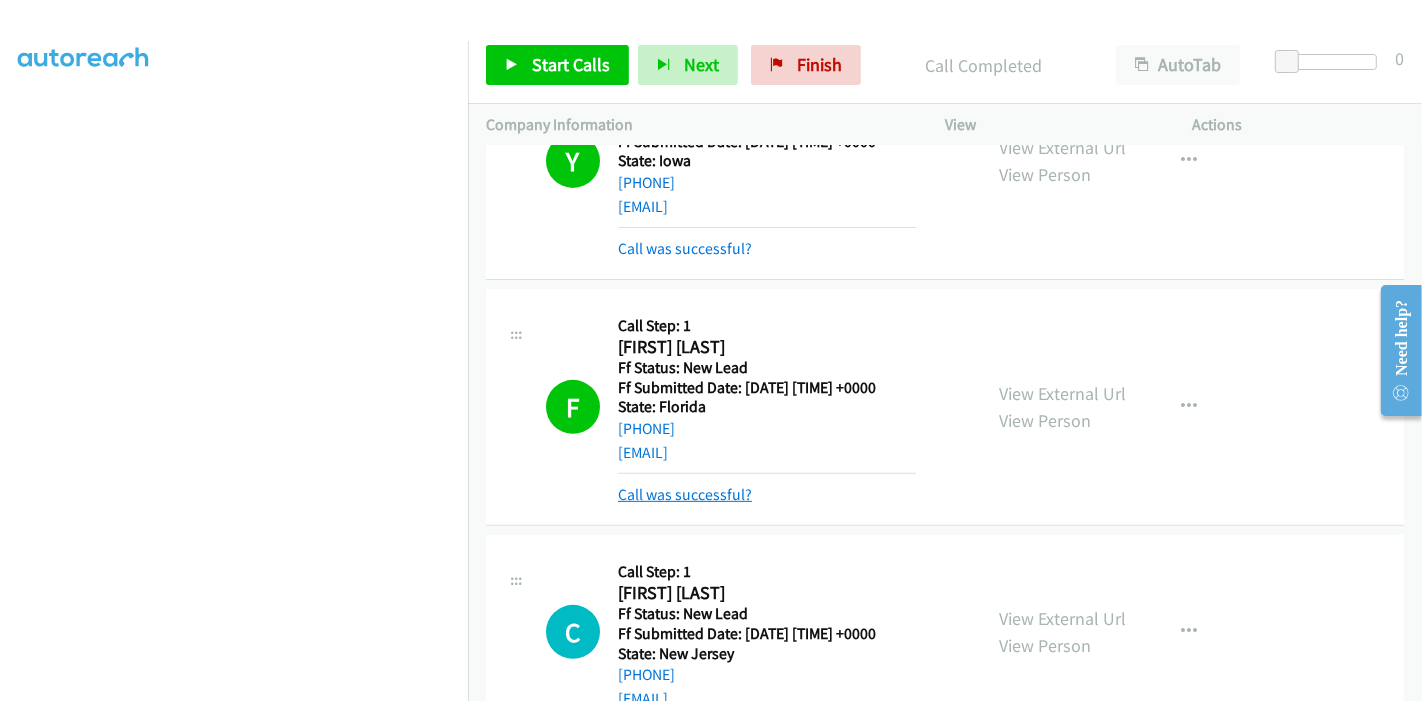 click on "Call was successful?" at bounding box center [685, 494] 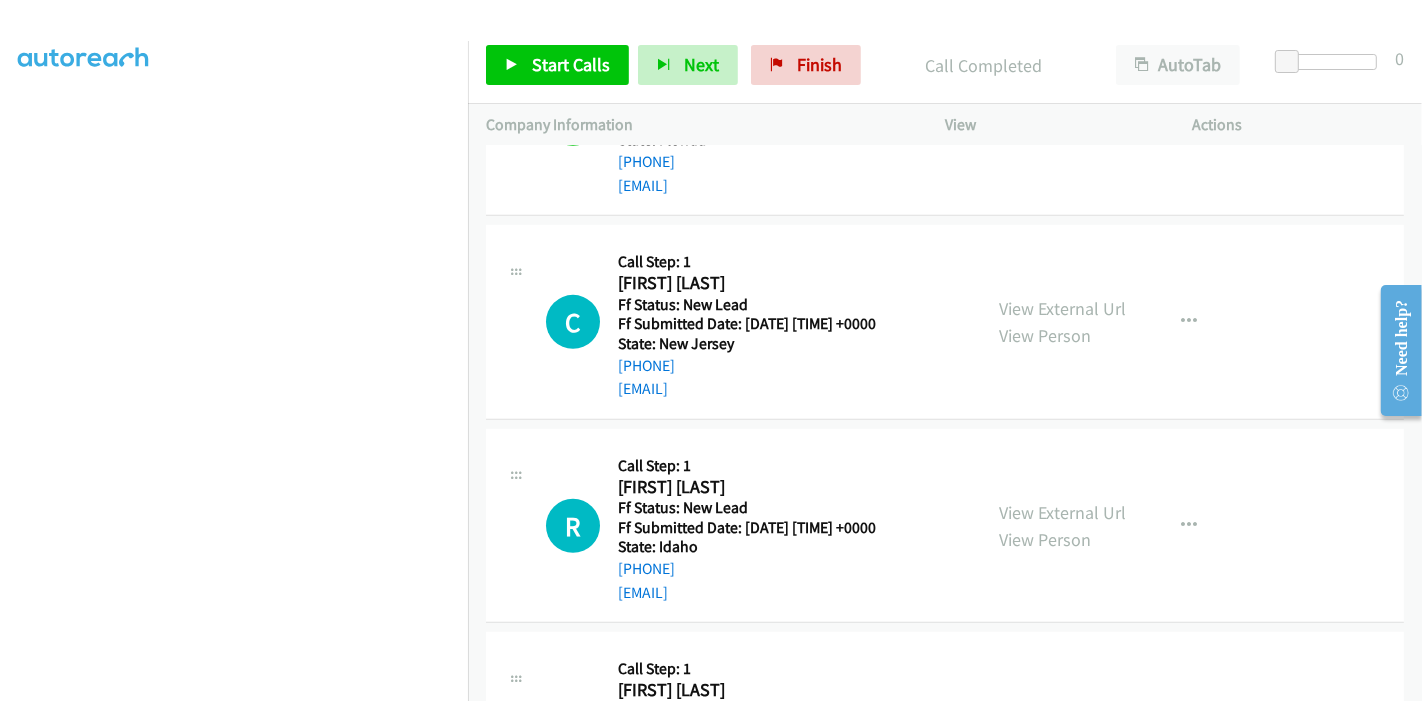 scroll, scrollTop: 888, scrollLeft: 0, axis: vertical 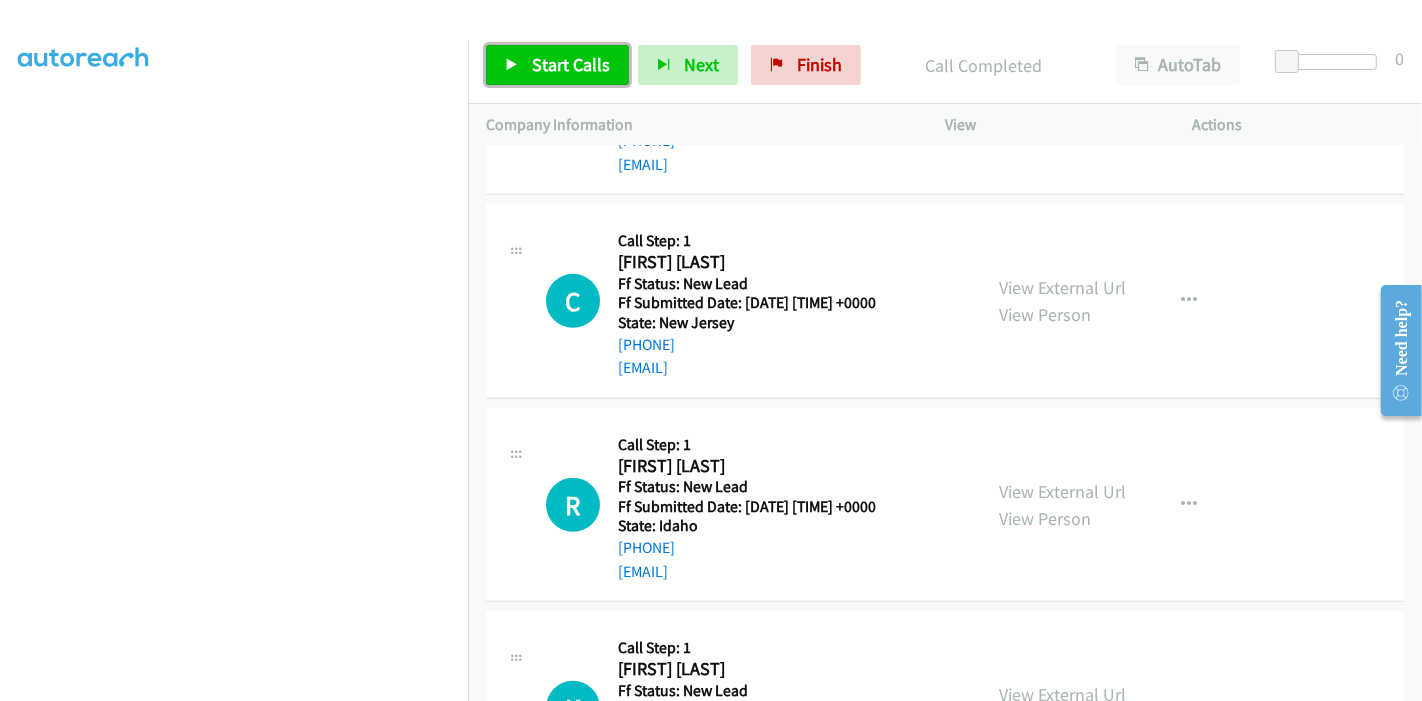 click on "Start Calls" at bounding box center (571, 64) 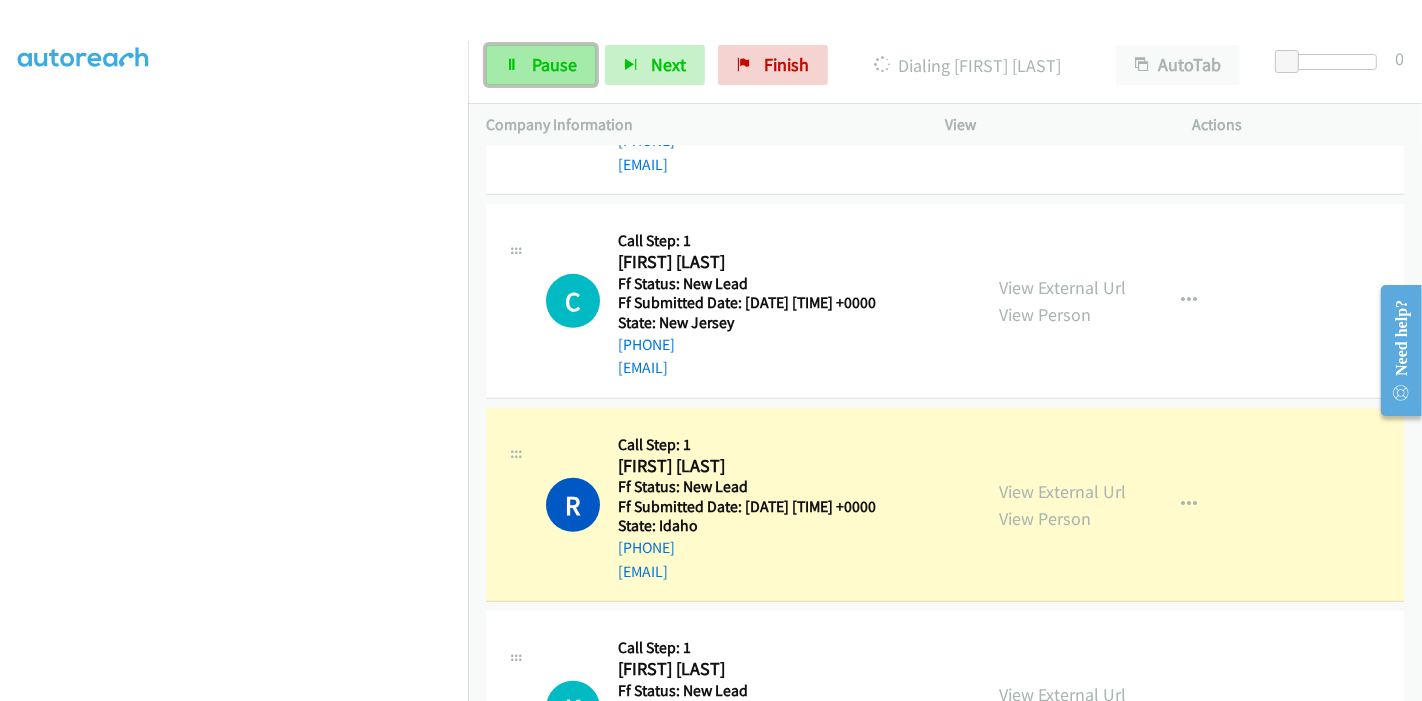 click on "Pause" at bounding box center [554, 64] 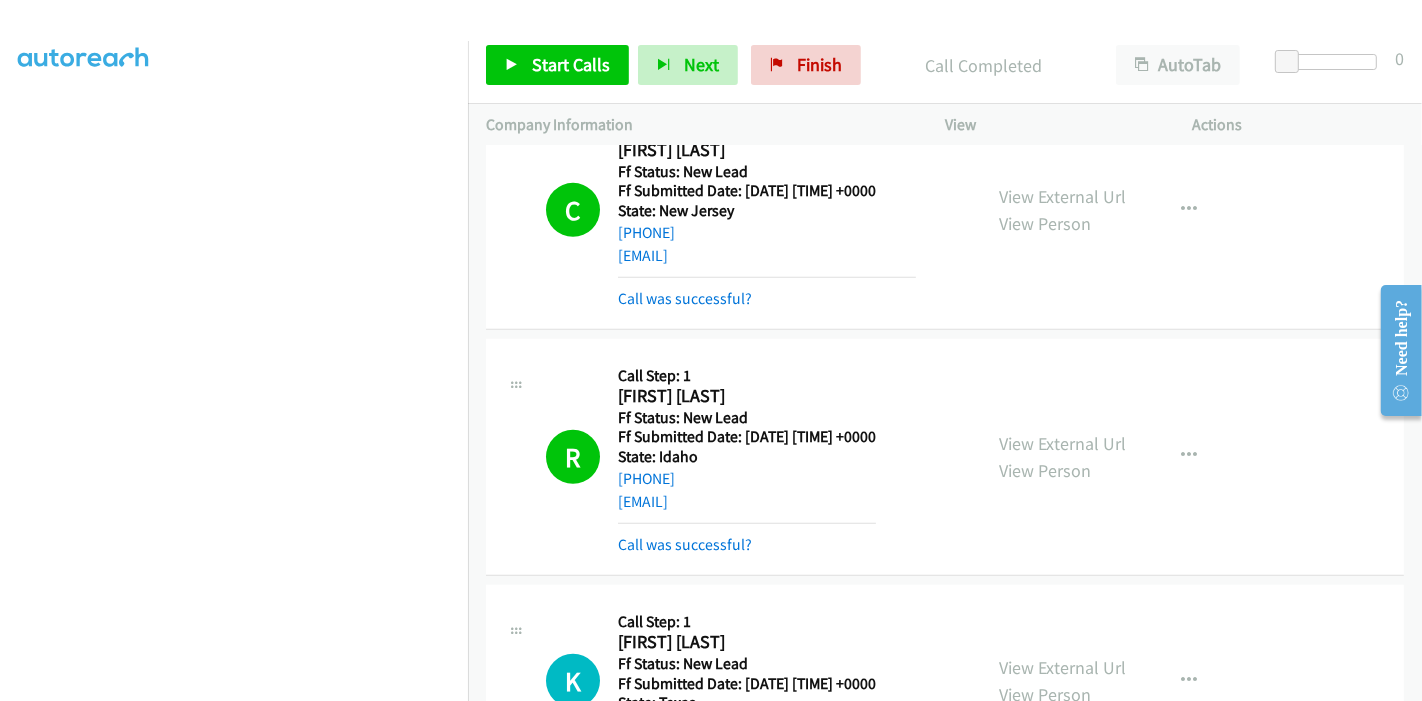 scroll, scrollTop: 1111, scrollLeft: 0, axis: vertical 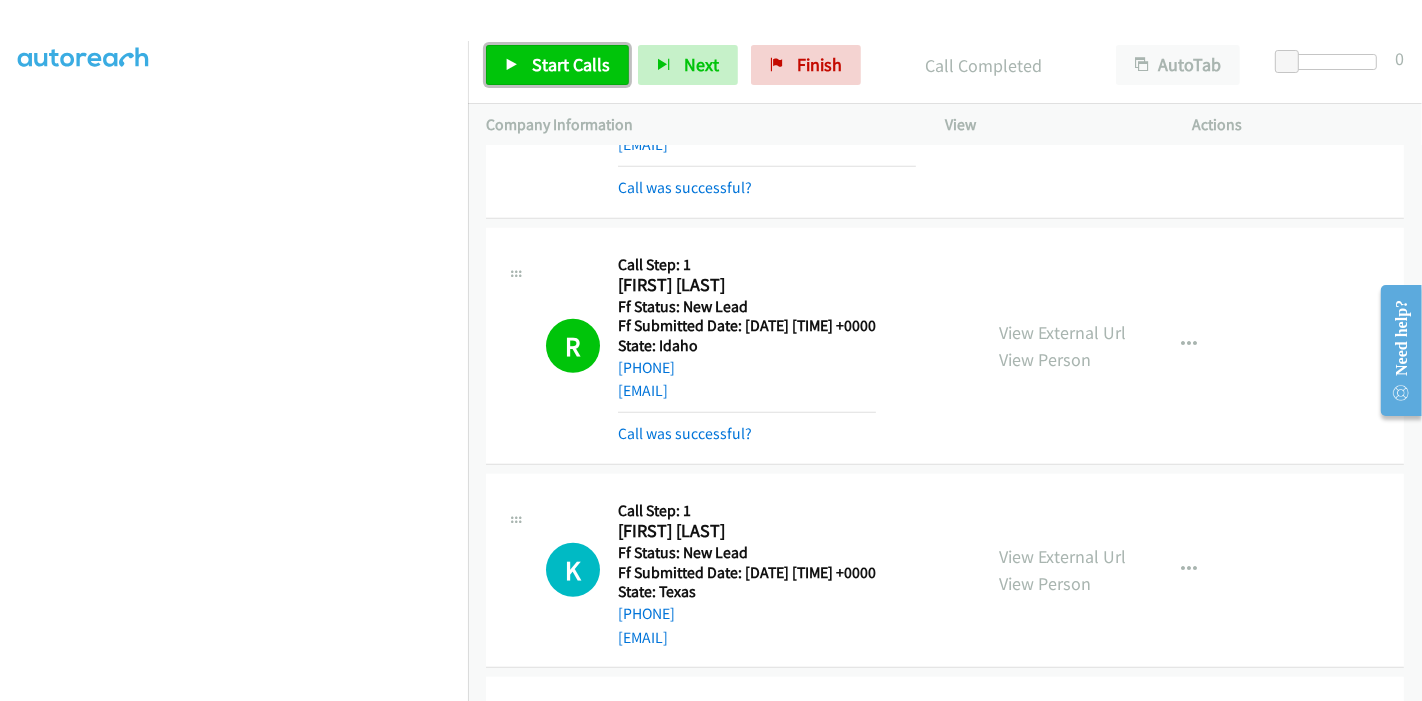 click at bounding box center [512, 66] 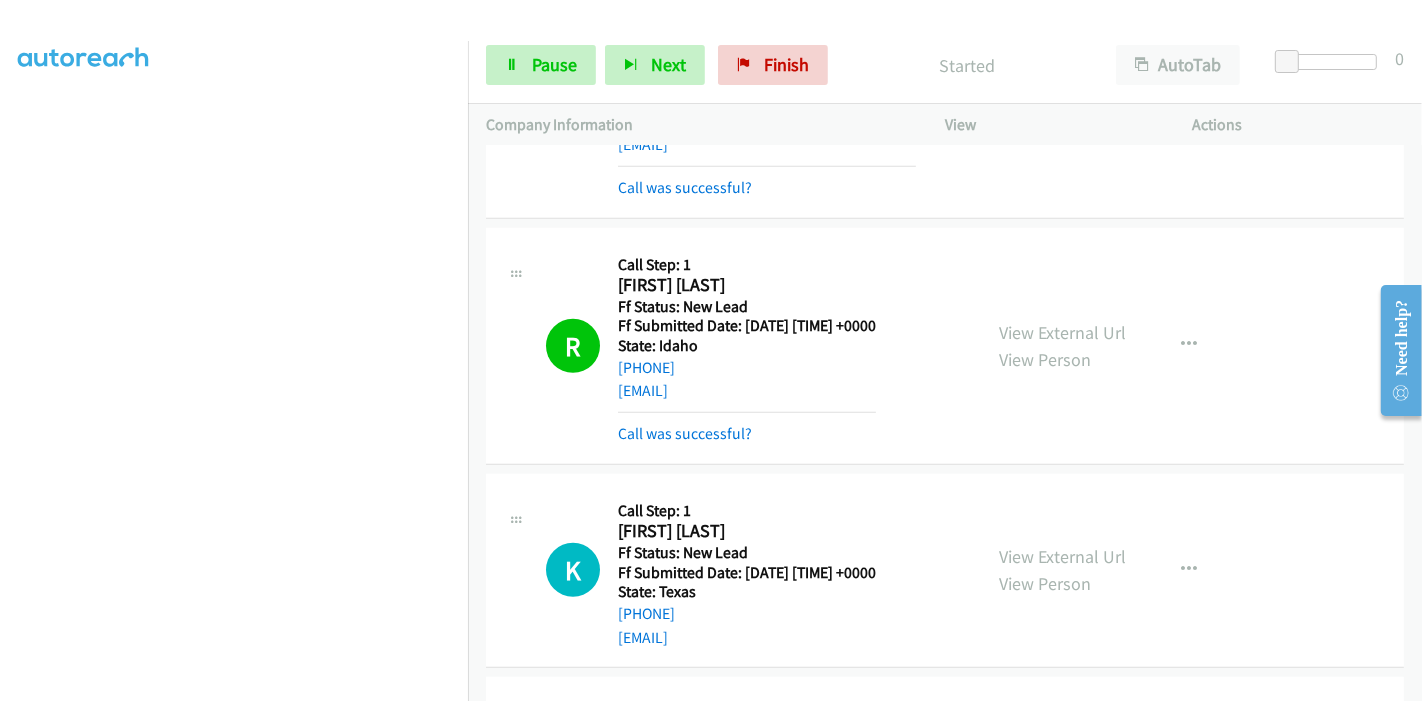 scroll, scrollTop: 1222, scrollLeft: 0, axis: vertical 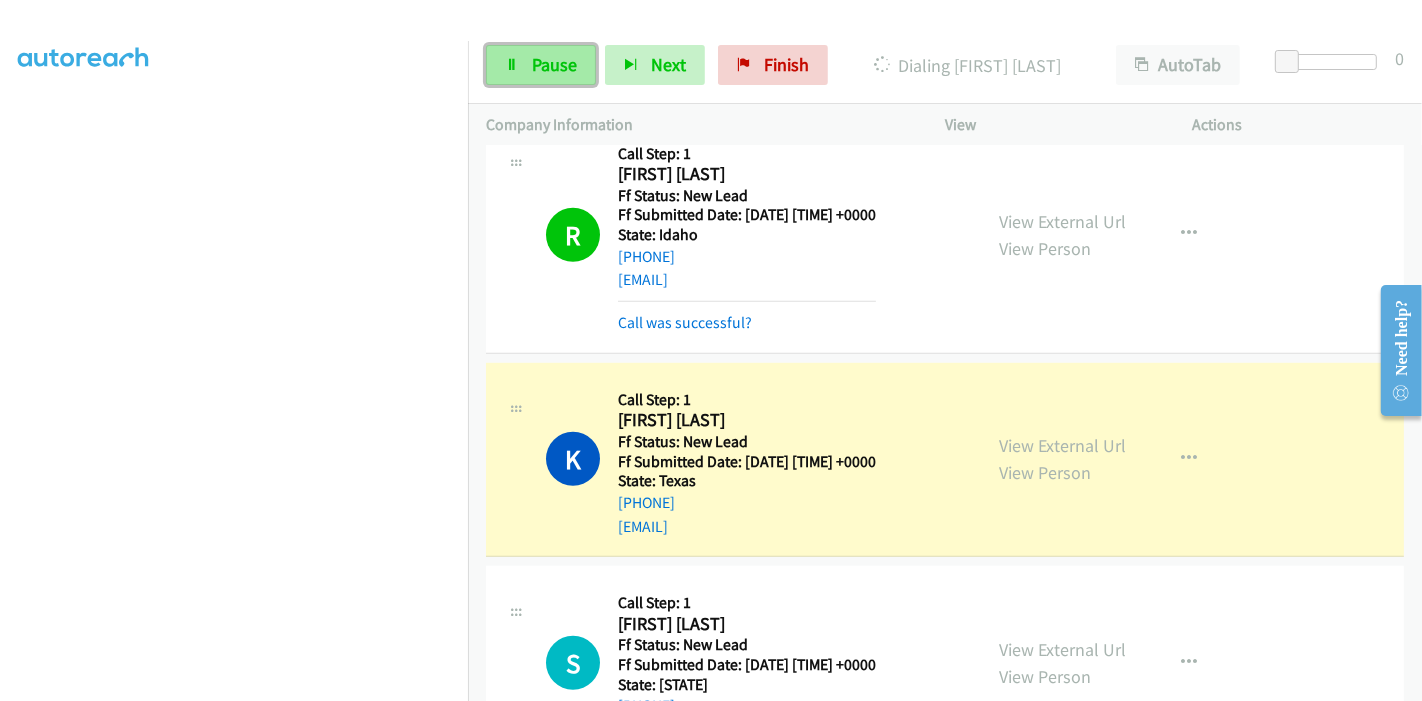 click on "Pause" at bounding box center [541, 65] 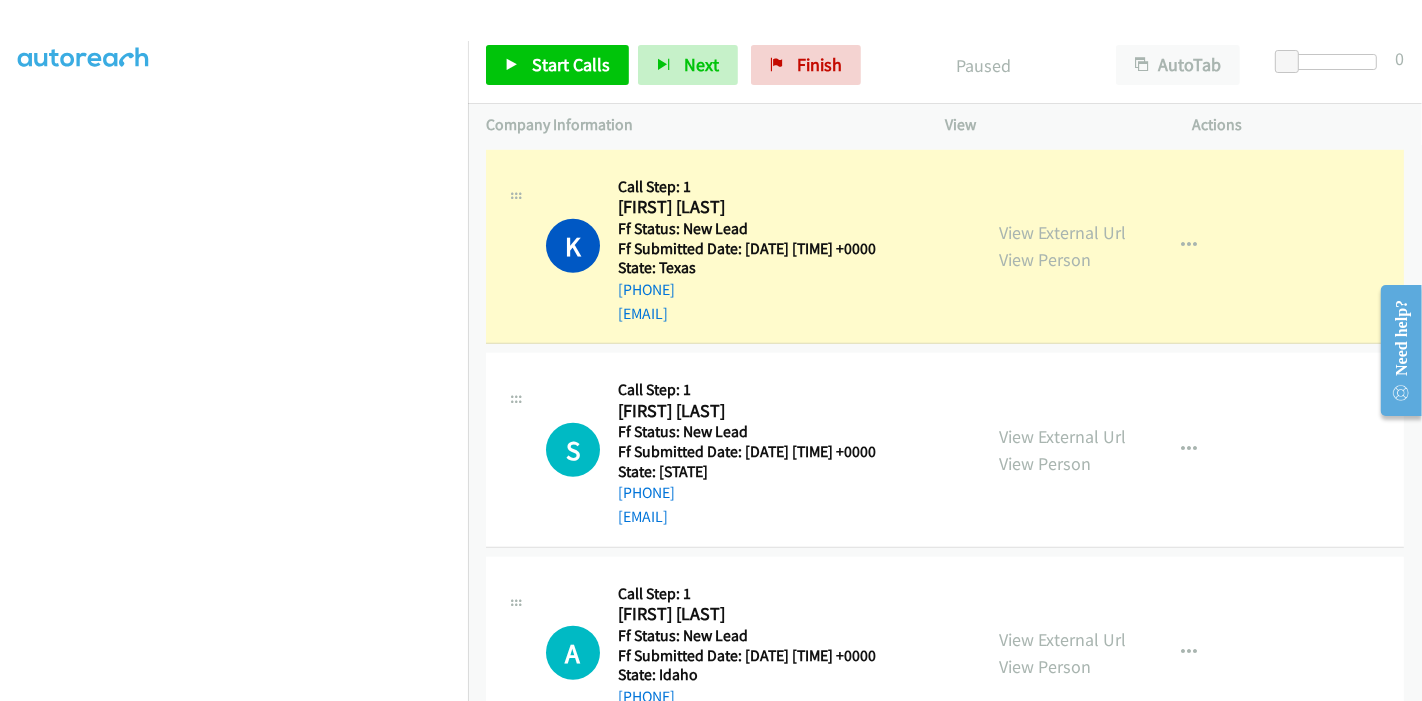 scroll, scrollTop: 1400, scrollLeft: 0, axis: vertical 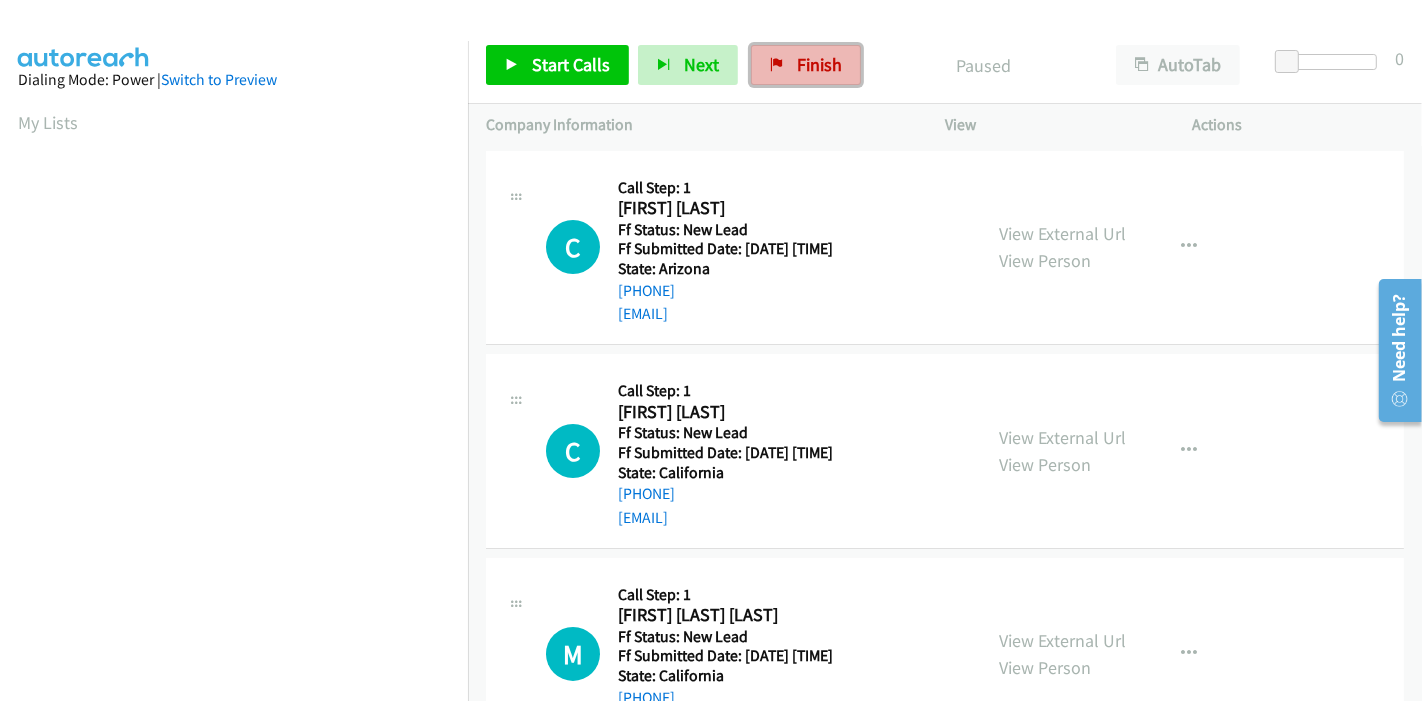 click on "Finish" at bounding box center (819, 64) 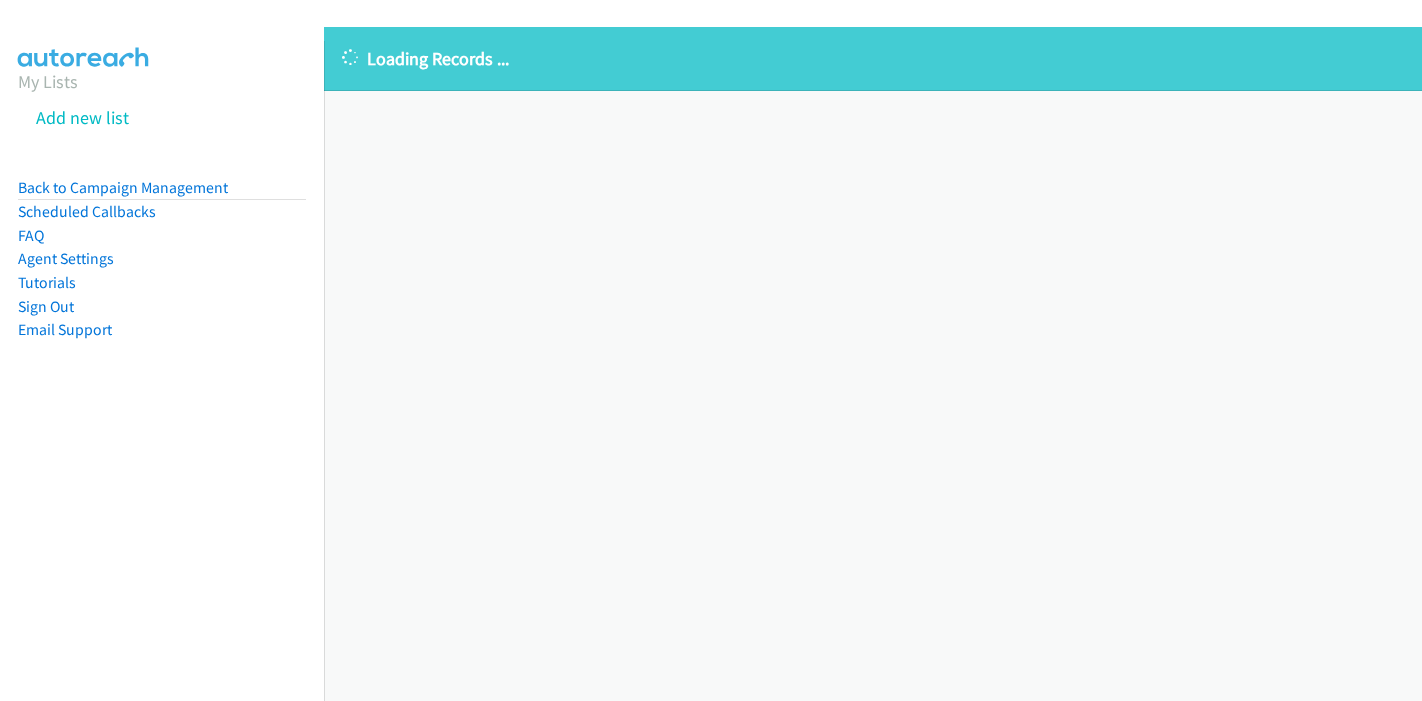 scroll, scrollTop: 0, scrollLeft: 0, axis: both 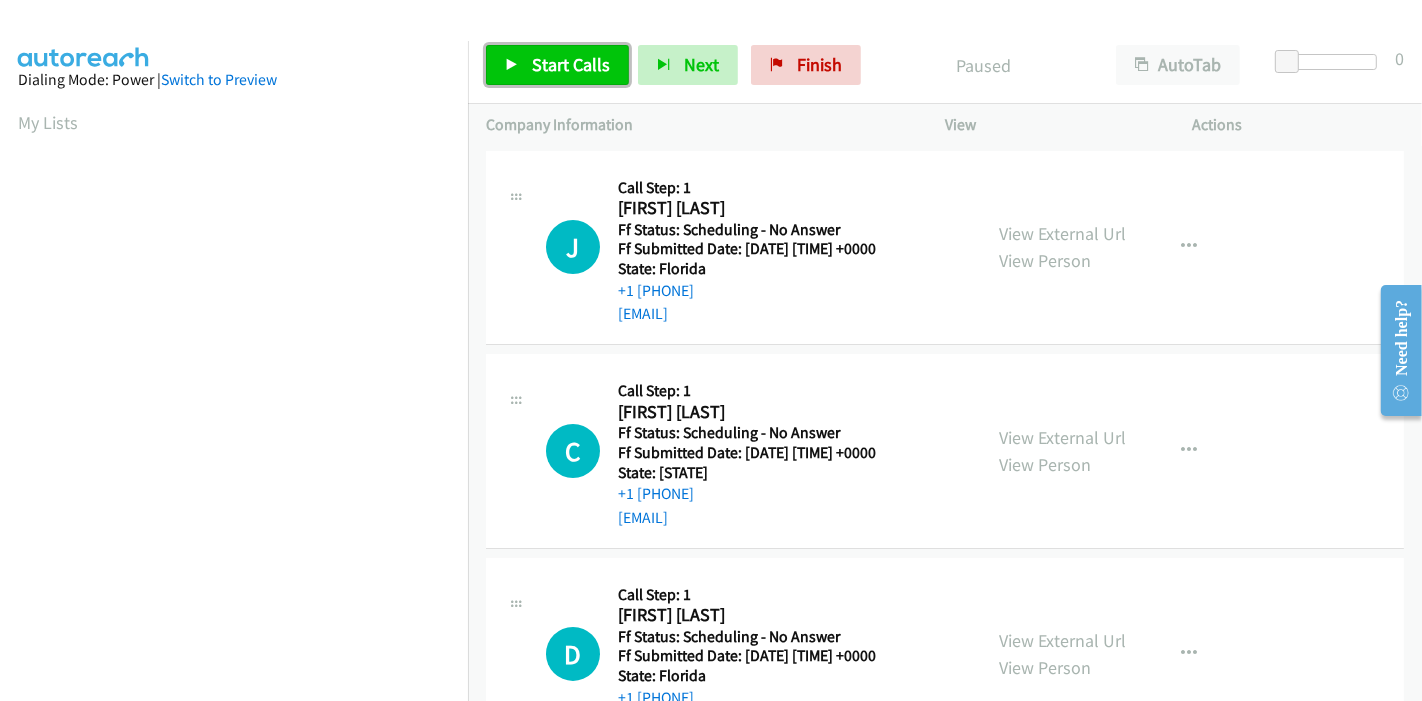 click on "Start Calls" at bounding box center (557, 65) 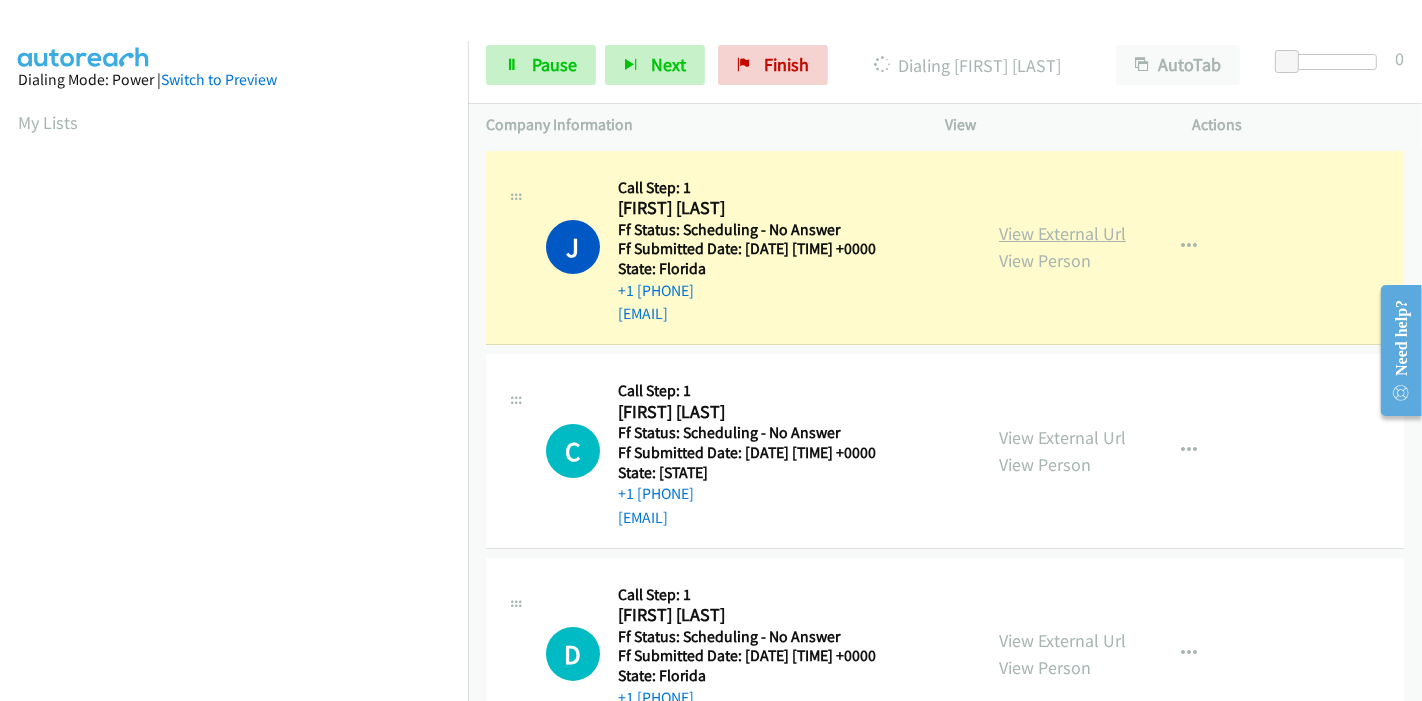 click on "View External Url" at bounding box center [1062, 233] 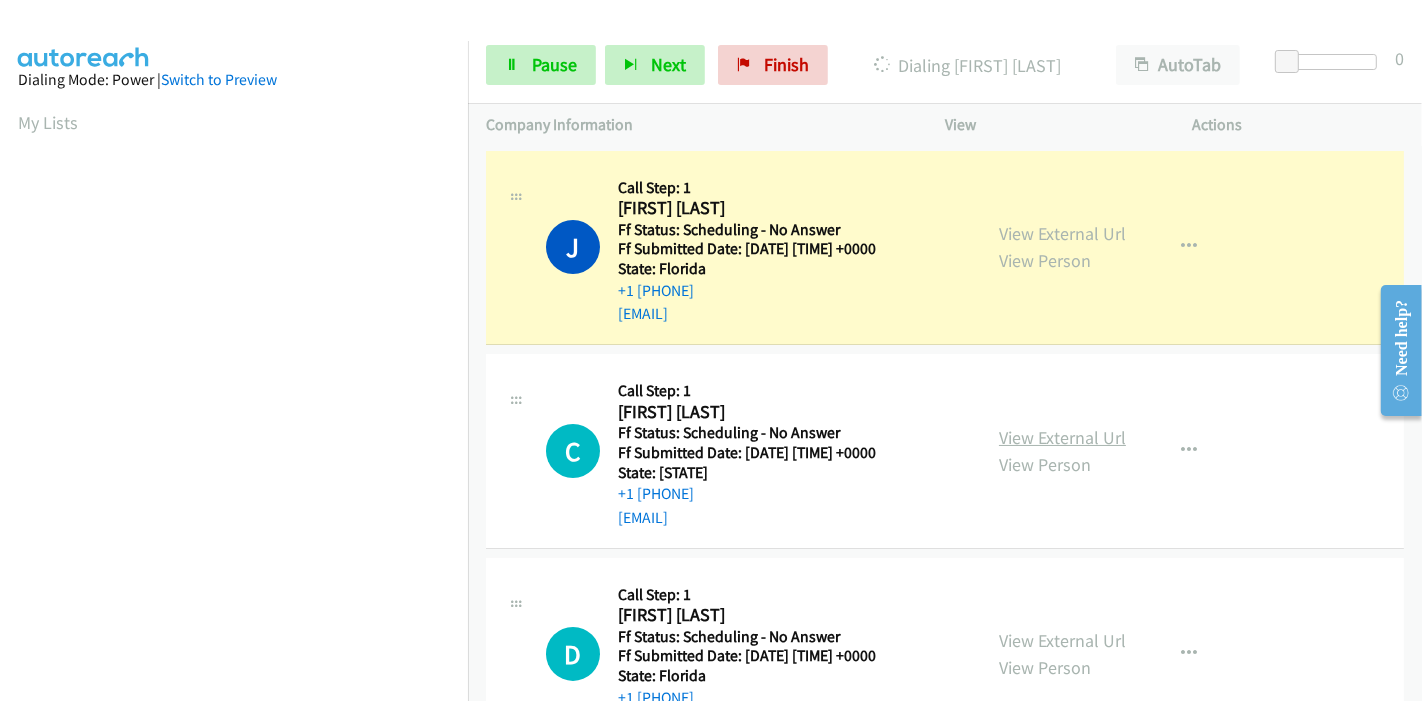 click on "View External Url" at bounding box center [1062, 437] 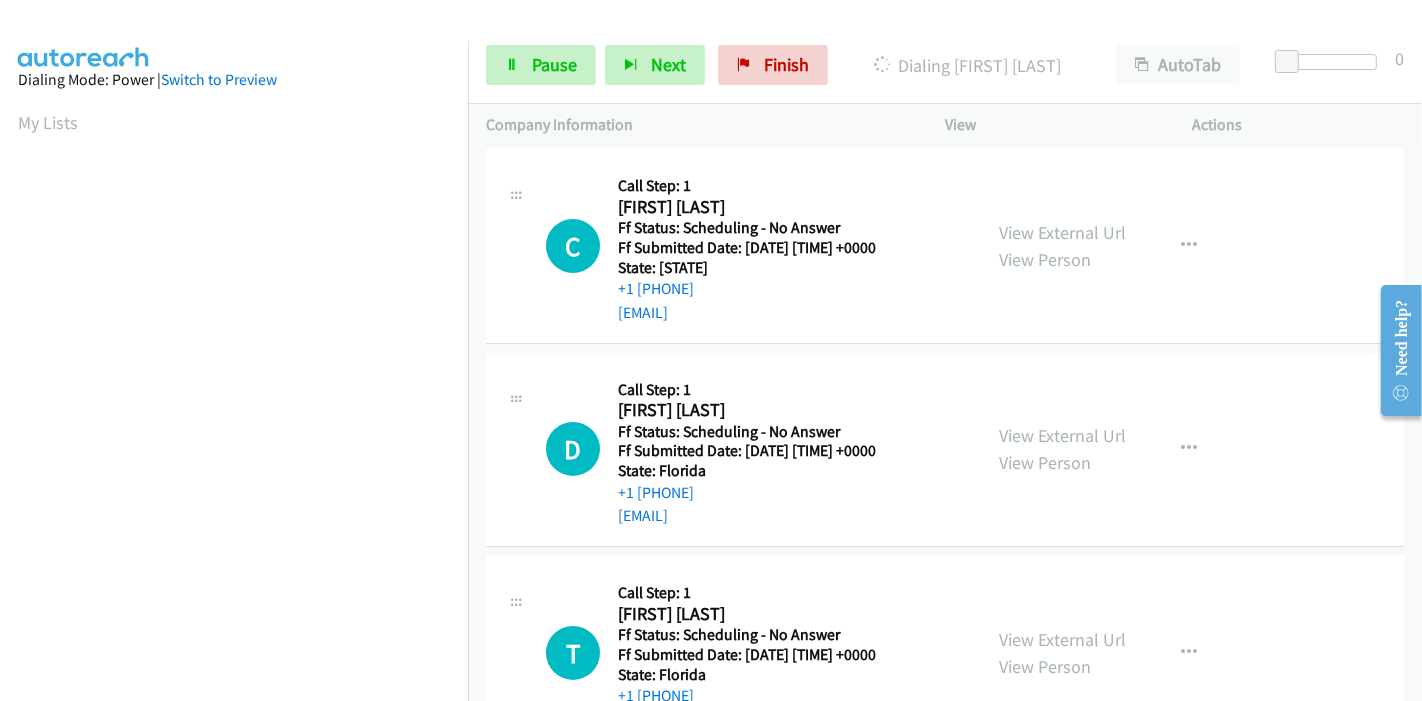 scroll, scrollTop: 222, scrollLeft: 0, axis: vertical 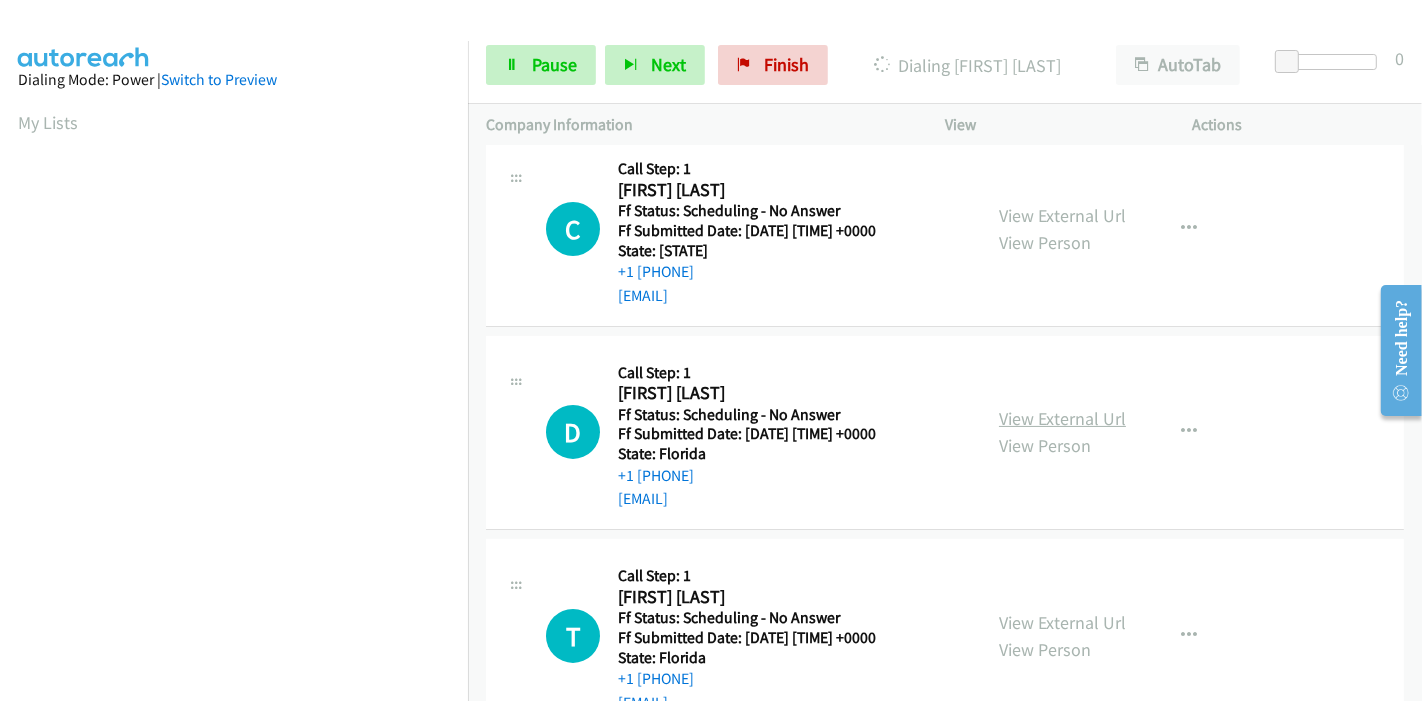 click on "View External Url" at bounding box center (1062, 418) 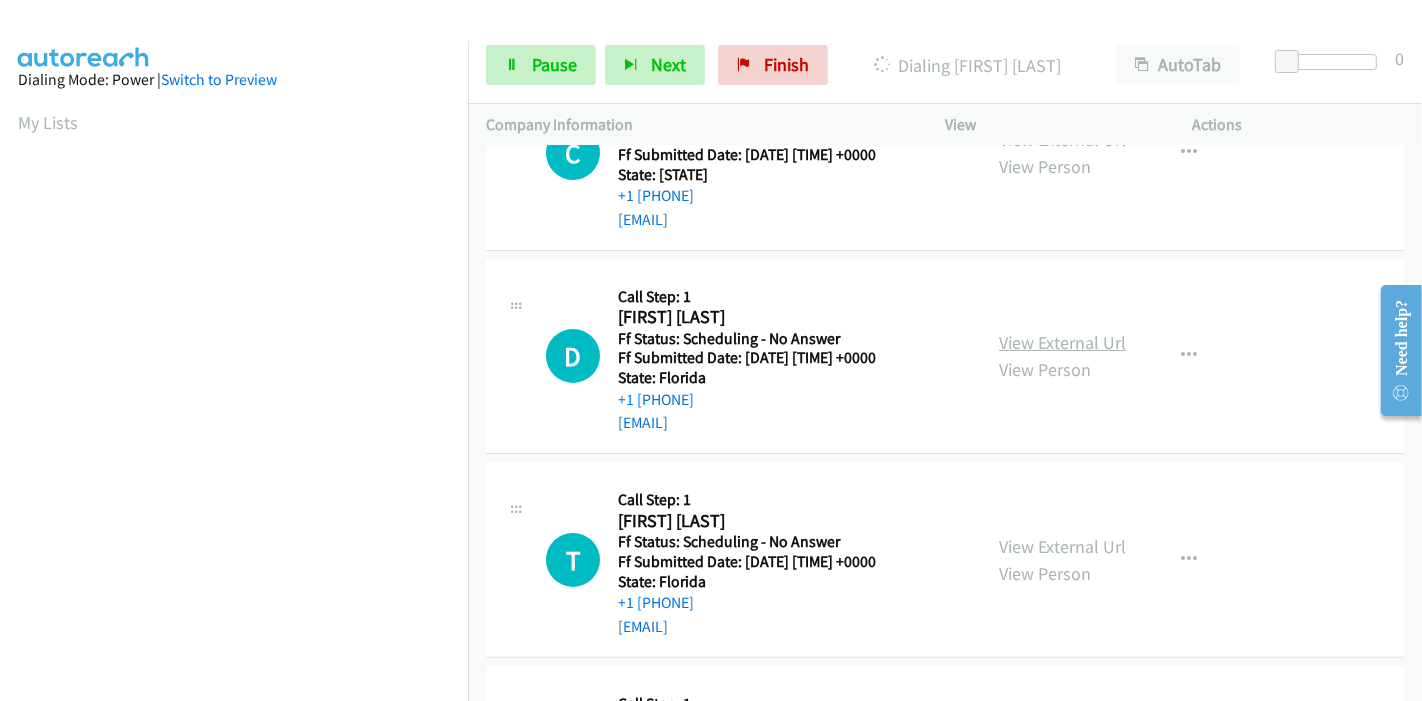 scroll, scrollTop: 333, scrollLeft: 0, axis: vertical 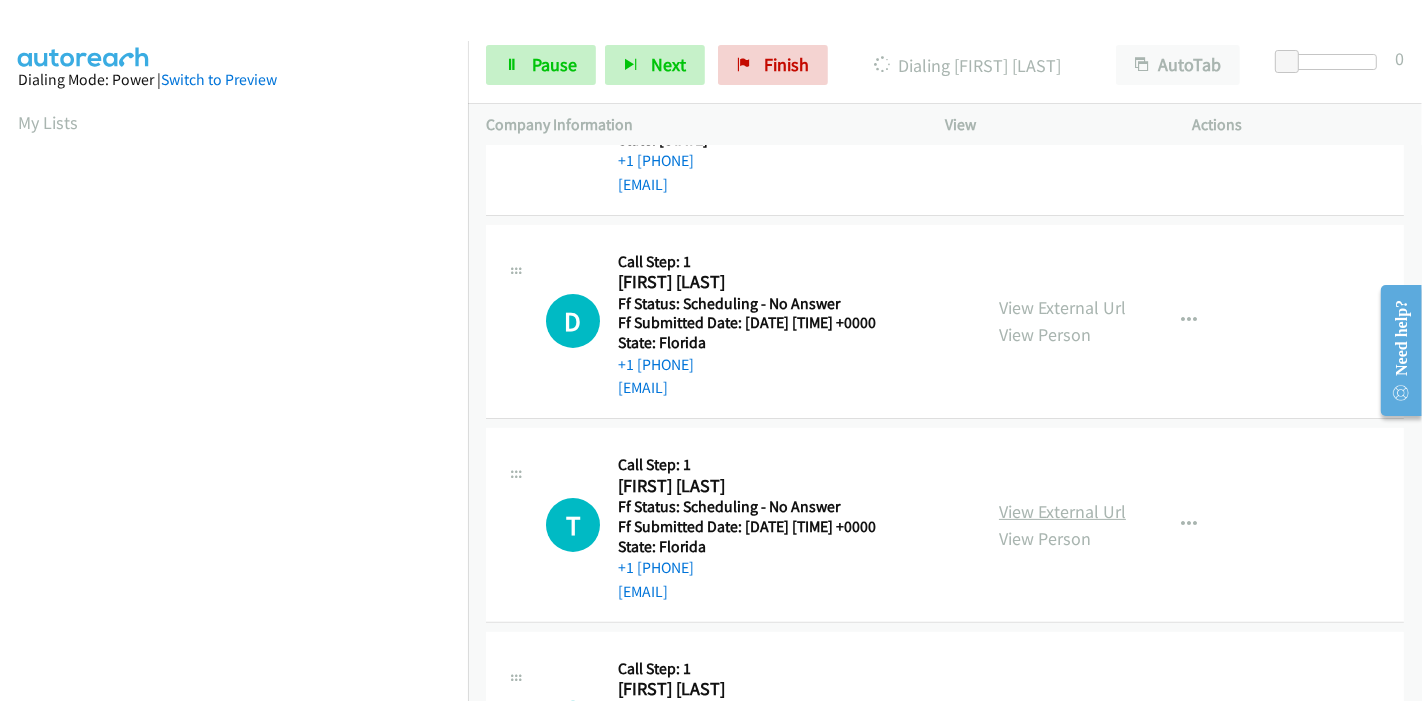 click on "View External Url" at bounding box center [1062, 511] 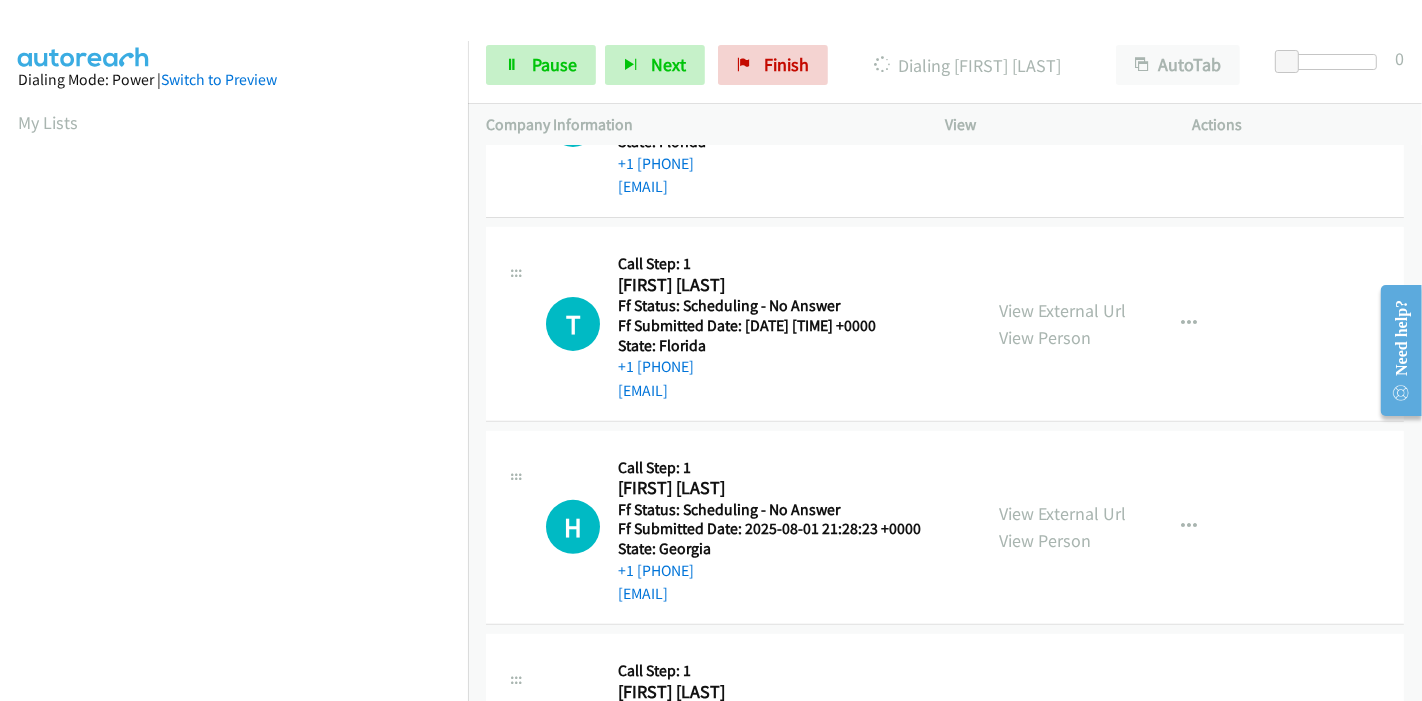 scroll, scrollTop: 555, scrollLeft: 0, axis: vertical 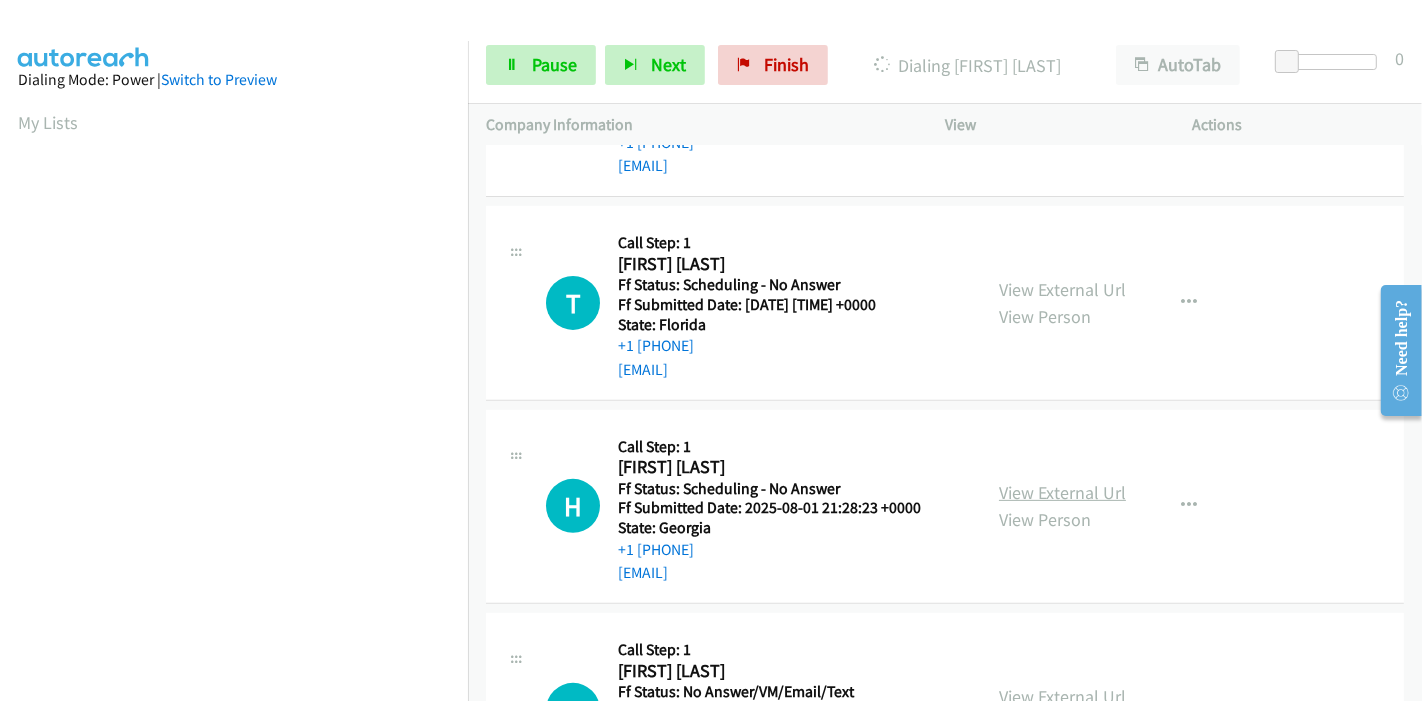 click on "View External Url" at bounding box center (1062, 492) 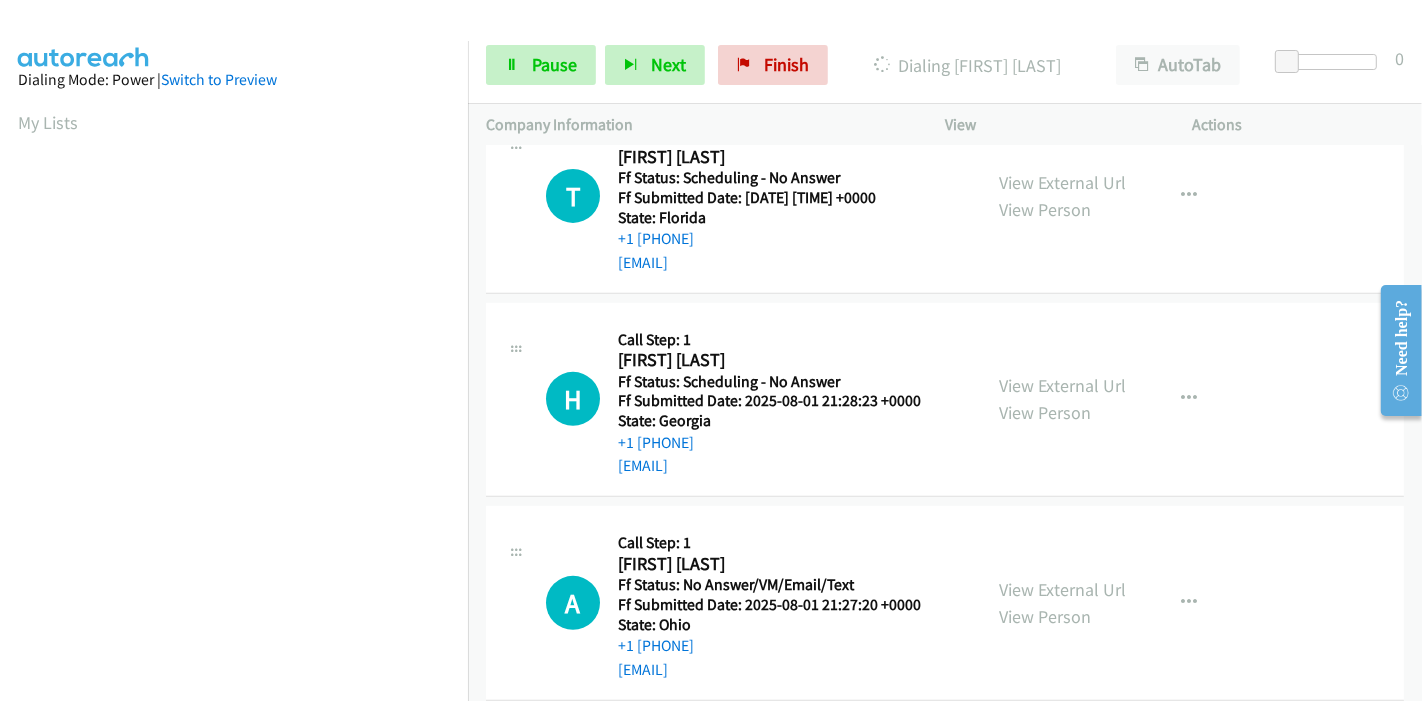 scroll, scrollTop: 777, scrollLeft: 0, axis: vertical 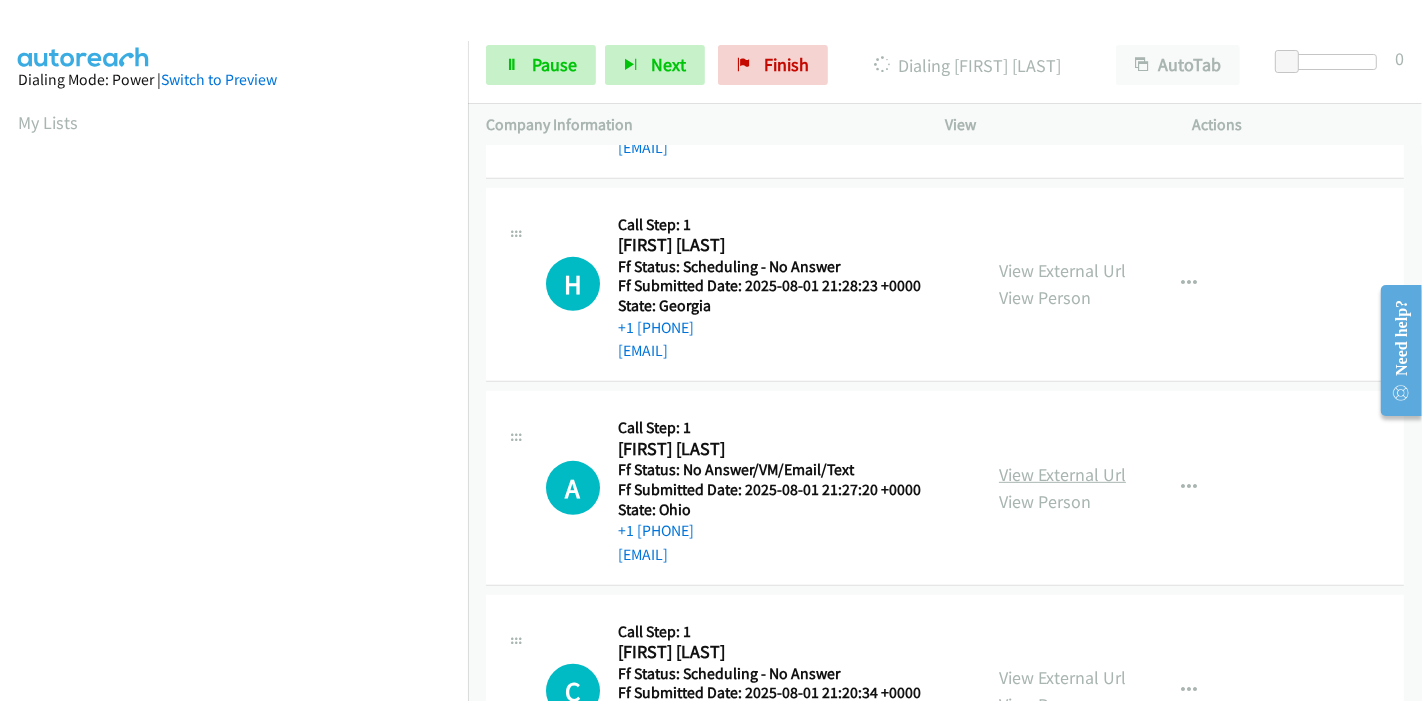 click on "View External Url" at bounding box center [1062, 474] 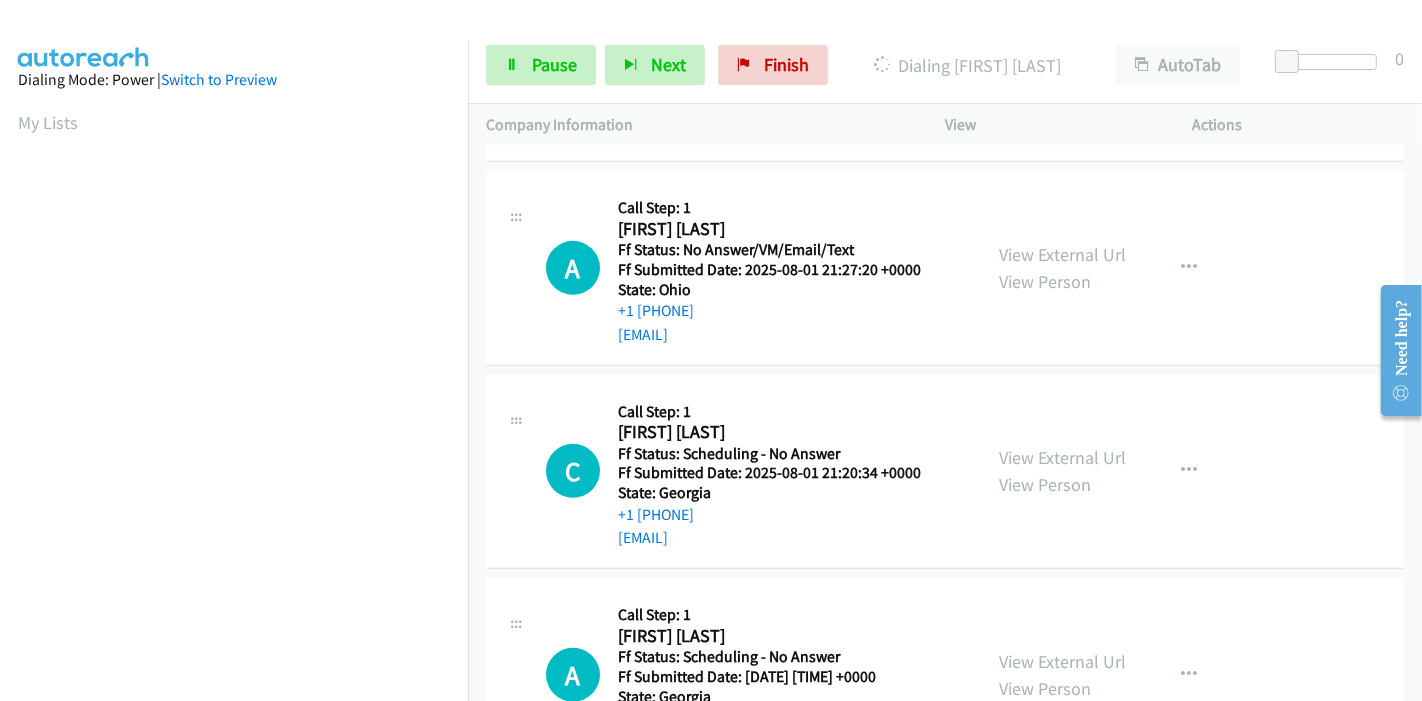 scroll, scrollTop: 1000, scrollLeft: 0, axis: vertical 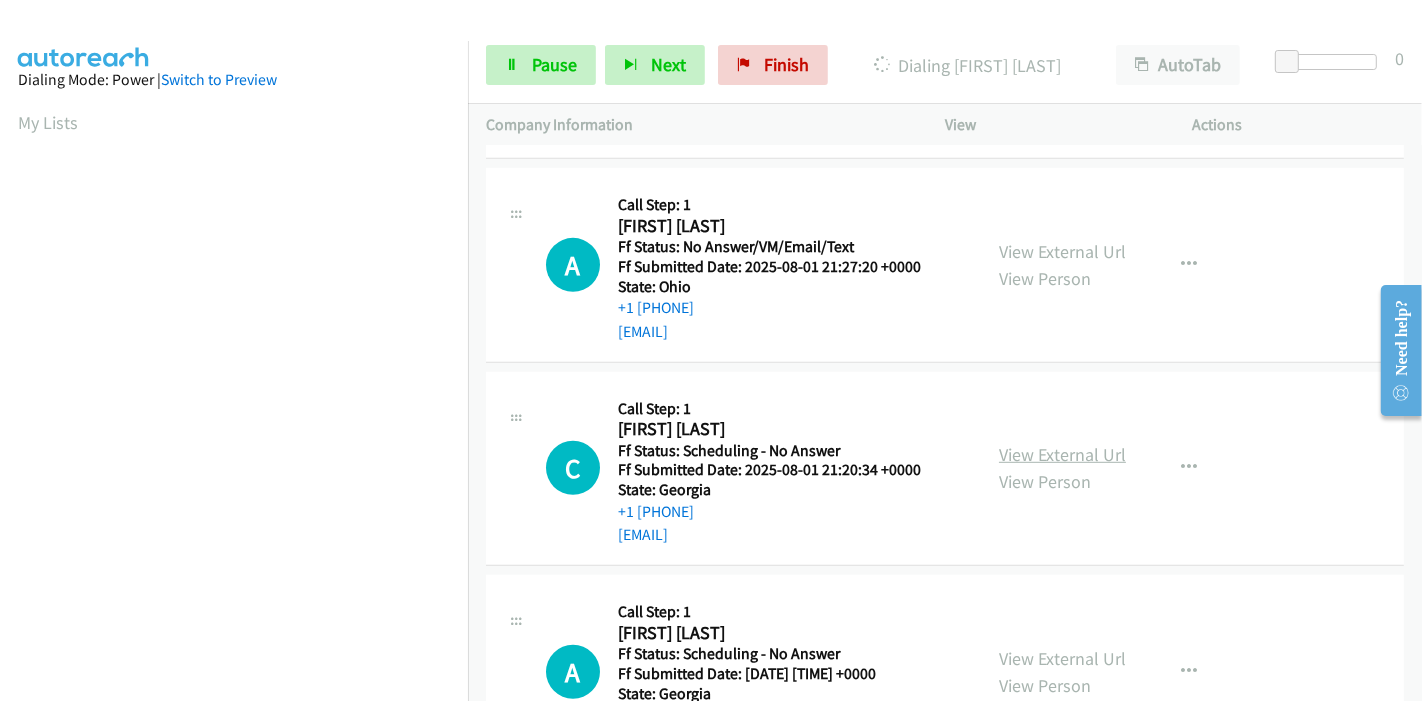 click on "View External Url" at bounding box center (1062, 454) 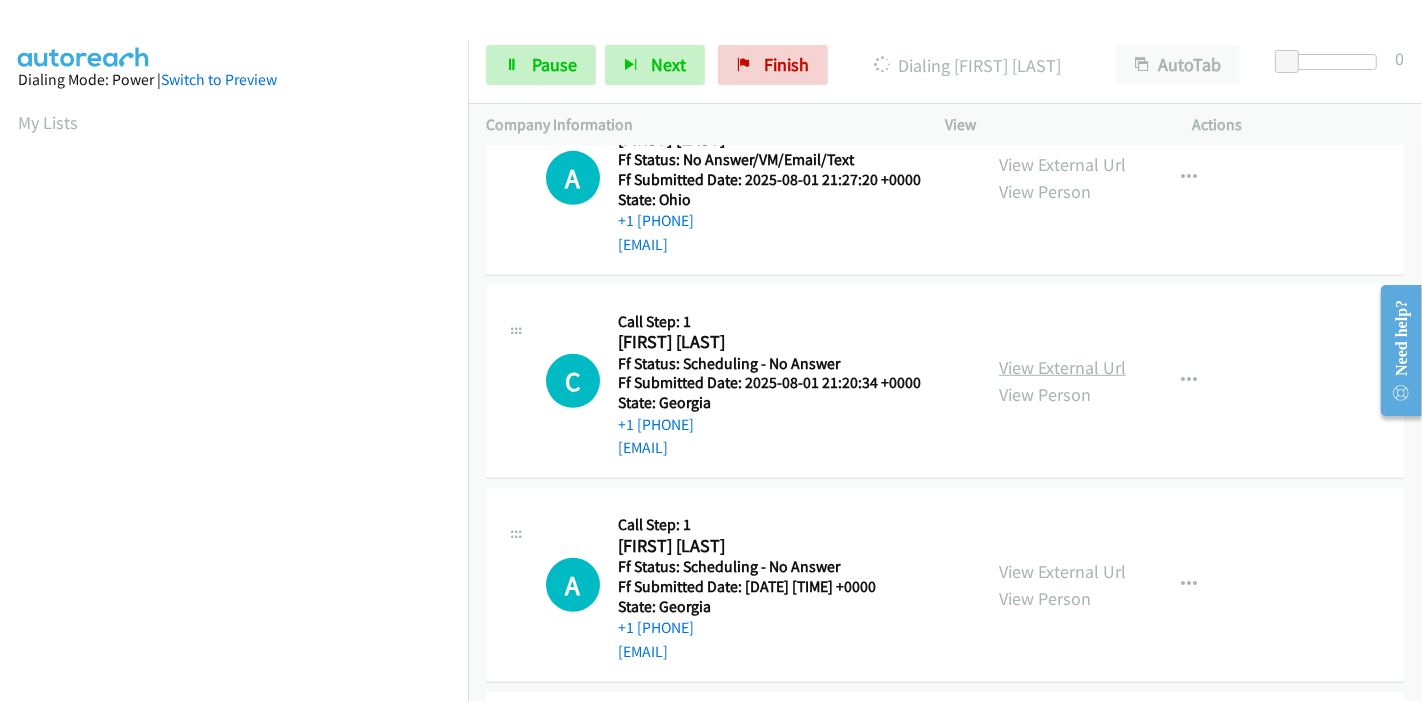 scroll, scrollTop: 1222, scrollLeft: 0, axis: vertical 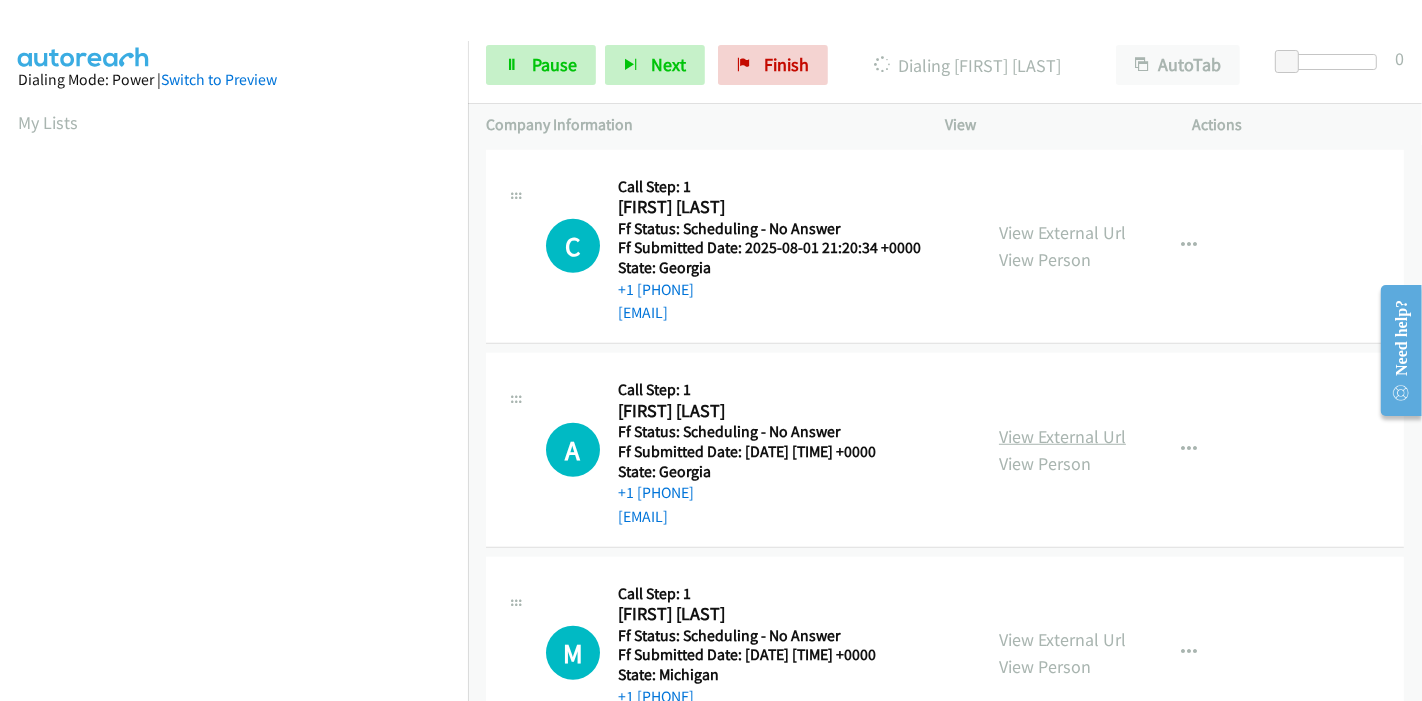 click on "View External Url" at bounding box center (1062, 436) 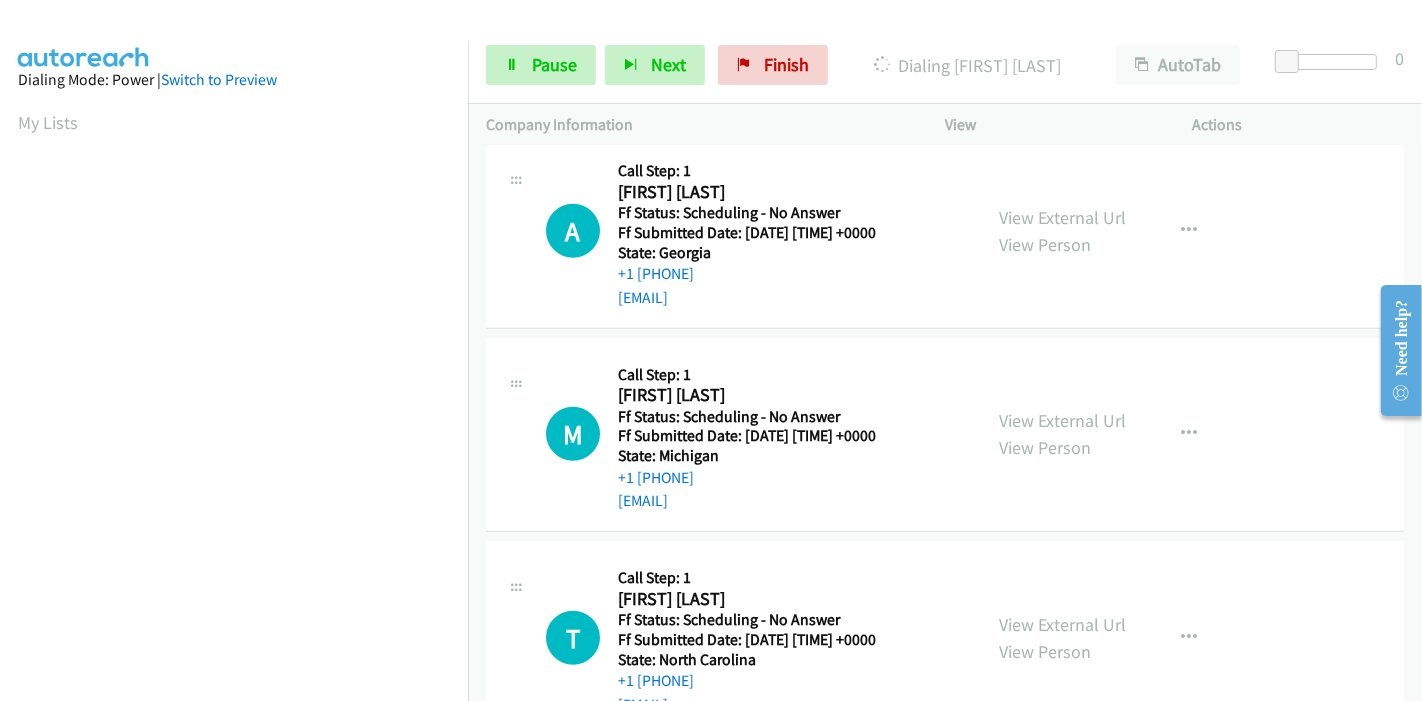 scroll, scrollTop: 1444, scrollLeft: 0, axis: vertical 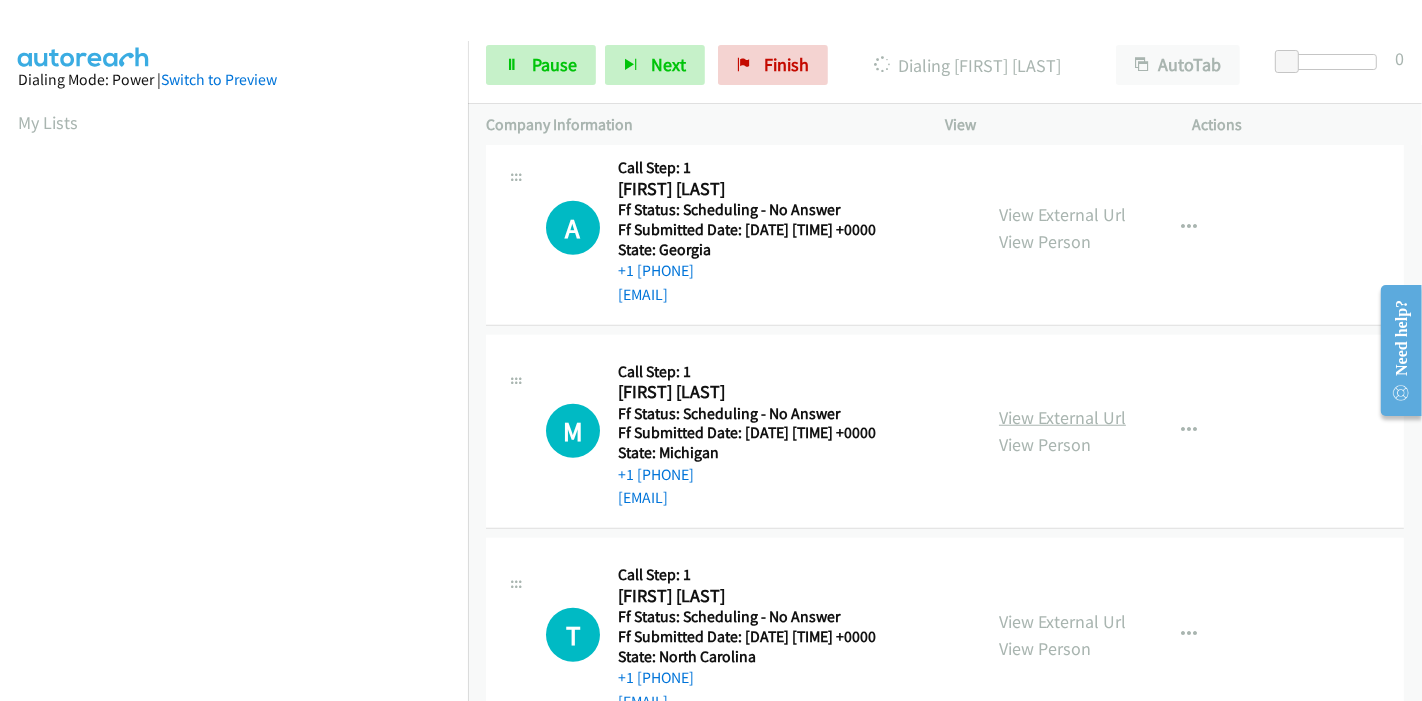 click on "View External Url" at bounding box center [1062, 417] 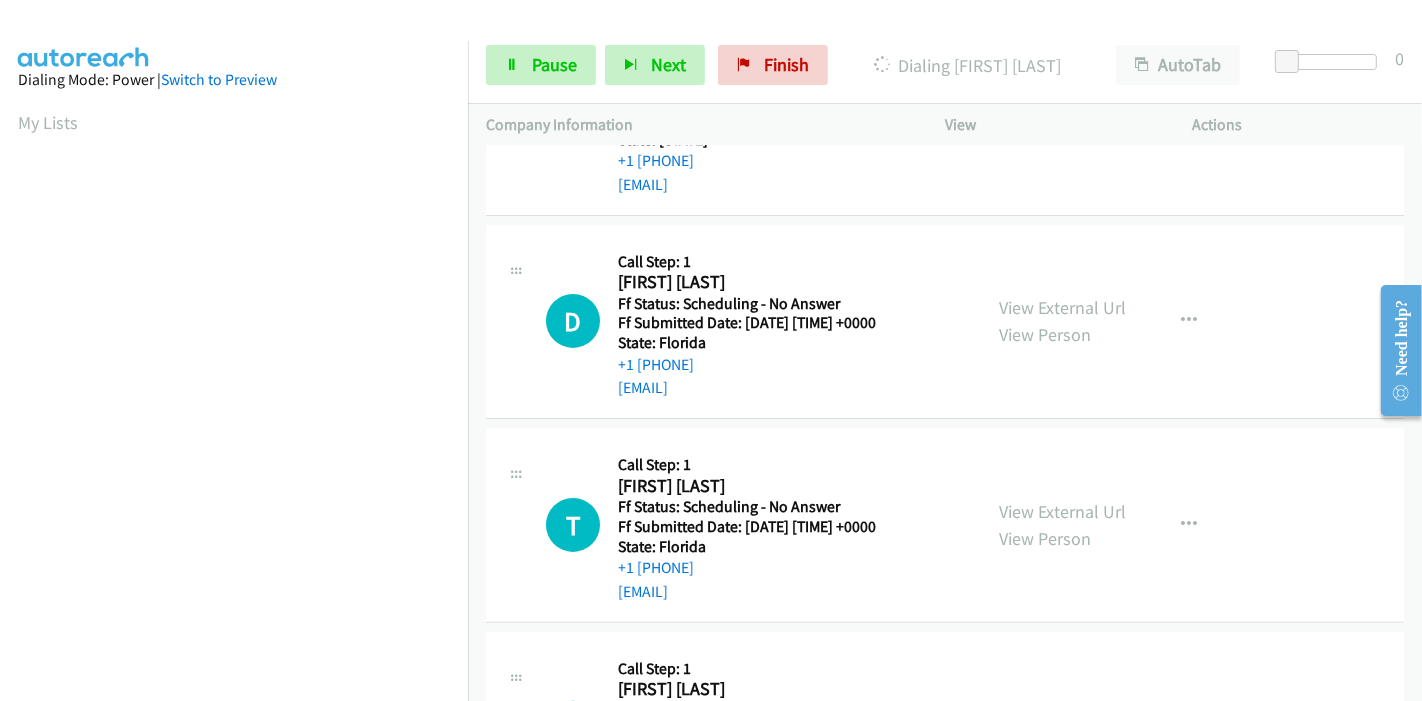 scroll, scrollTop: 0, scrollLeft: 0, axis: both 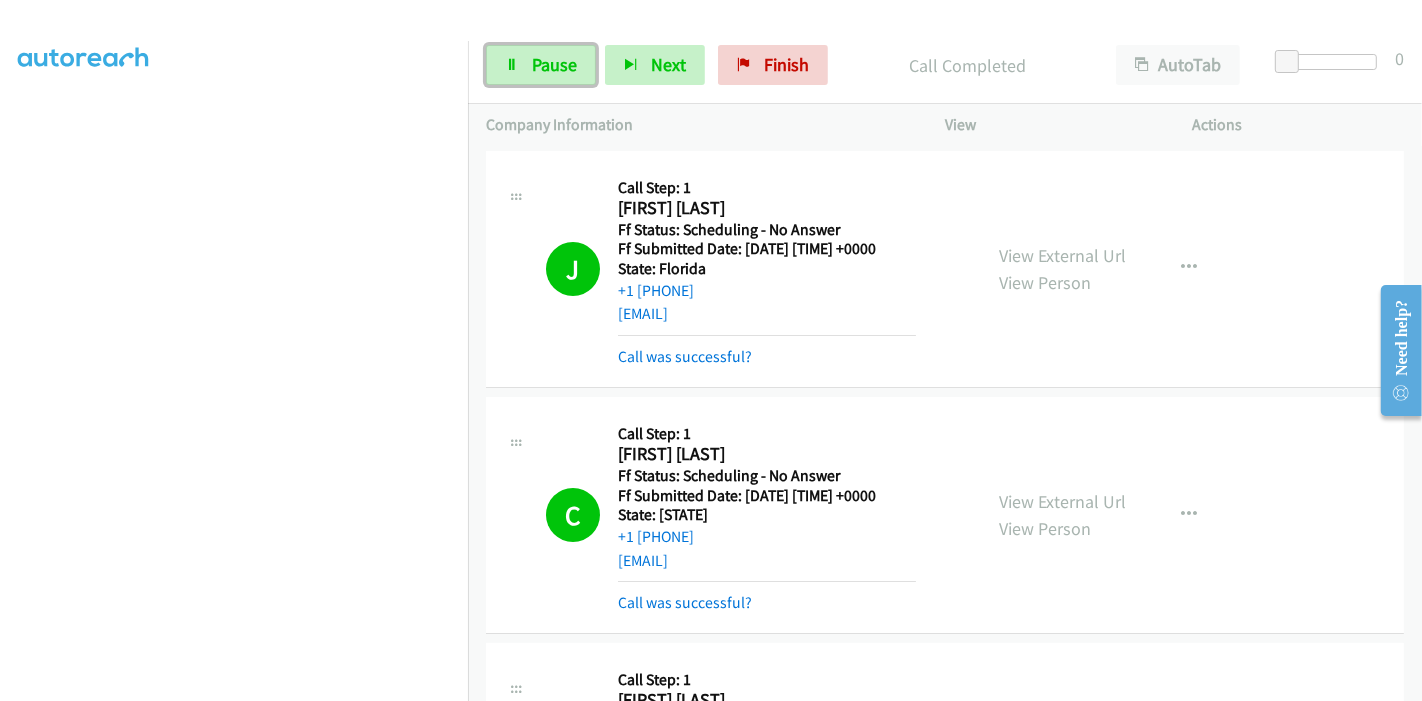 click on "Pause" at bounding box center (554, 64) 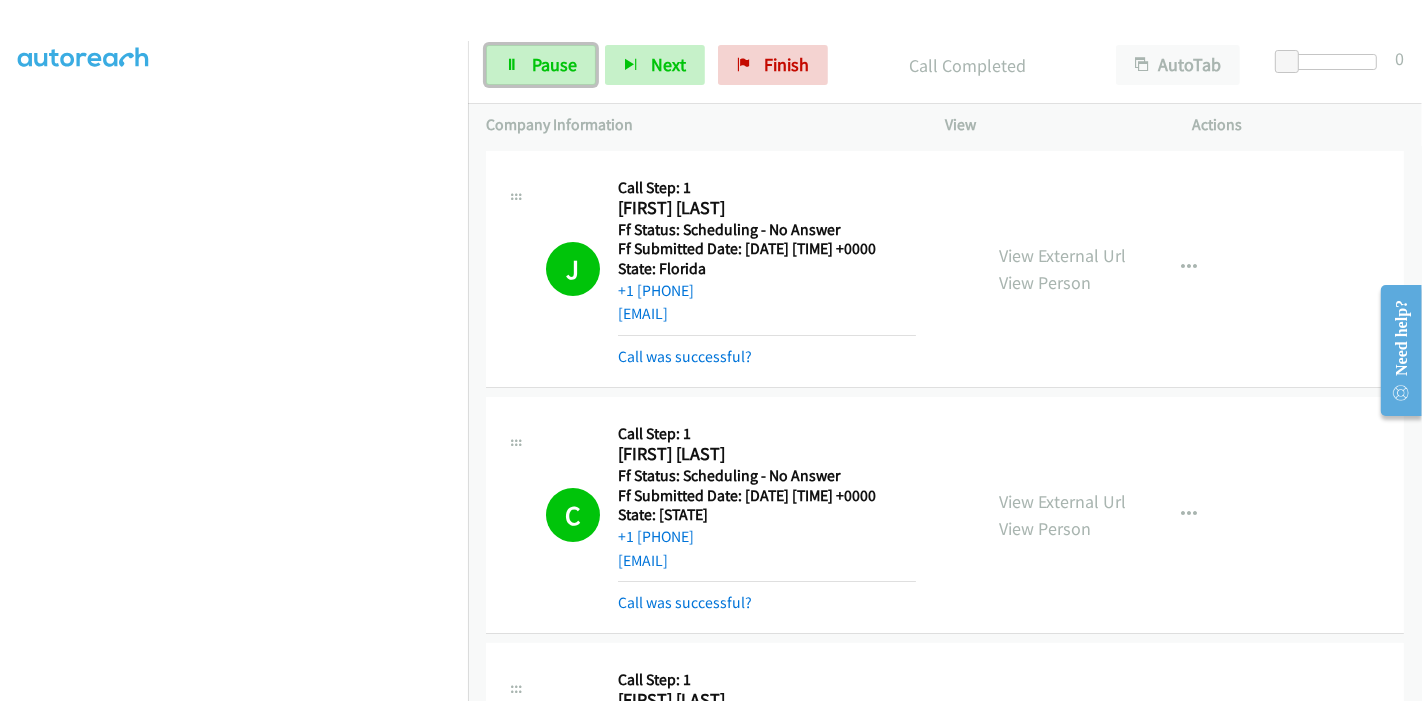 click at bounding box center (512, 66) 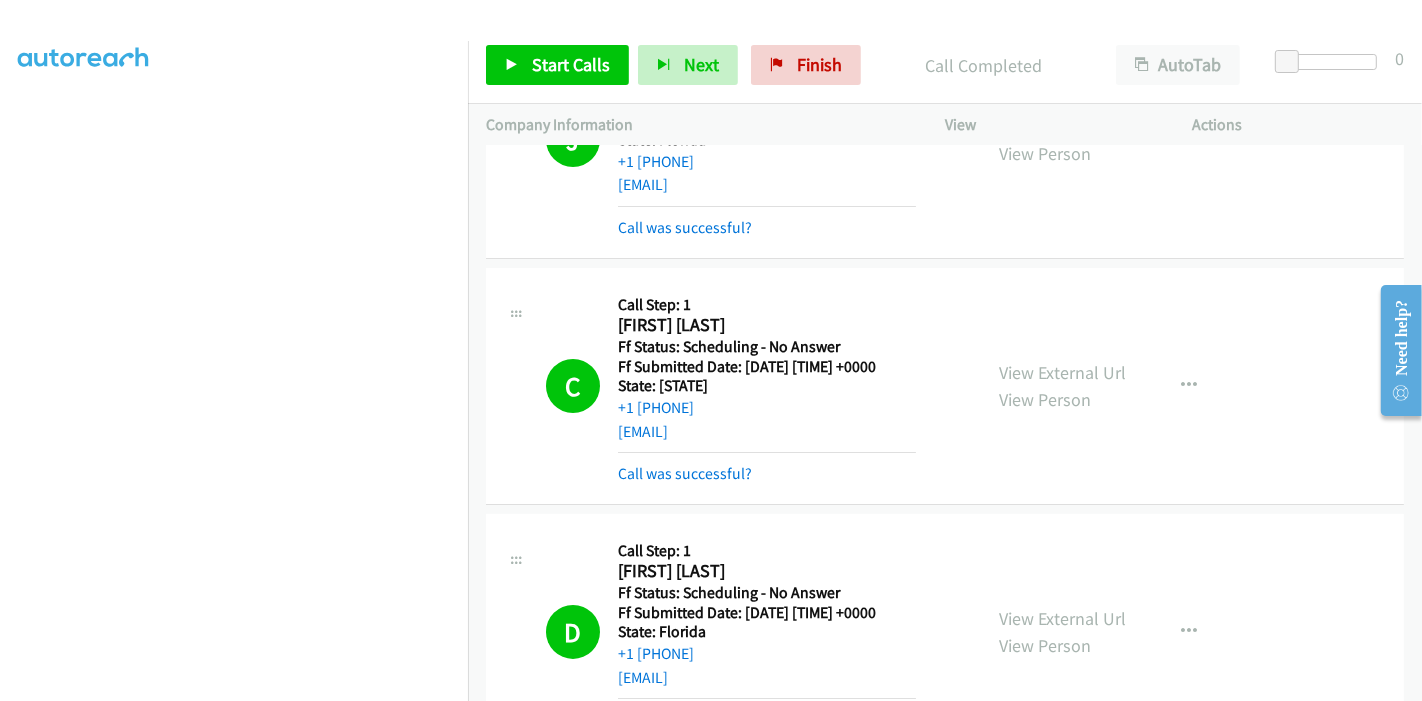 scroll, scrollTop: 0, scrollLeft: 0, axis: both 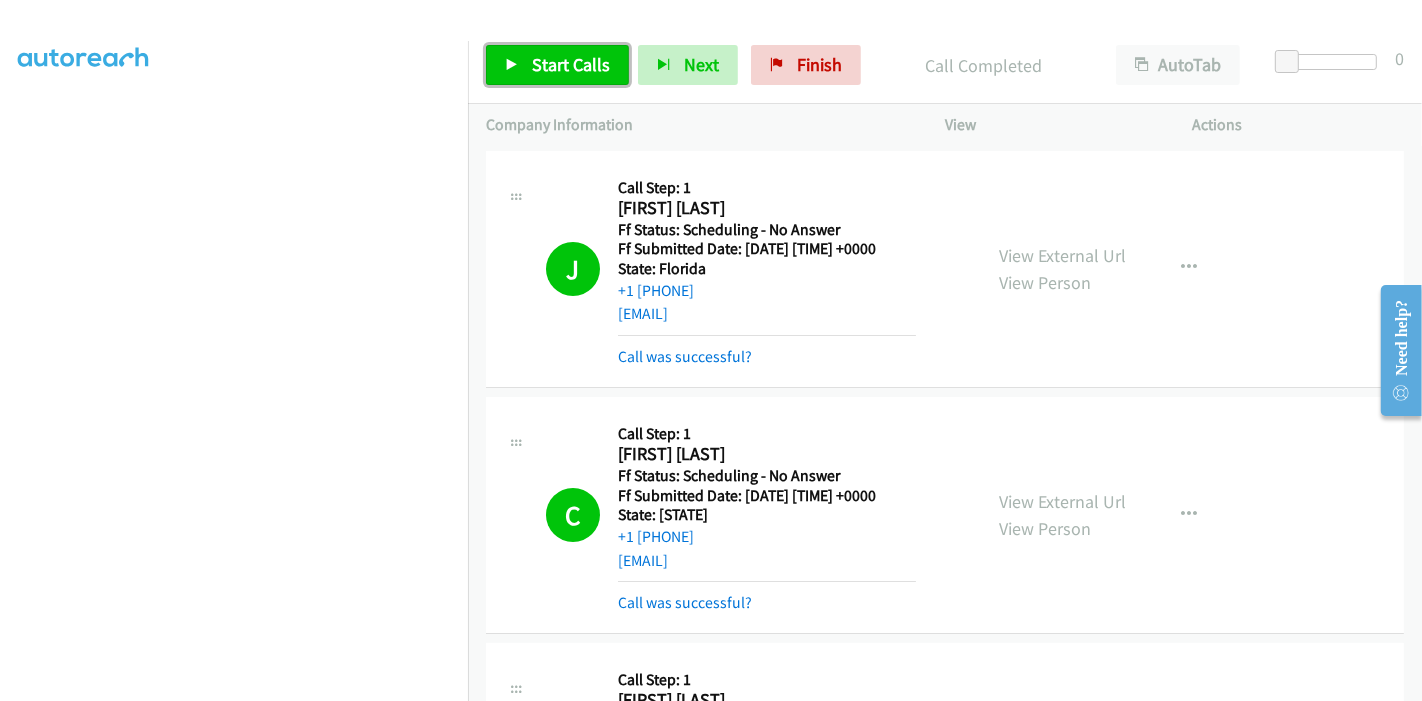 click on "Start Calls" at bounding box center (557, 65) 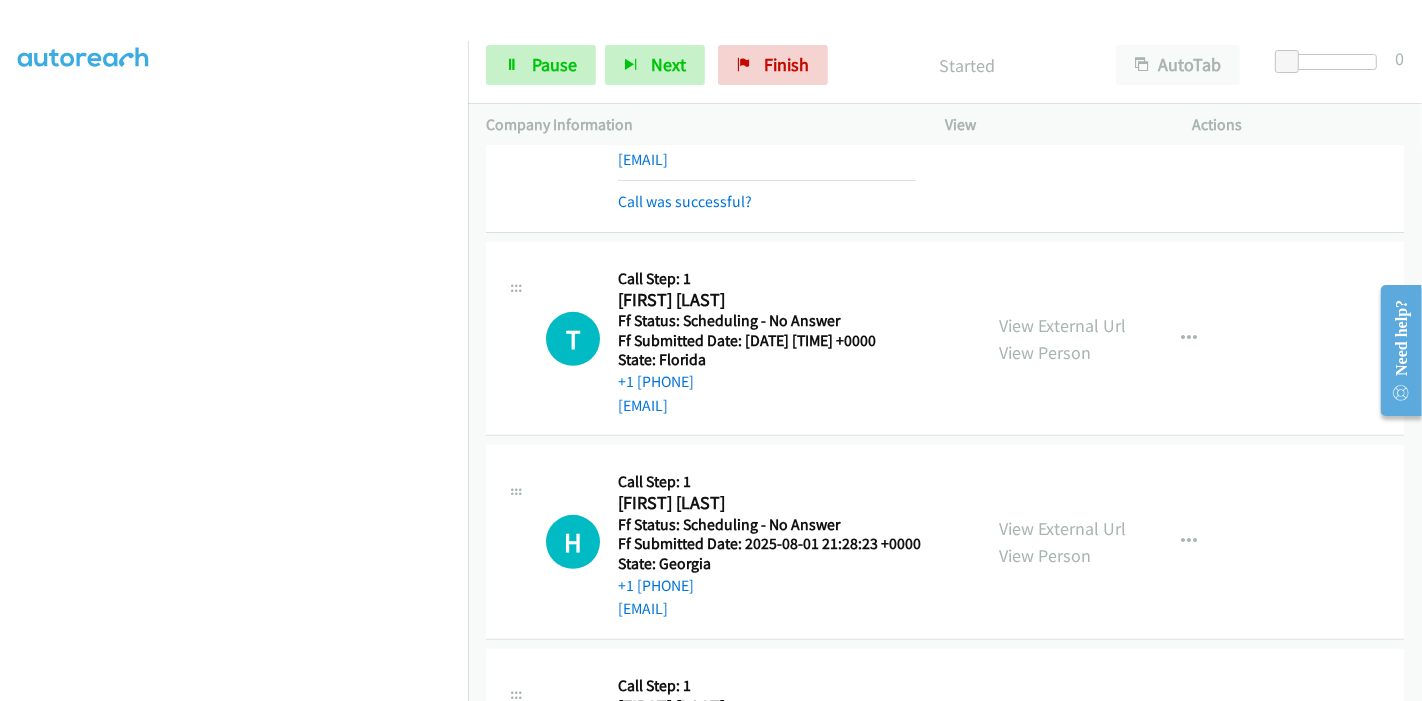 scroll, scrollTop: 666, scrollLeft: 0, axis: vertical 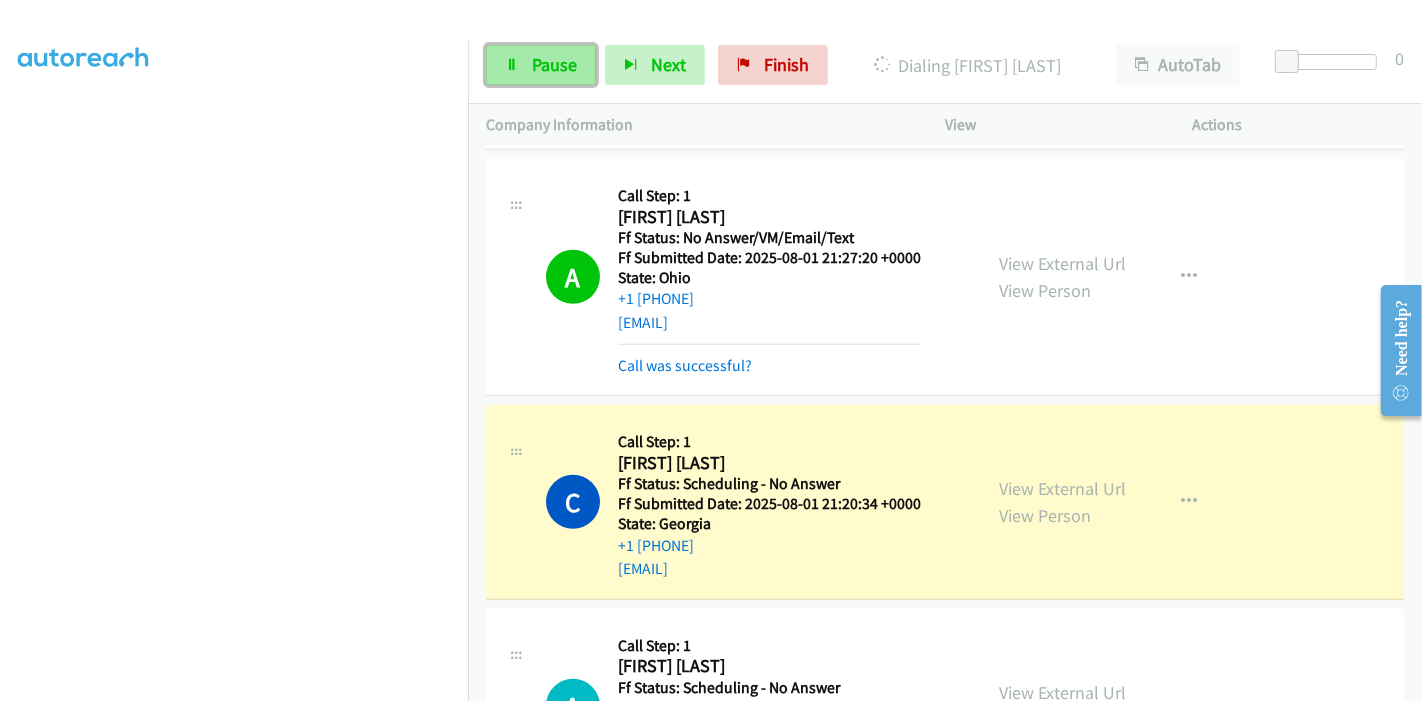 click on "Pause" at bounding box center [554, 64] 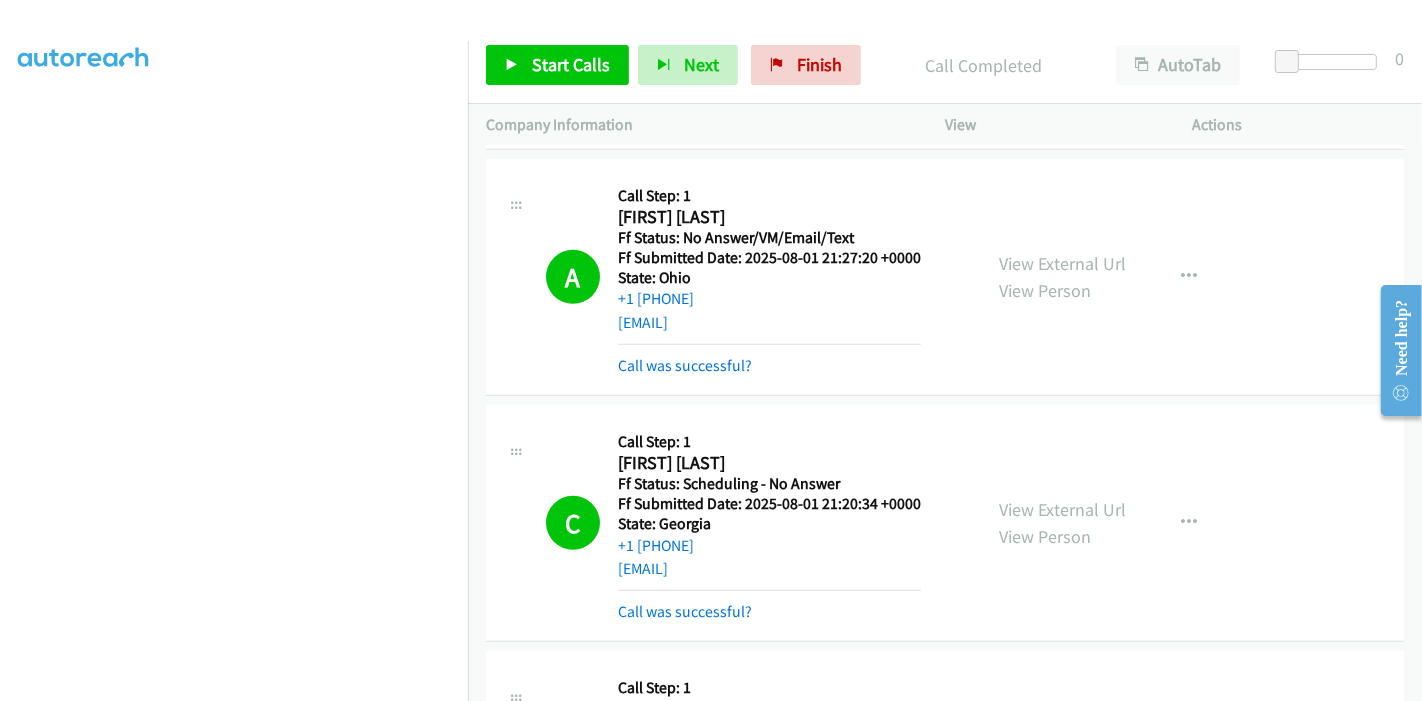 click on "Start Calls
Pause
Next
Finish
Call Completed
AutoTab
AutoTab
0" at bounding box center [945, 65] 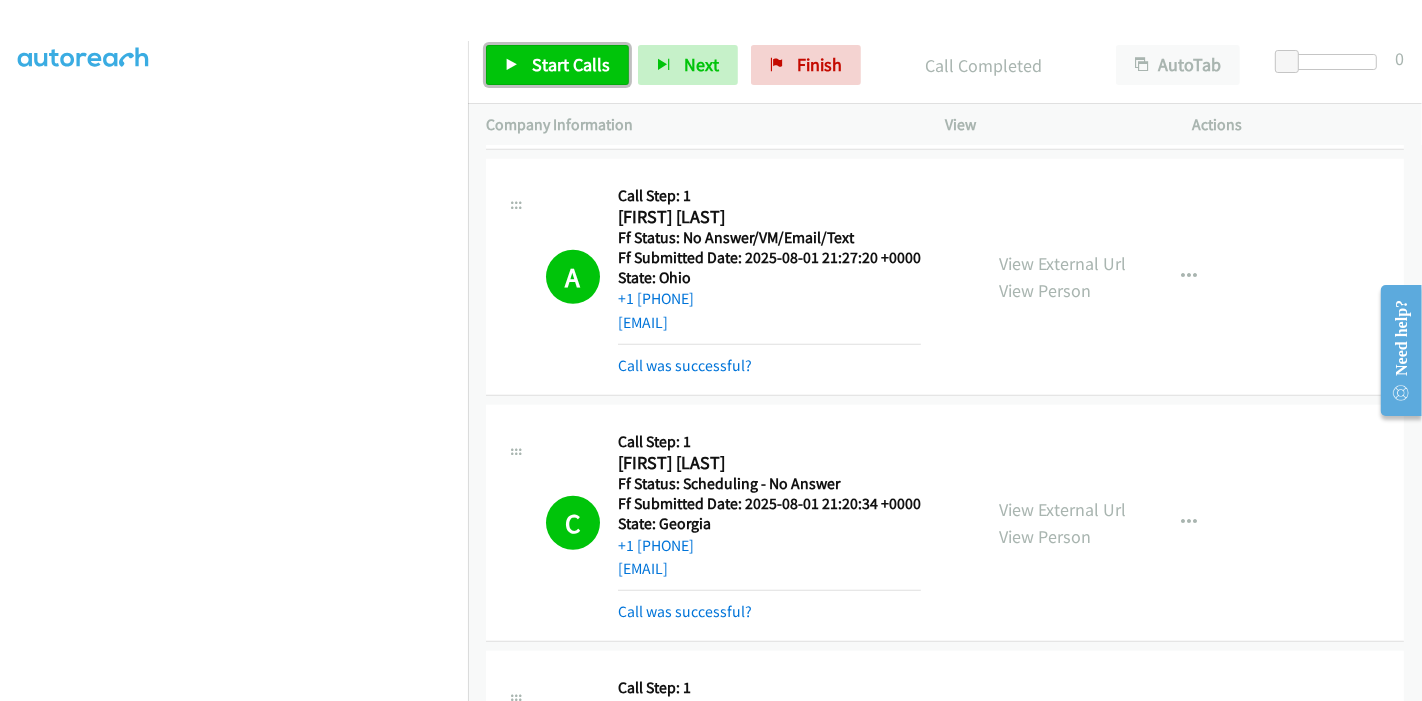 click on "Start Calls" at bounding box center (571, 64) 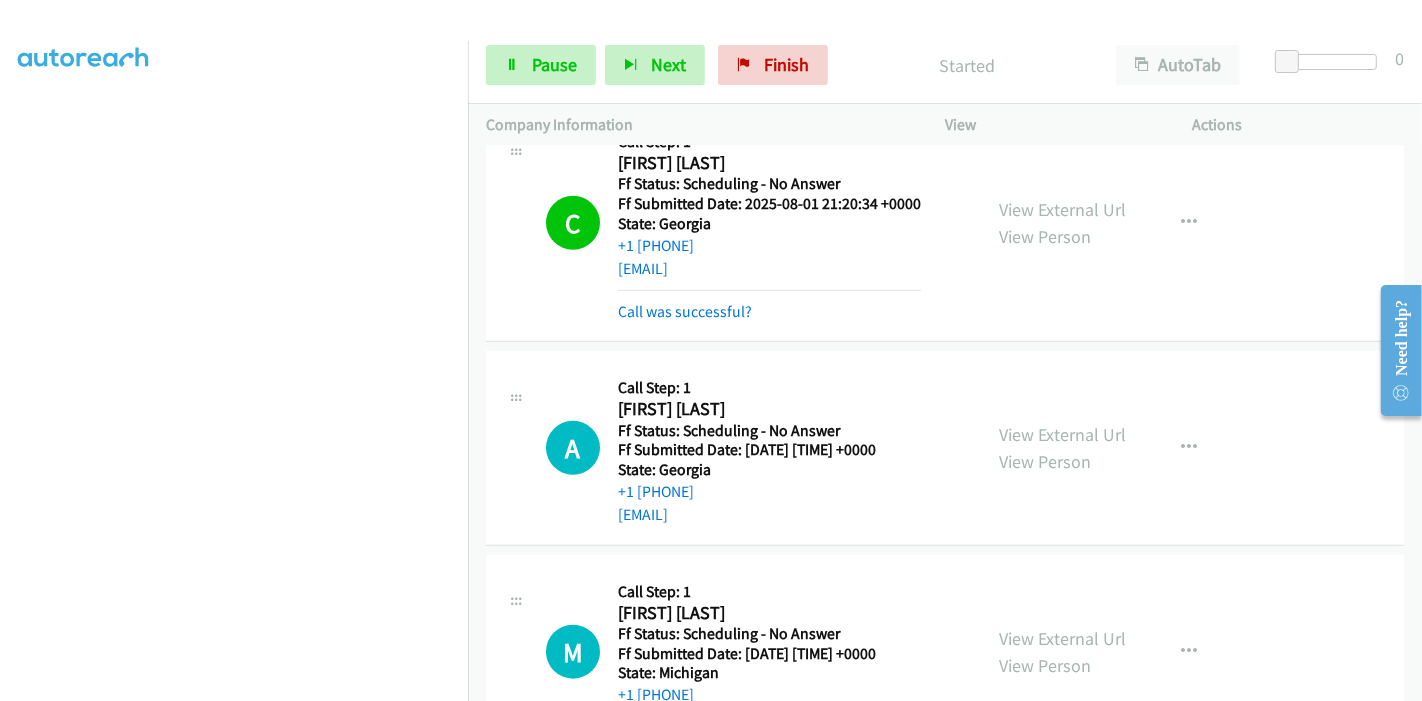 scroll, scrollTop: 1666, scrollLeft: 0, axis: vertical 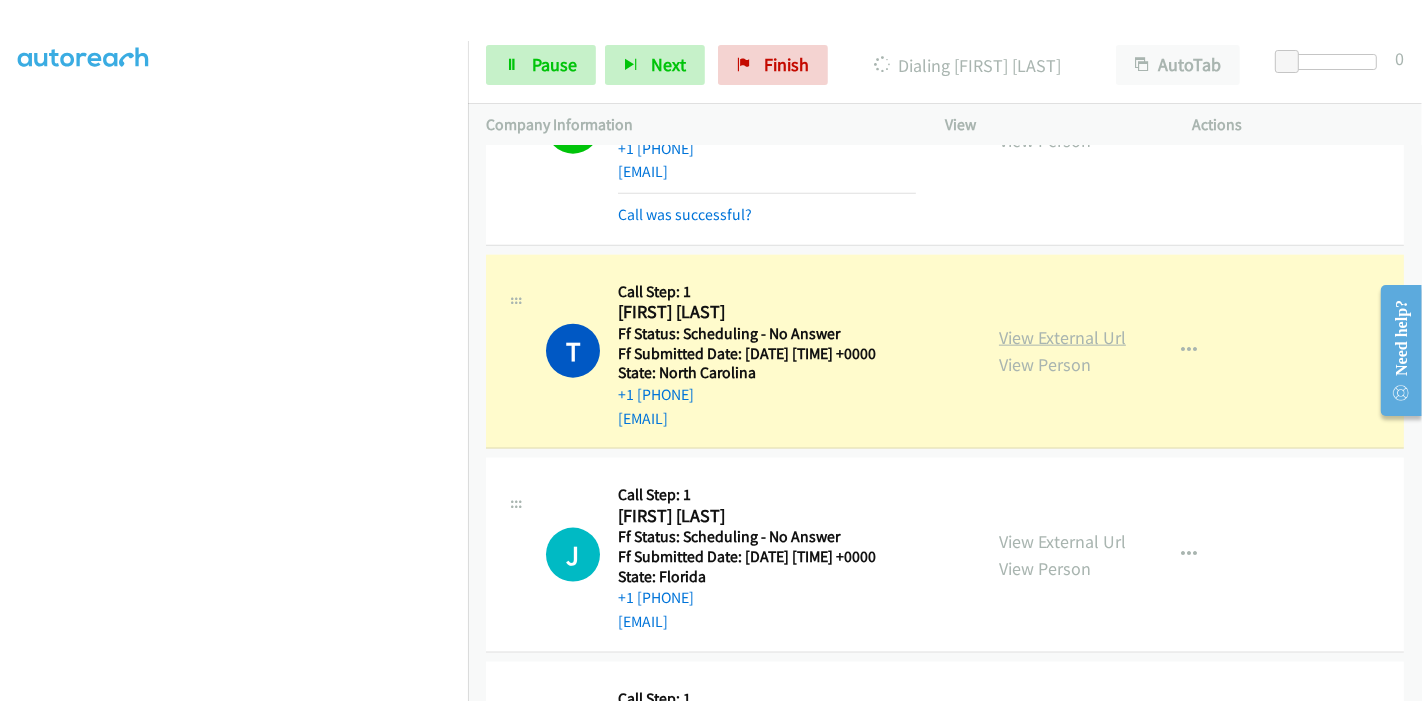 click on "View External Url" at bounding box center [1062, 337] 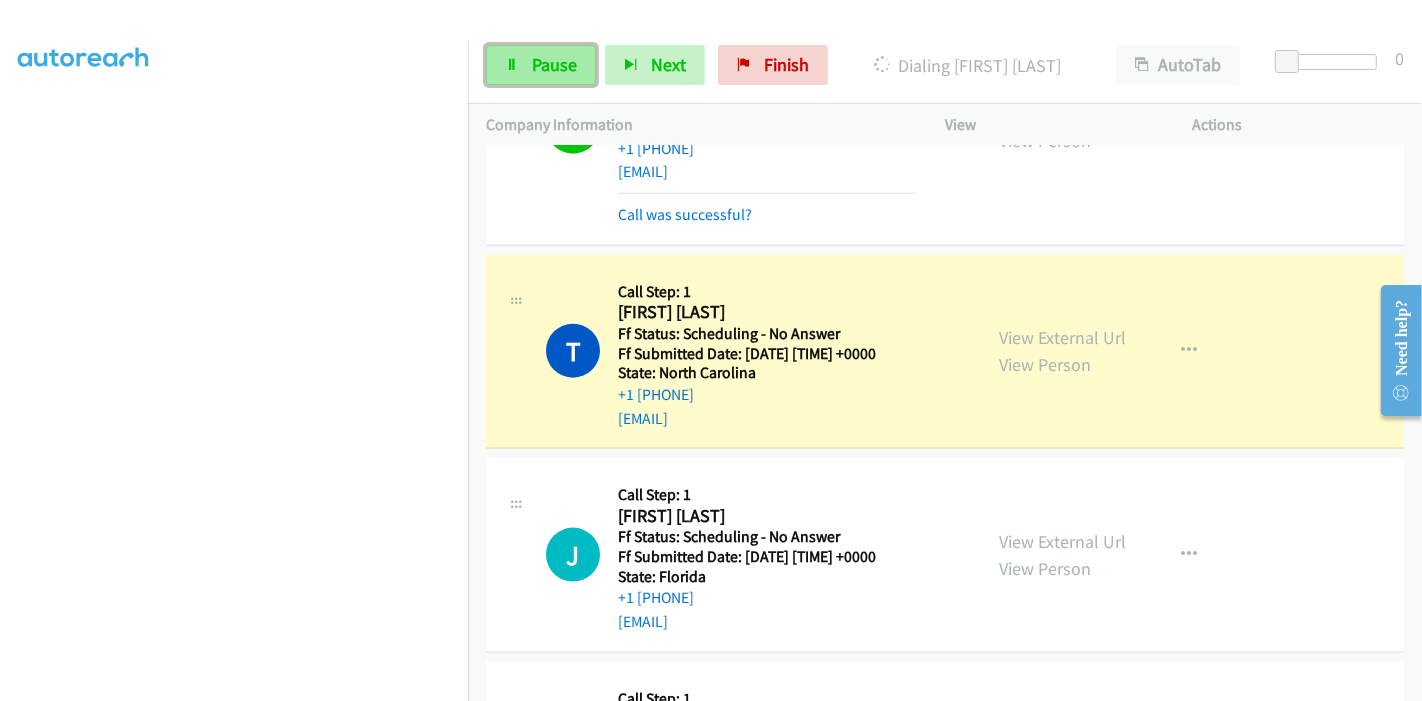 click on "Pause" at bounding box center [541, 65] 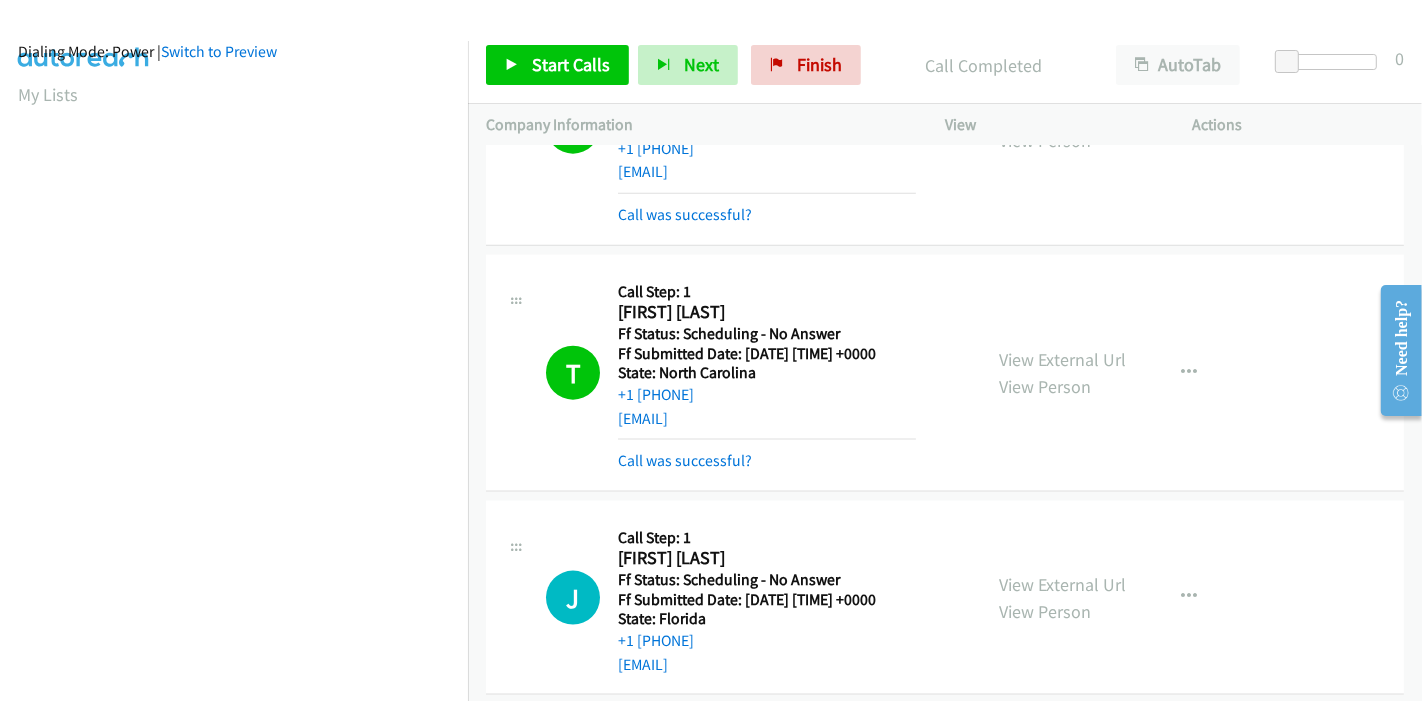 scroll, scrollTop: 0, scrollLeft: 0, axis: both 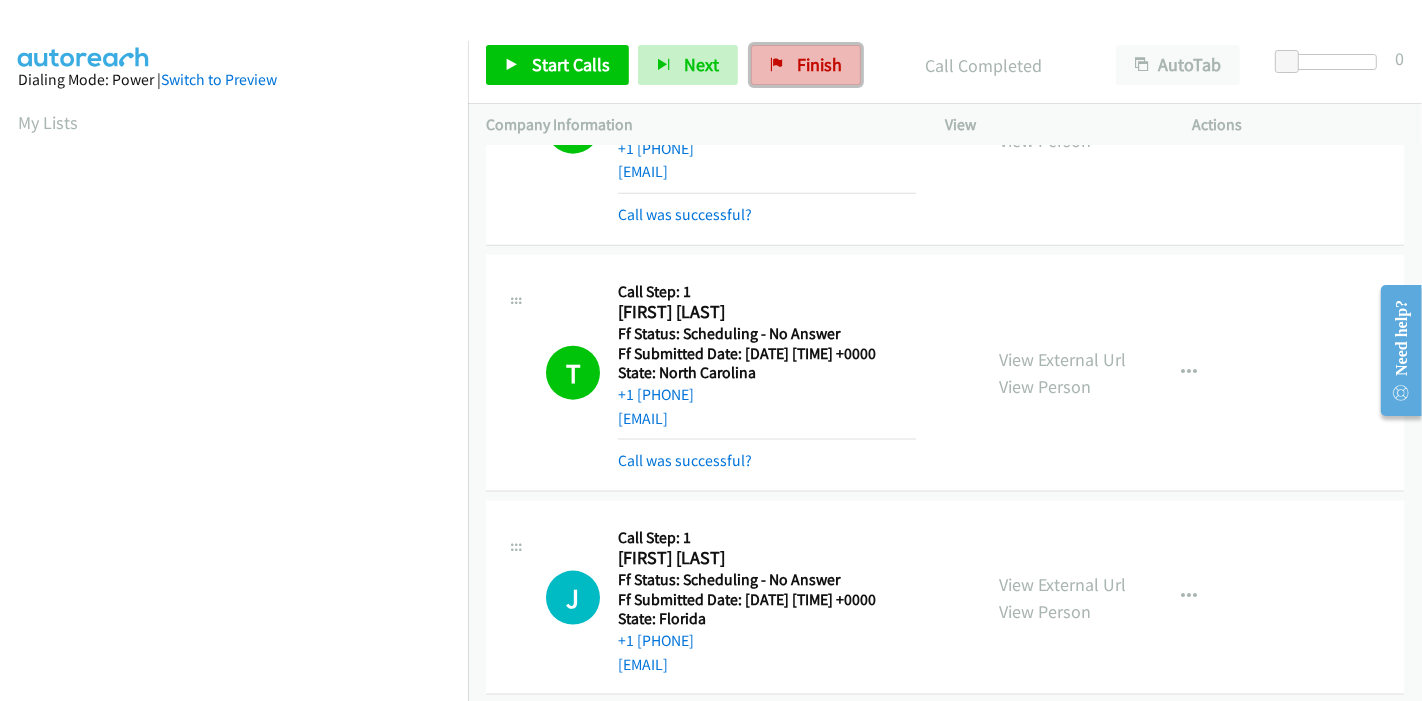 click on "Finish" at bounding box center [819, 64] 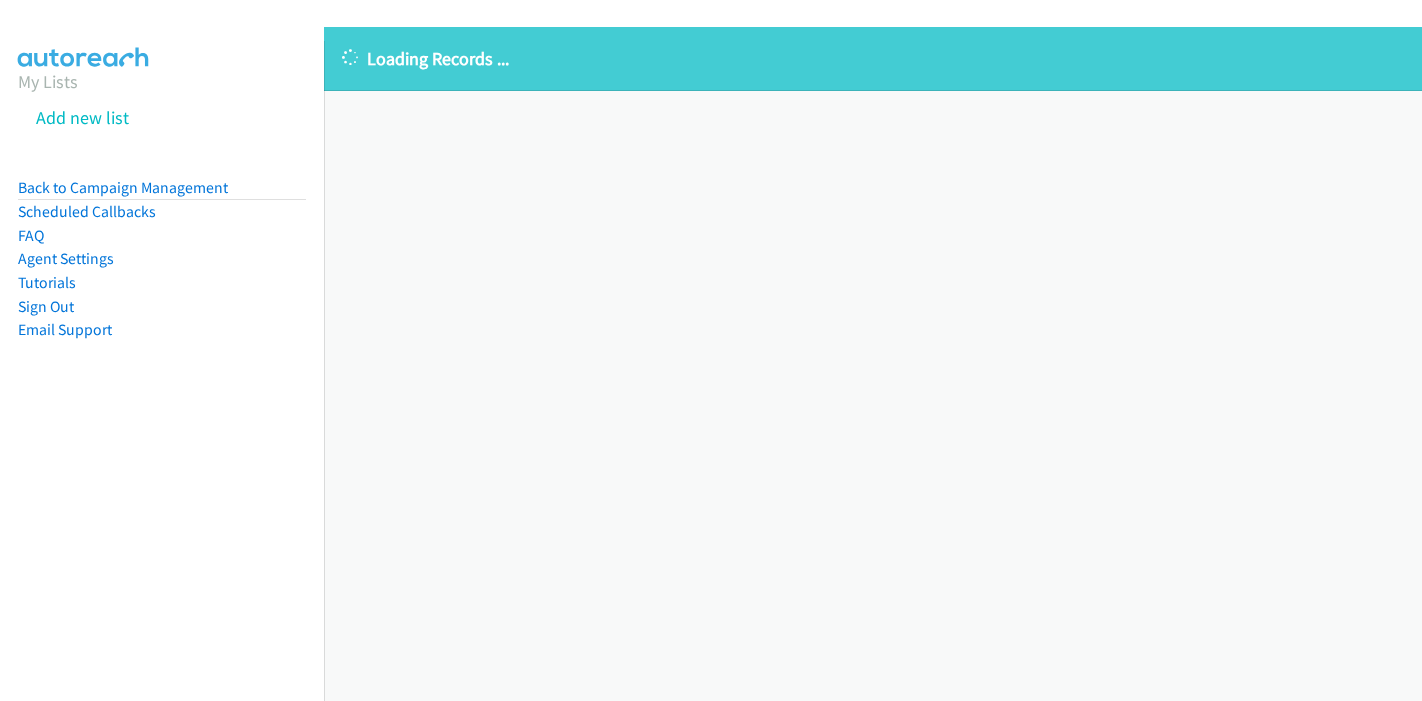 scroll, scrollTop: 0, scrollLeft: 0, axis: both 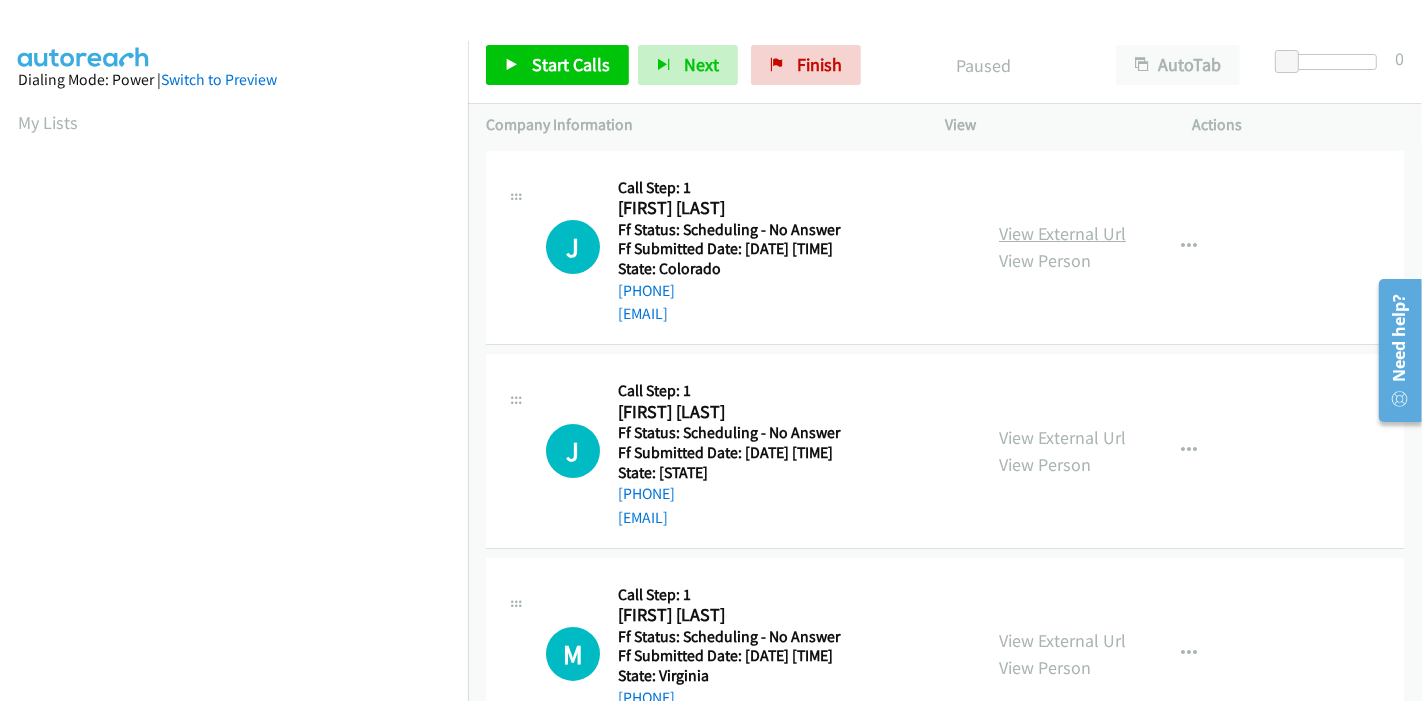 click on "View External Url" at bounding box center (1062, 233) 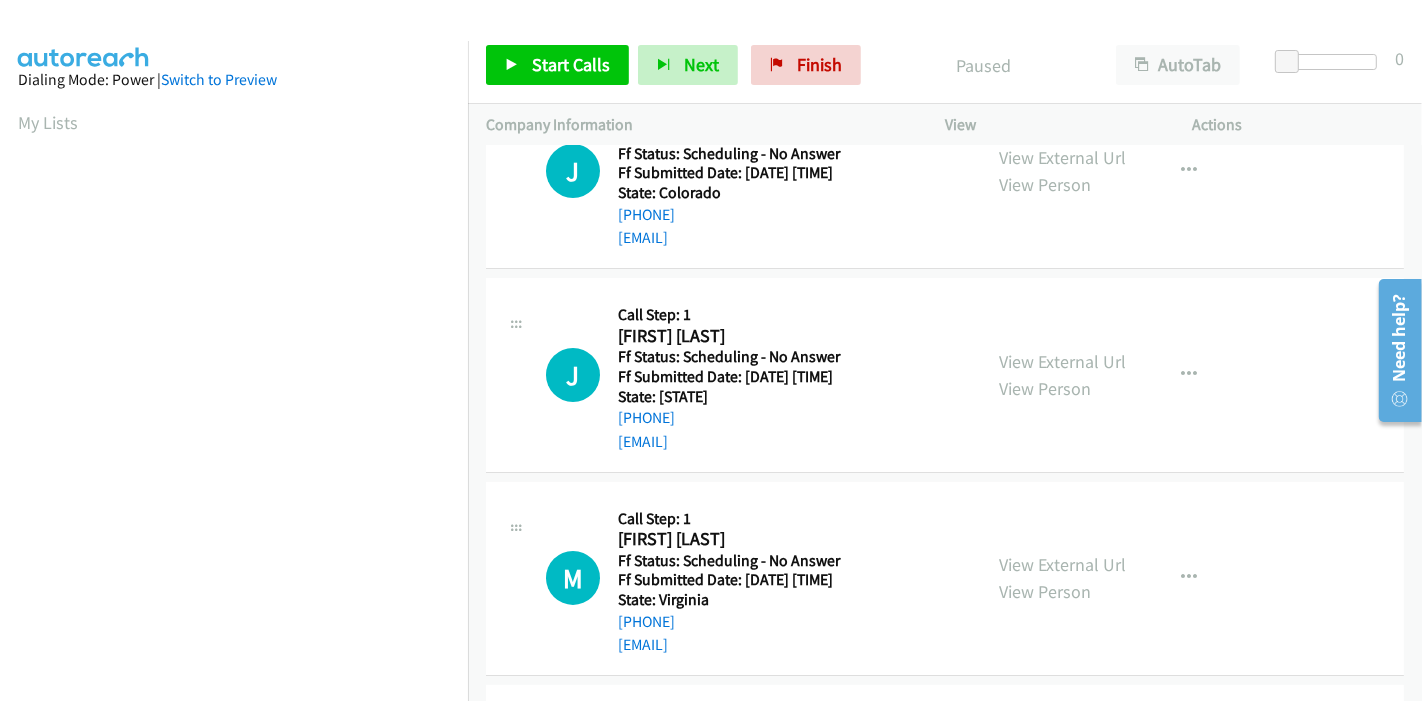 scroll, scrollTop: 111, scrollLeft: 0, axis: vertical 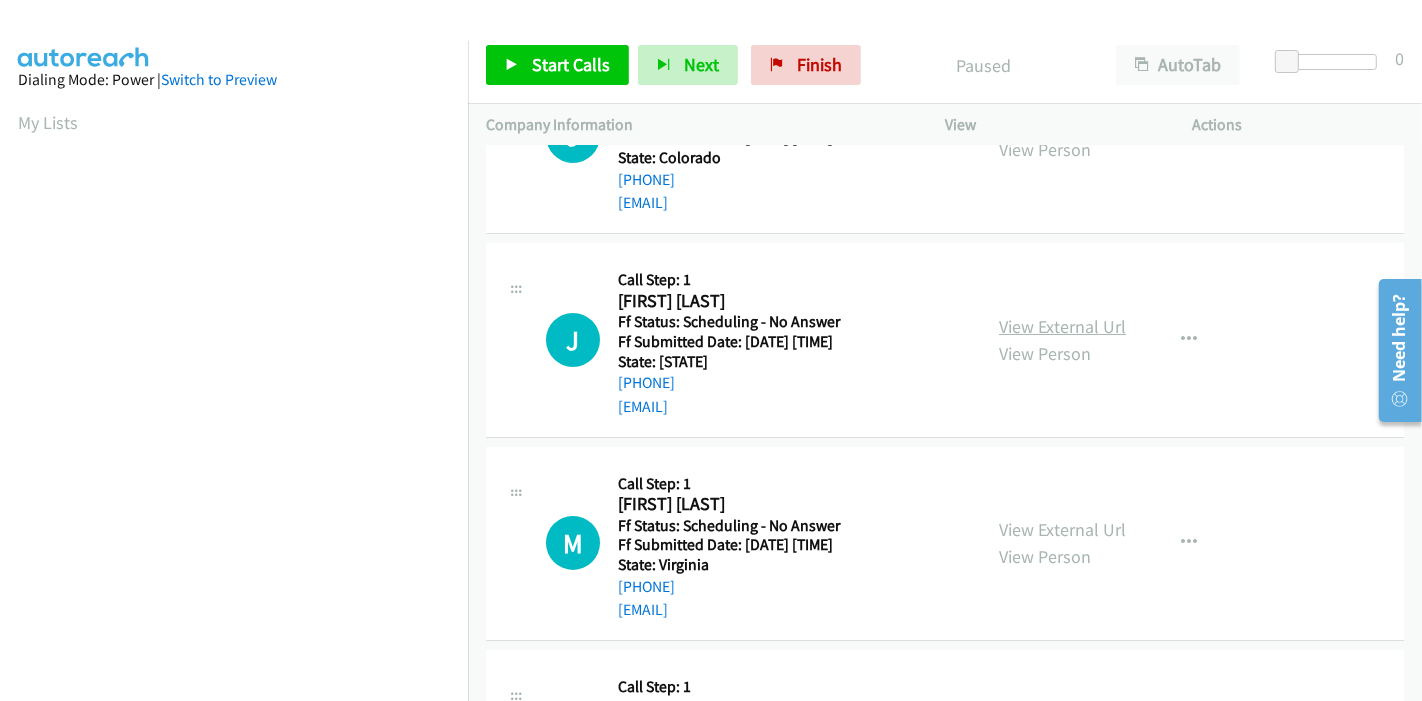 click on "View External Url" at bounding box center (1062, 326) 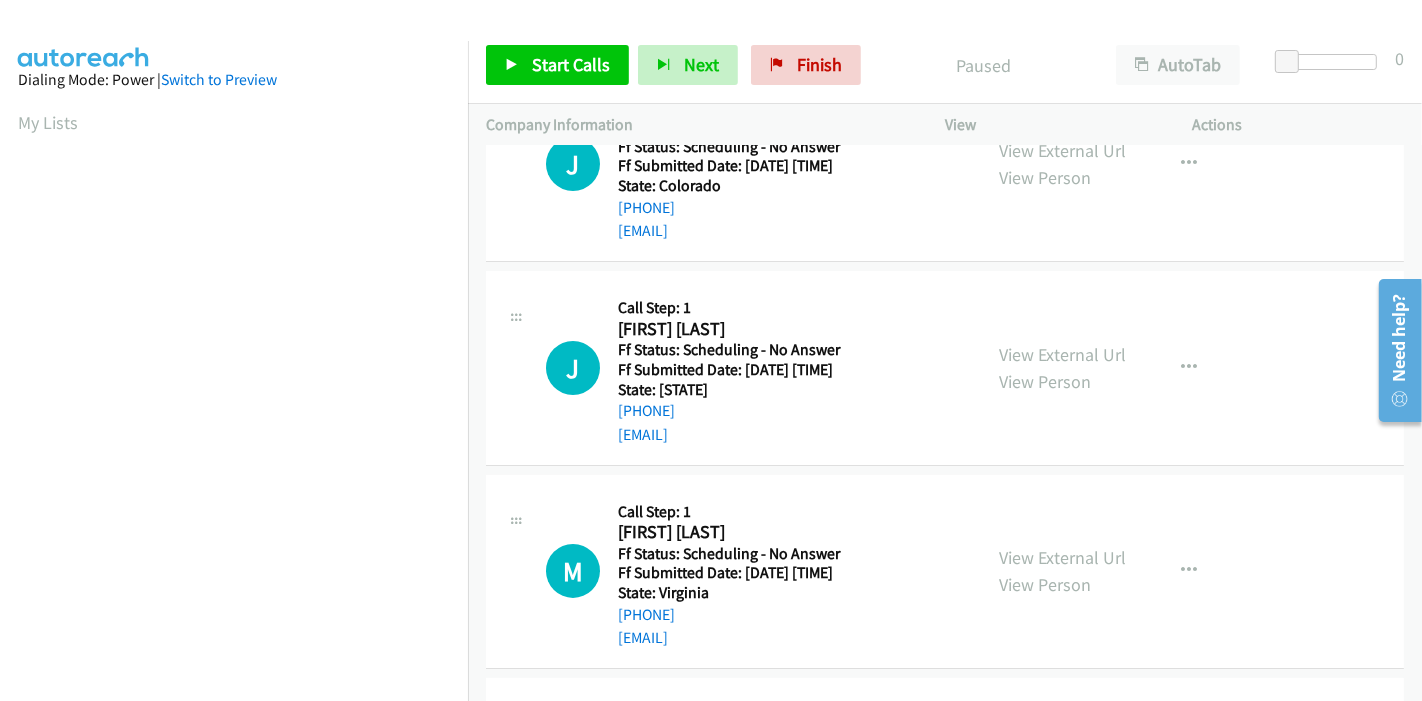 scroll, scrollTop: 222, scrollLeft: 0, axis: vertical 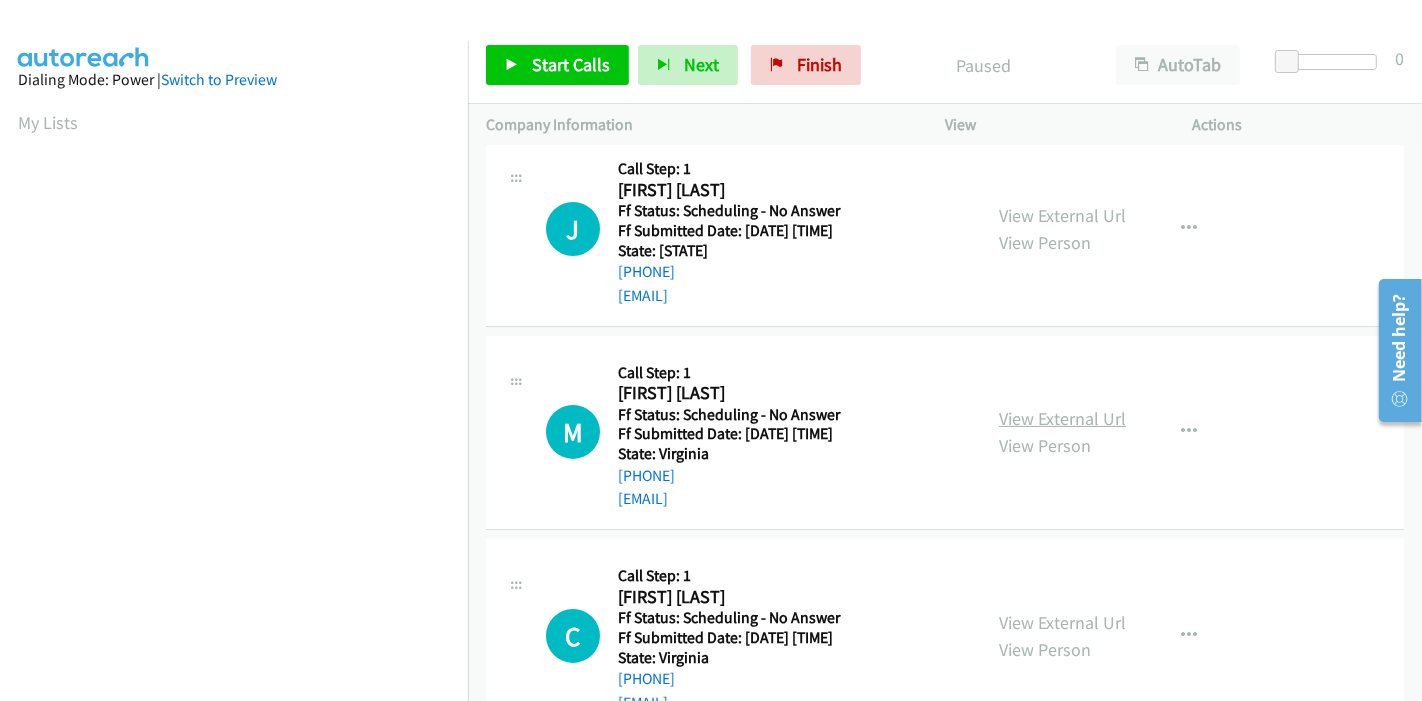 click on "View External Url" at bounding box center [1062, 418] 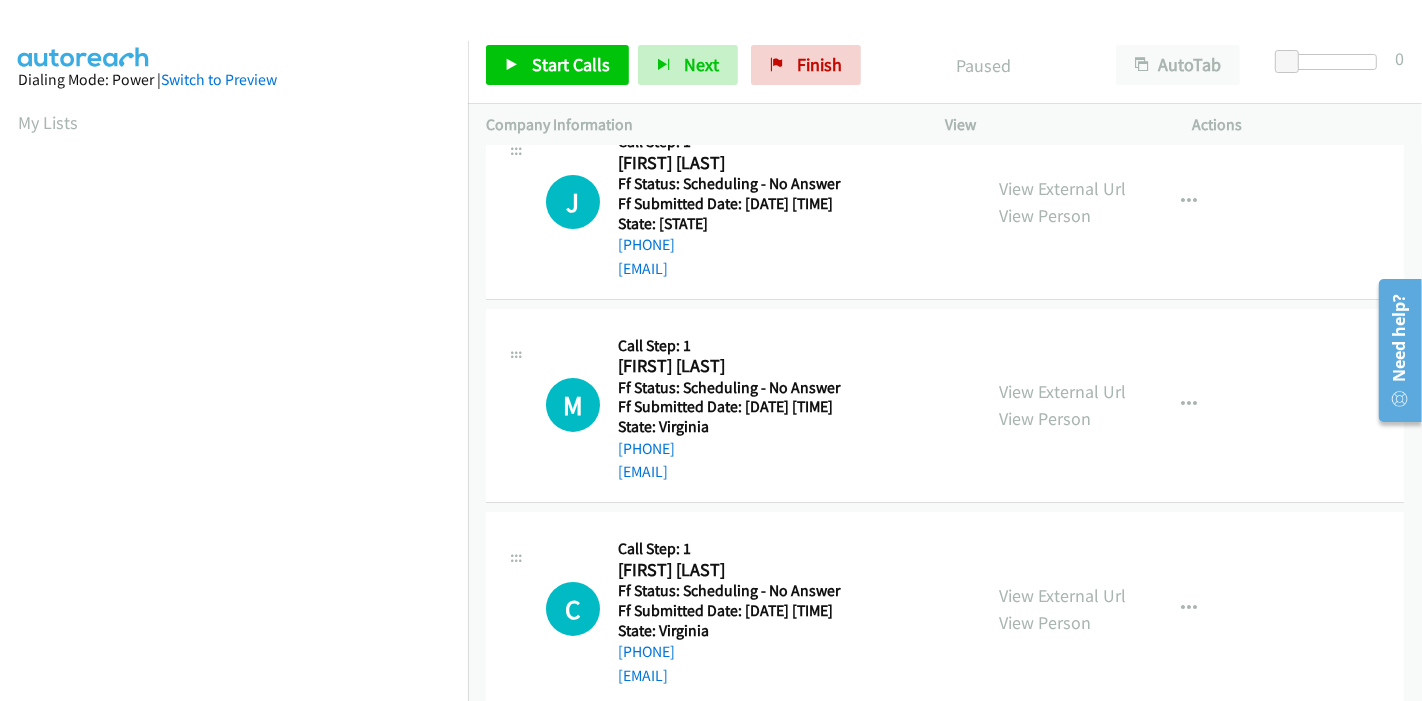 scroll, scrollTop: 333, scrollLeft: 0, axis: vertical 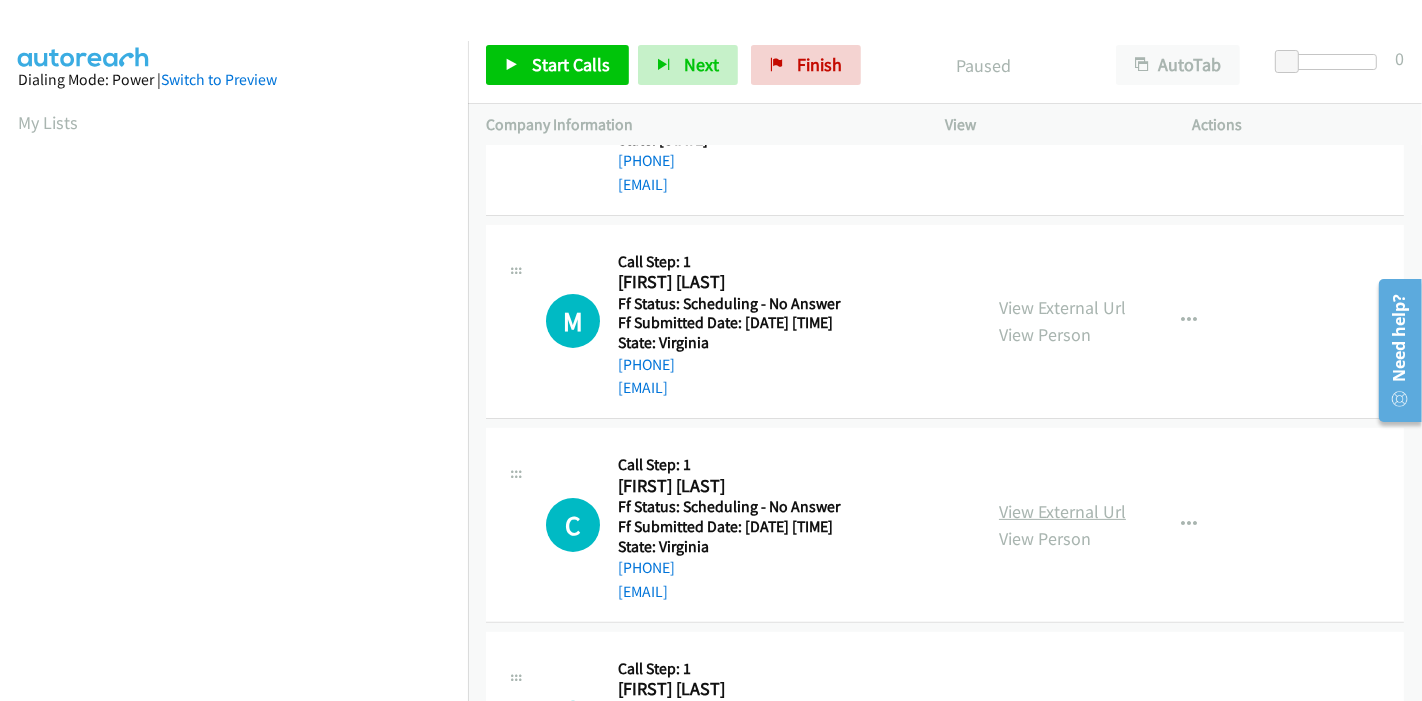 click on "View External Url" at bounding box center [1062, 511] 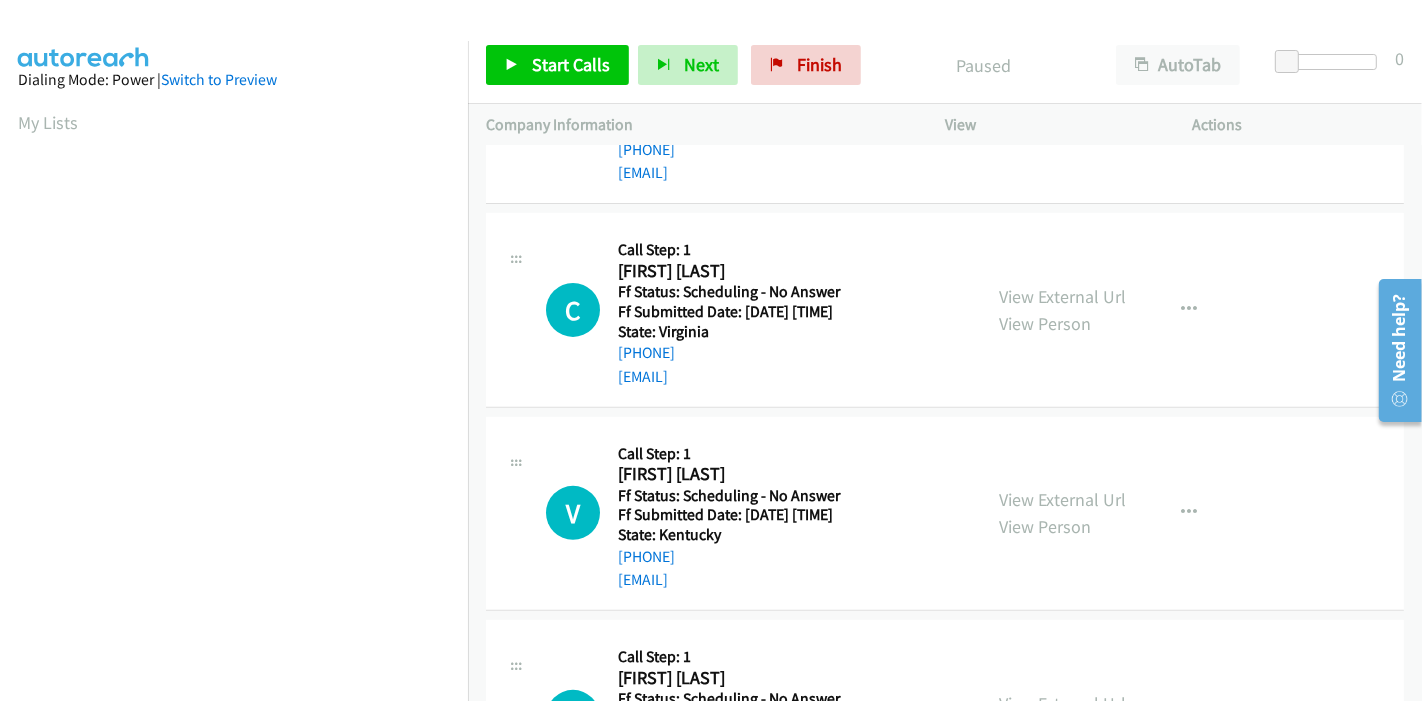 scroll, scrollTop: 555, scrollLeft: 0, axis: vertical 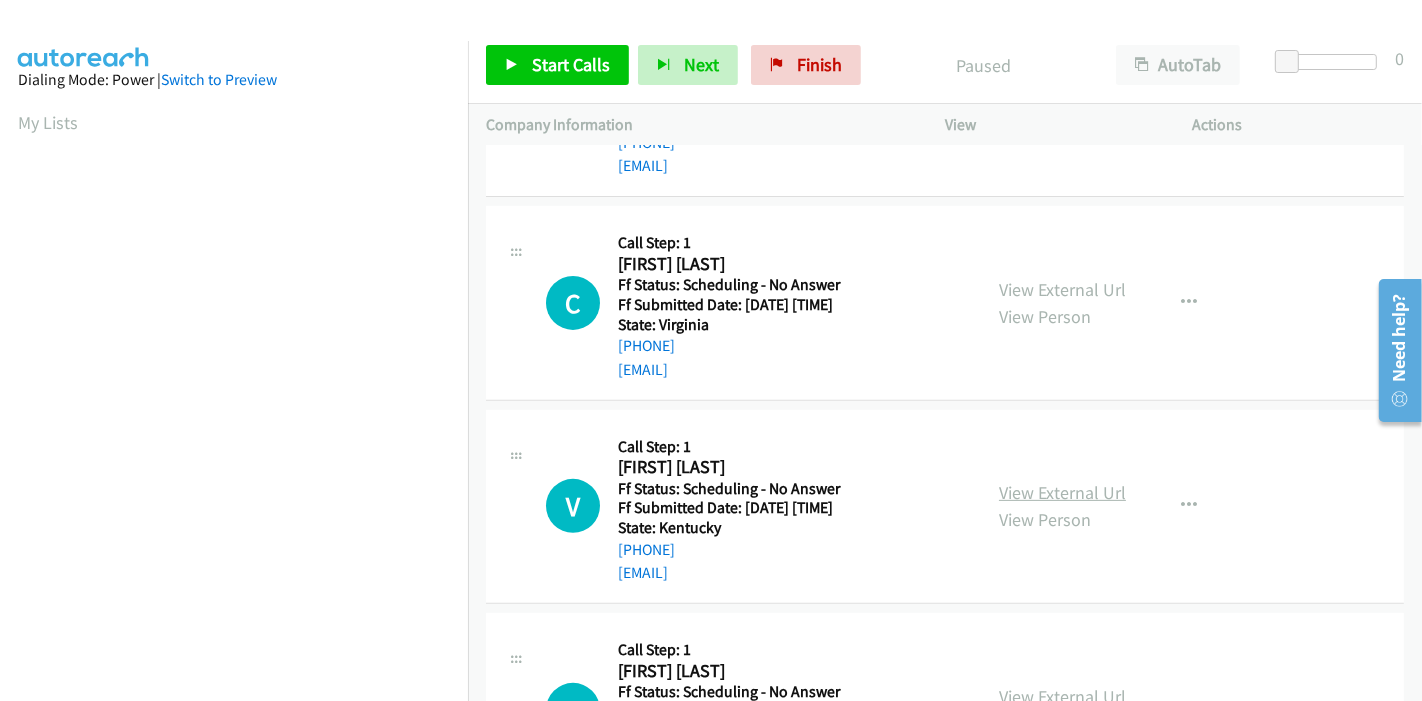 click on "View External Url" at bounding box center [1062, 492] 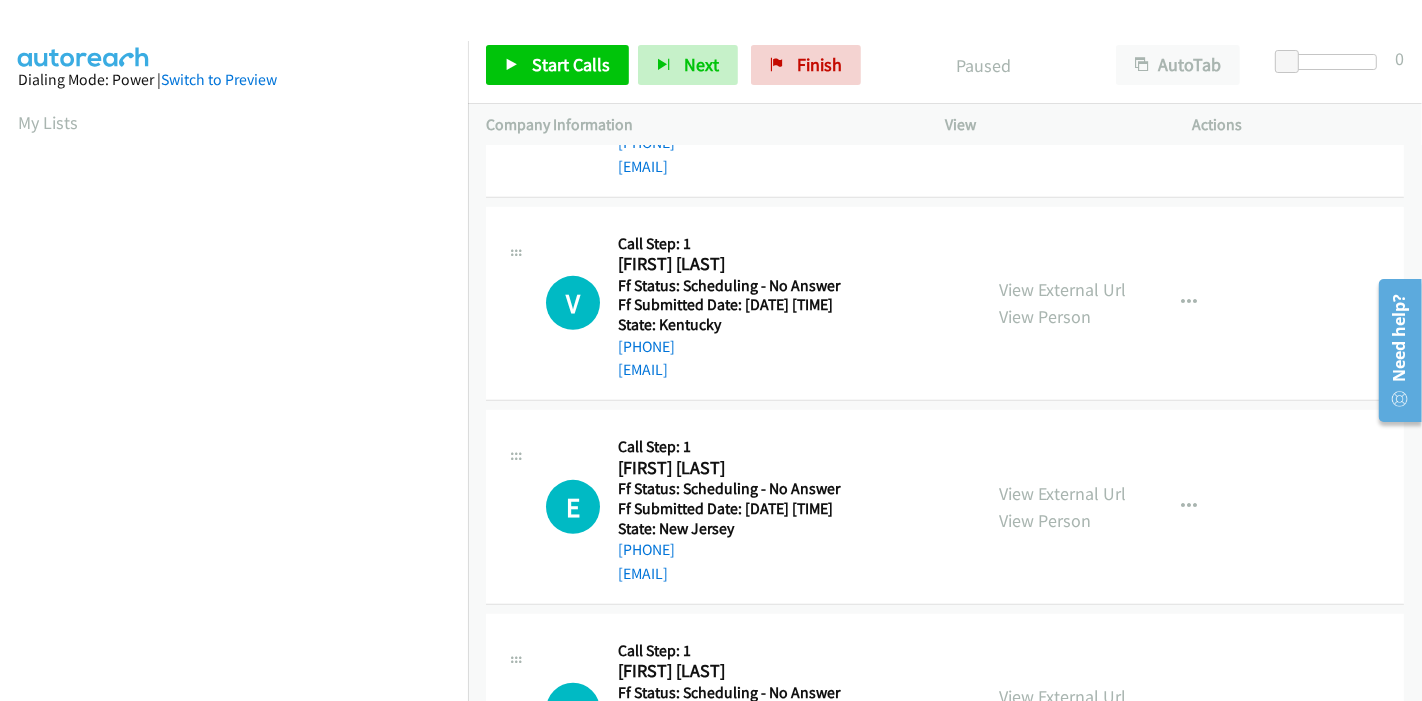 scroll, scrollTop: 777, scrollLeft: 0, axis: vertical 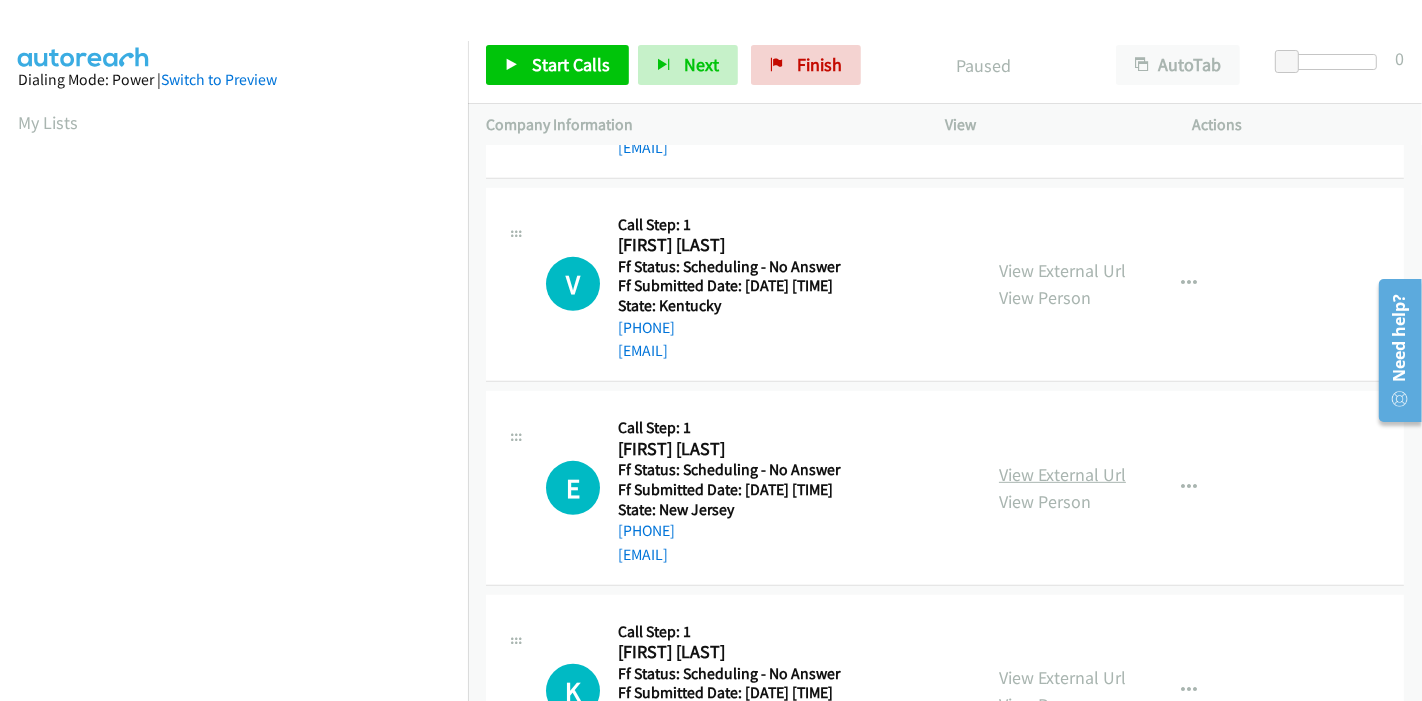 click on "View External Url" at bounding box center (1062, 474) 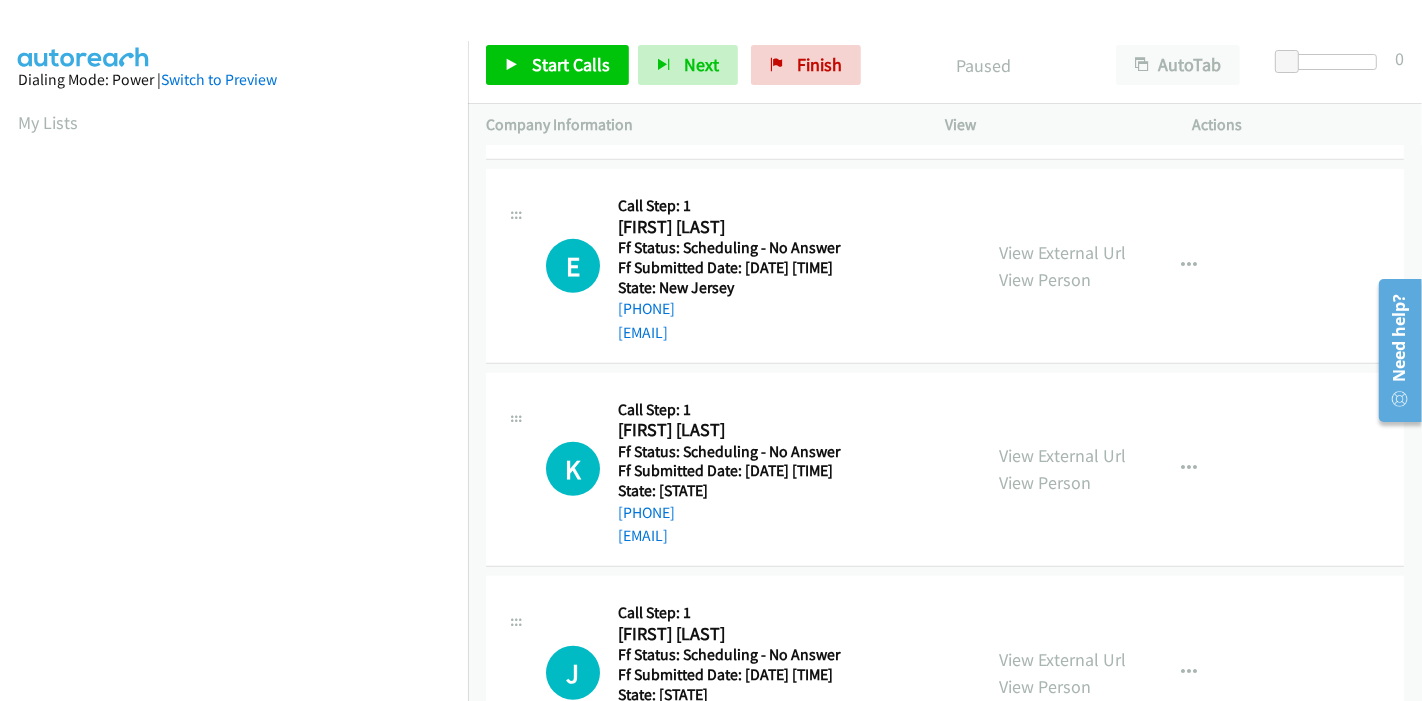 scroll, scrollTop: 1000, scrollLeft: 0, axis: vertical 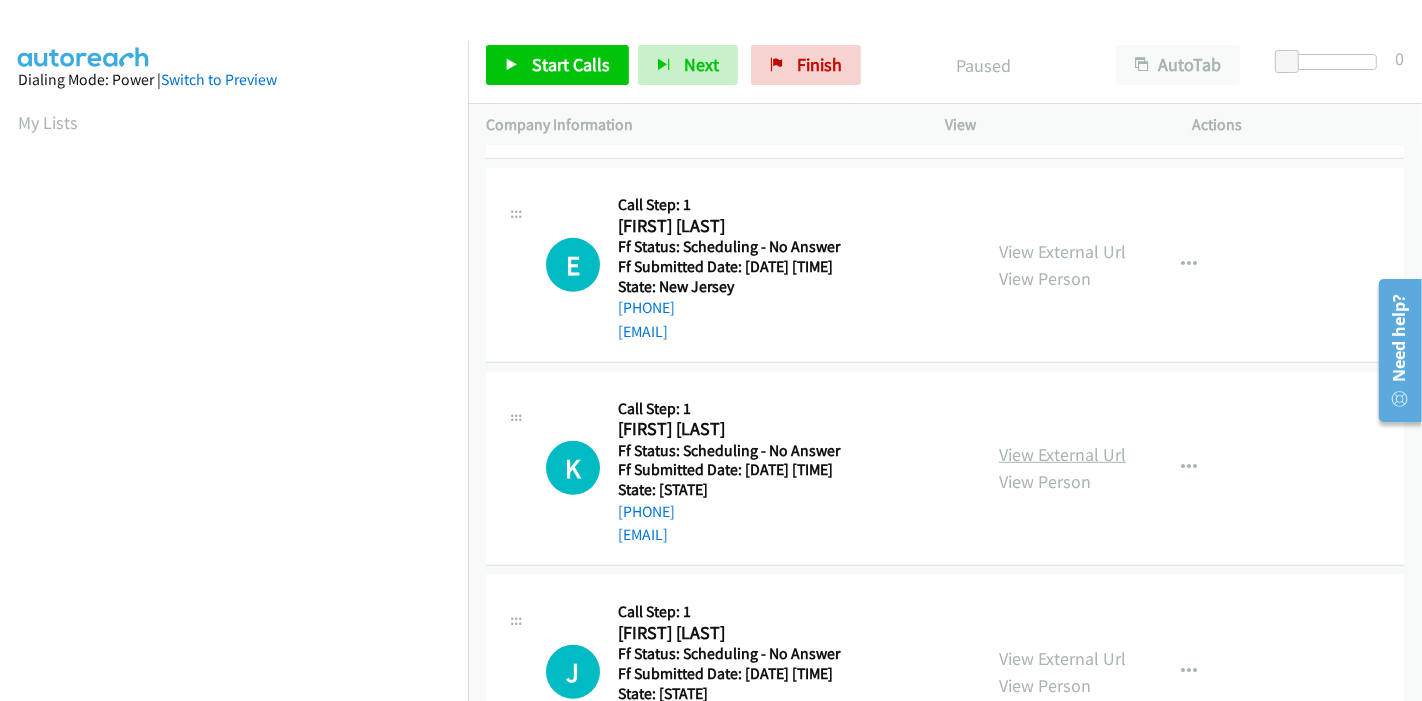 click on "View External Url" at bounding box center [1062, 454] 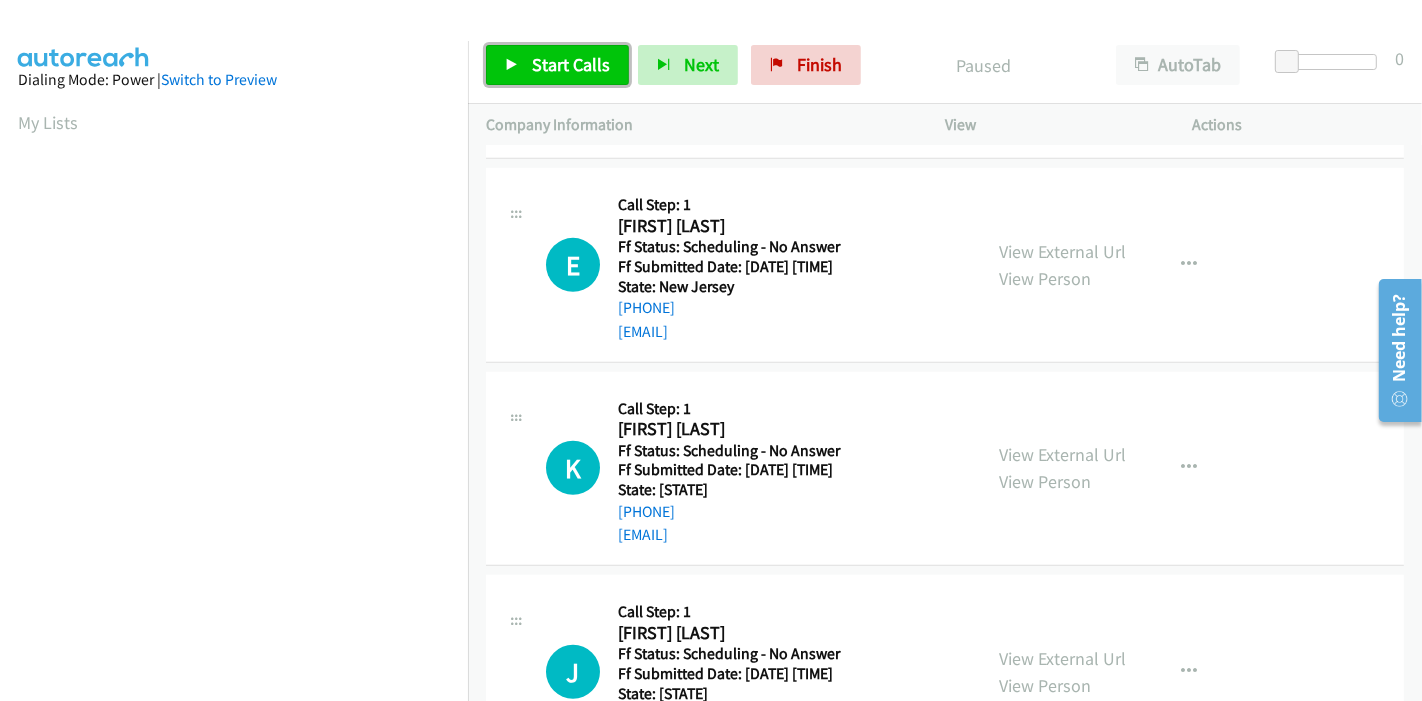 click on "Start Calls" at bounding box center [571, 64] 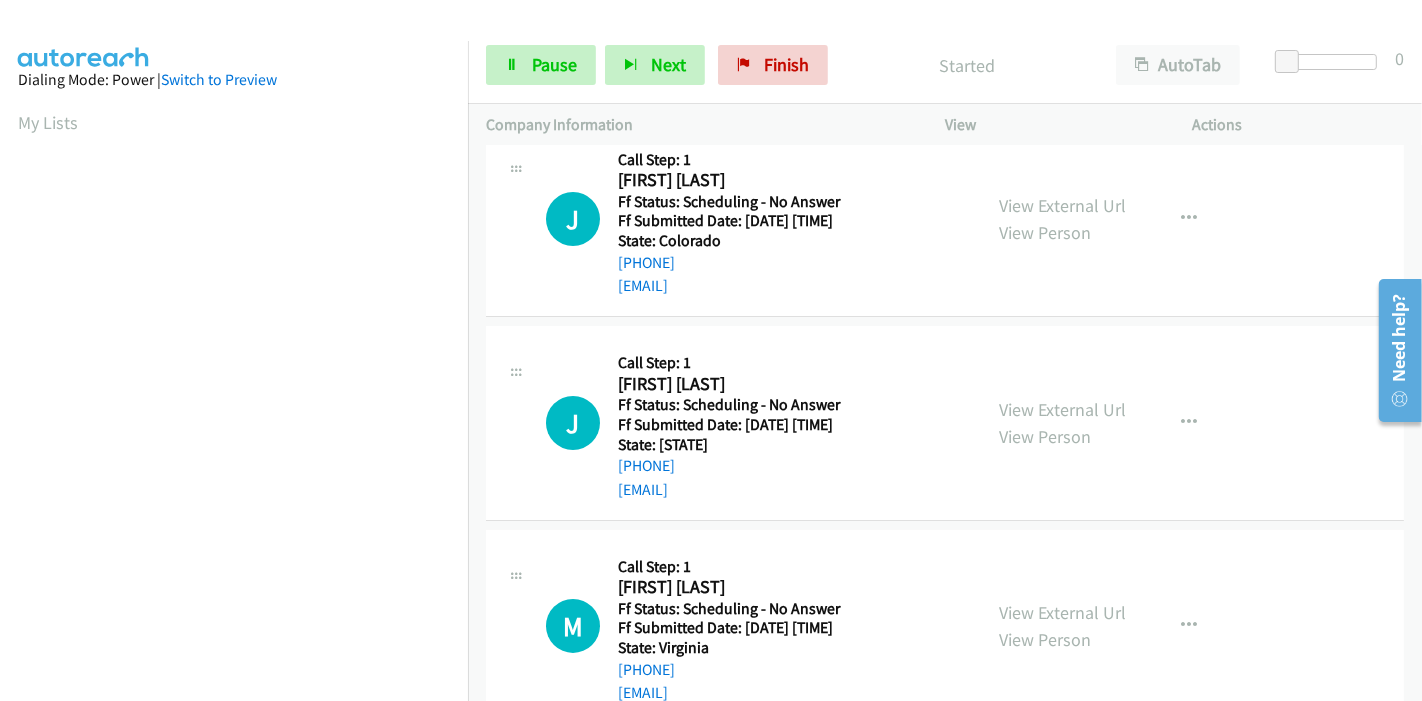 scroll, scrollTop: 0, scrollLeft: 0, axis: both 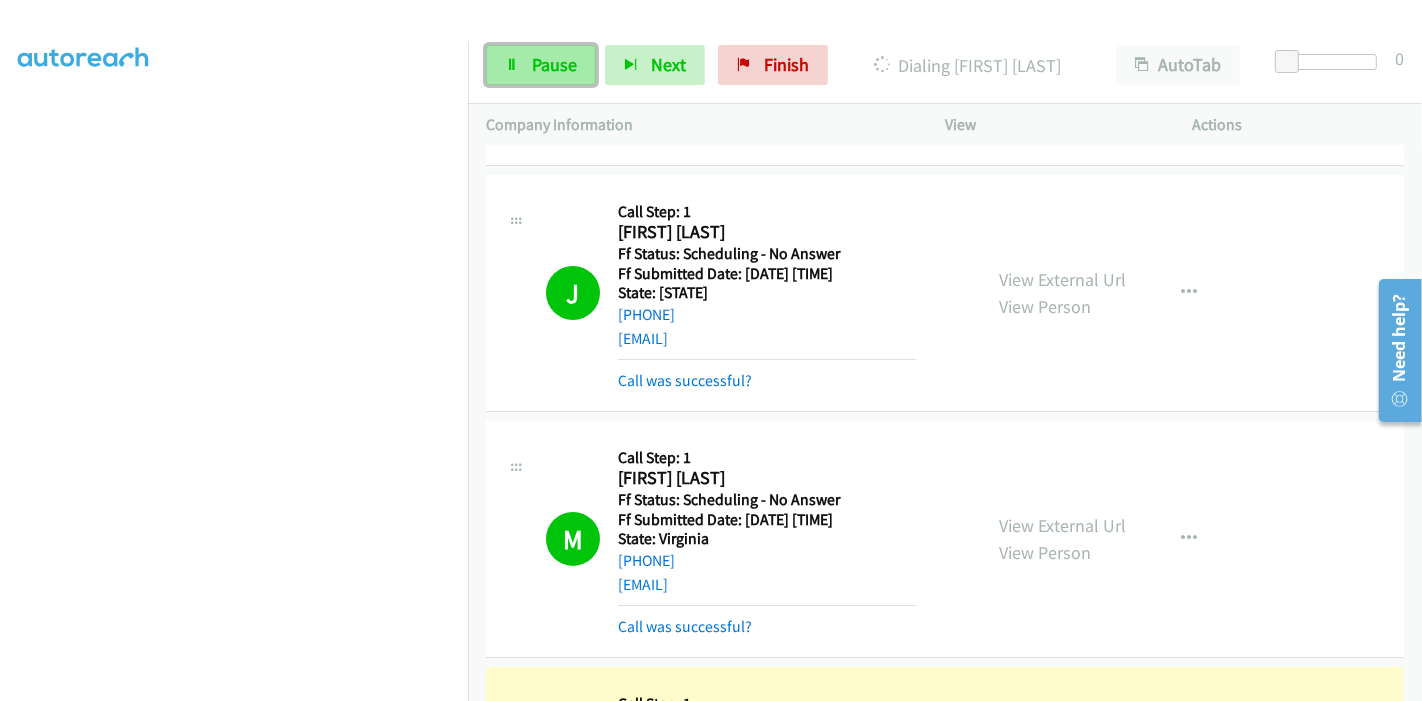 click on "Pause" at bounding box center [554, 64] 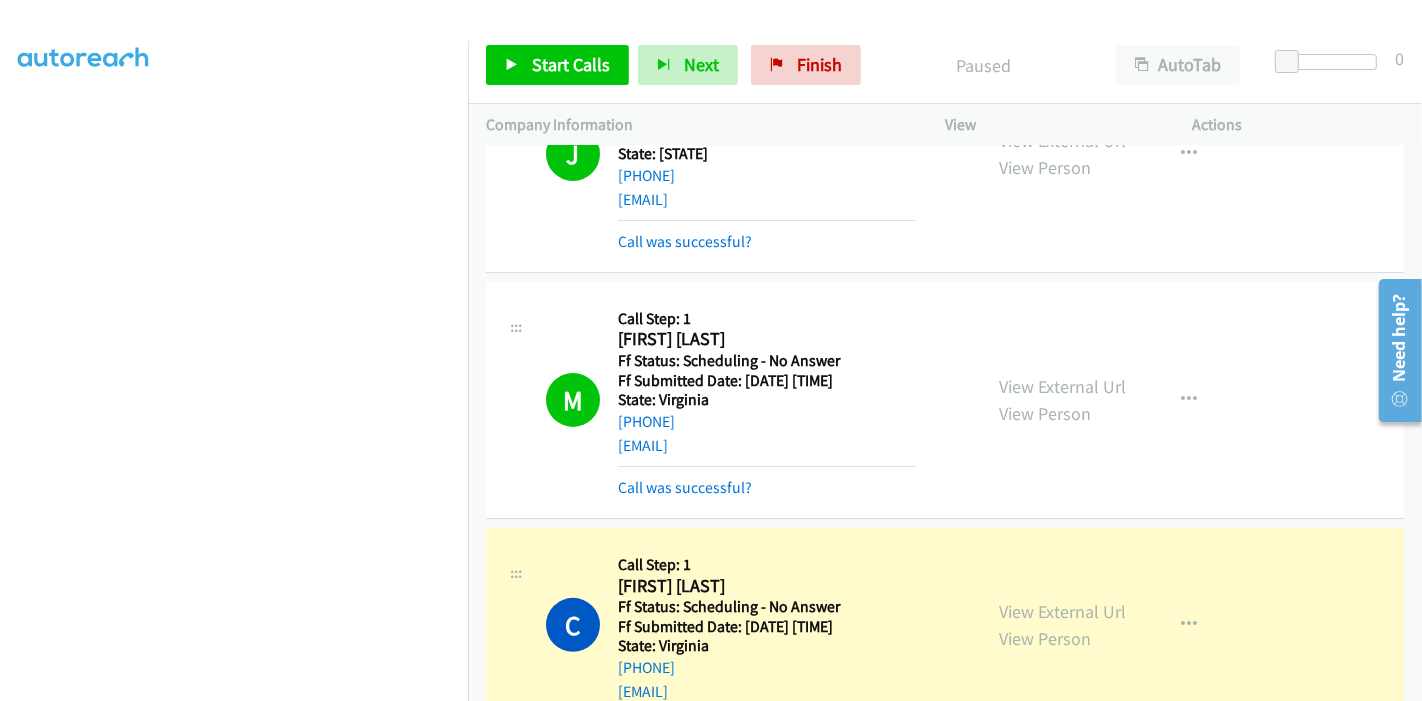 scroll, scrollTop: 555, scrollLeft: 0, axis: vertical 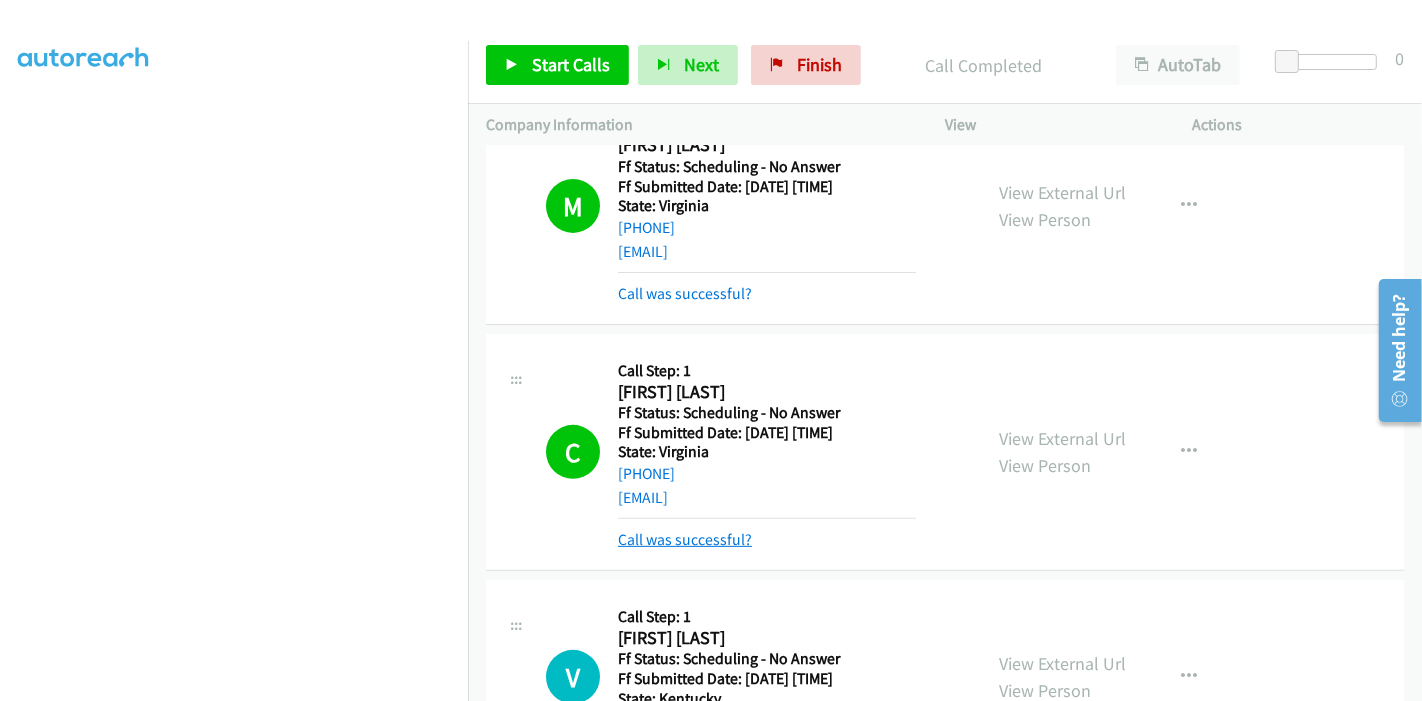click on "Call was successful?" at bounding box center [685, 539] 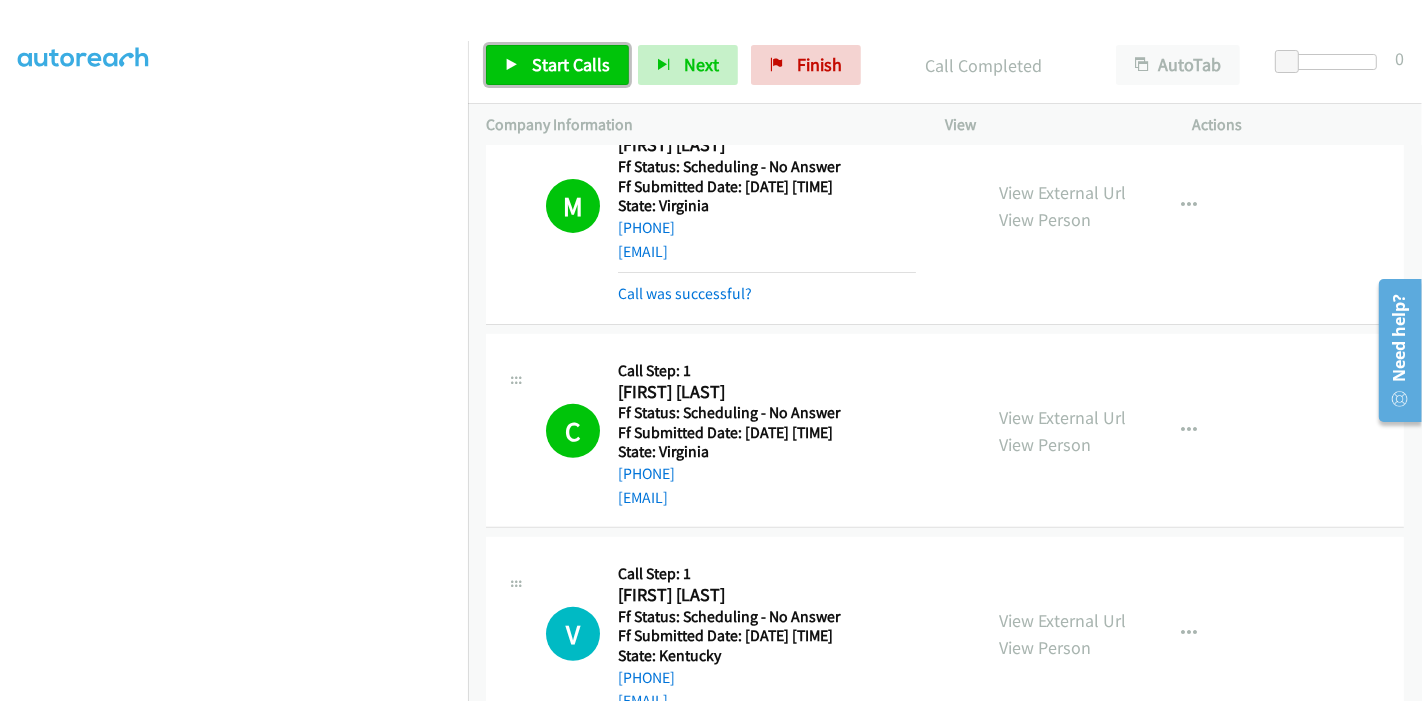 click on "Start Calls" at bounding box center (557, 65) 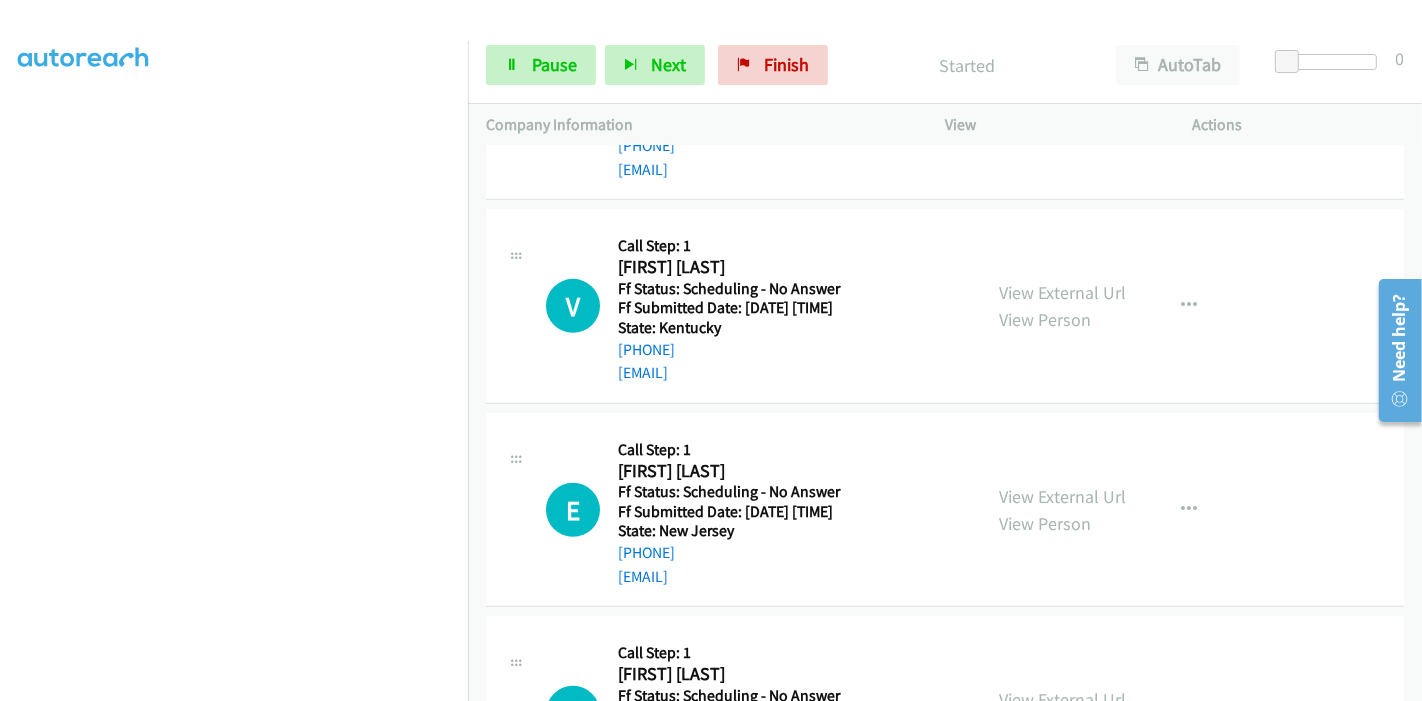 scroll, scrollTop: 888, scrollLeft: 0, axis: vertical 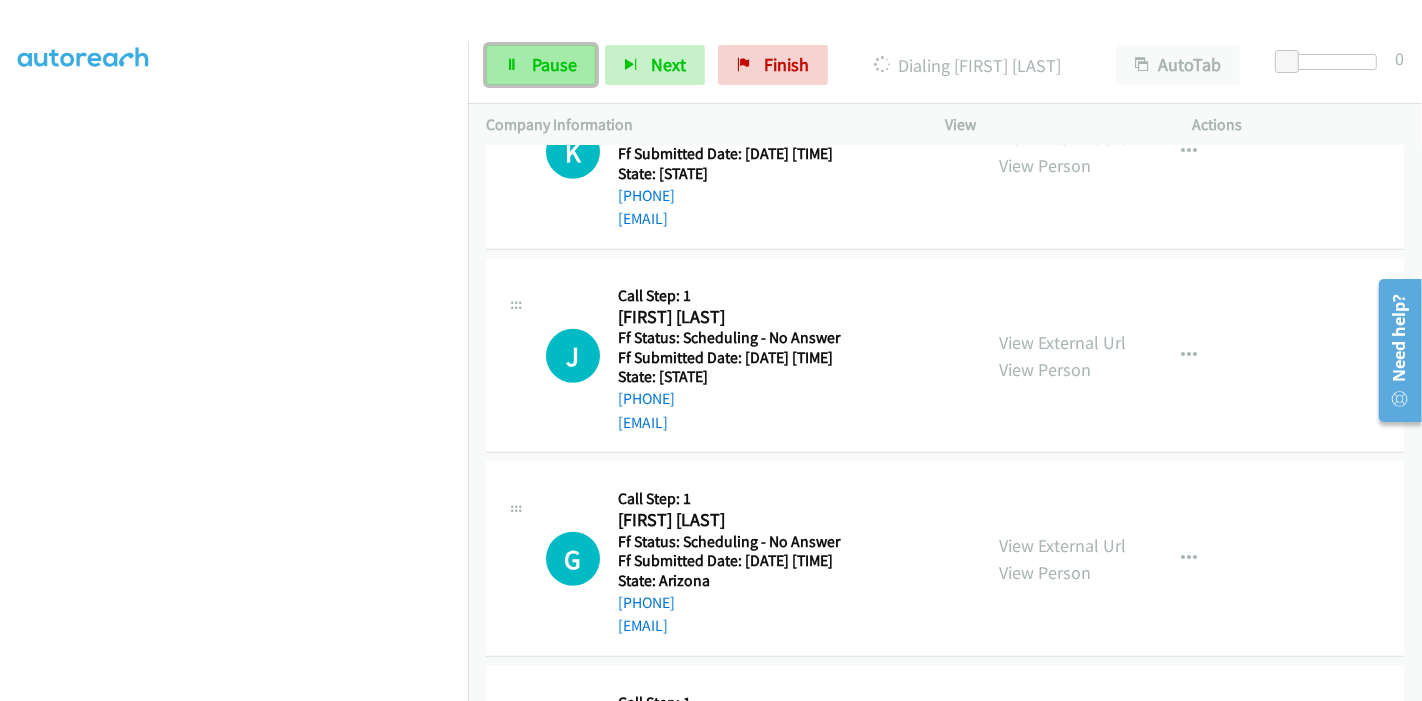 click on "Pause" at bounding box center (554, 64) 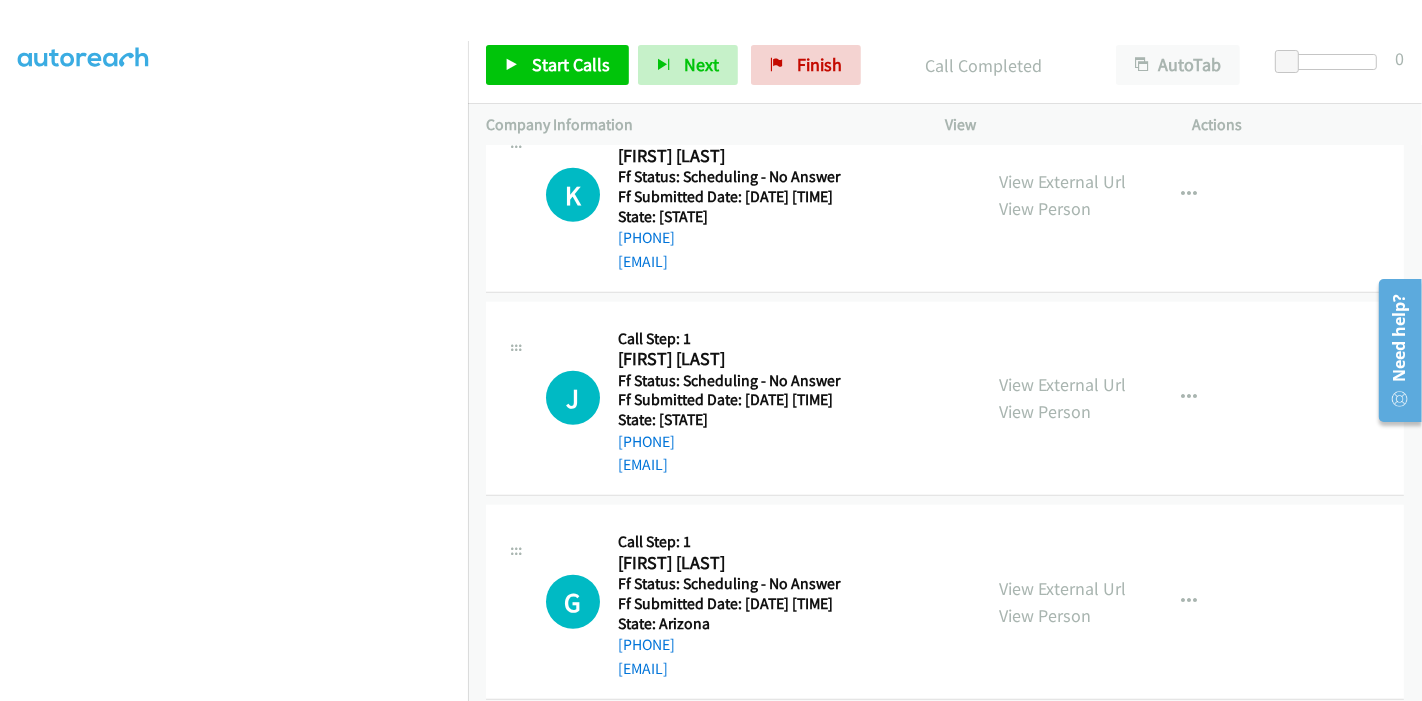 scroll, scrollTop: 1486, scrollLeft: 0, axis: vertical 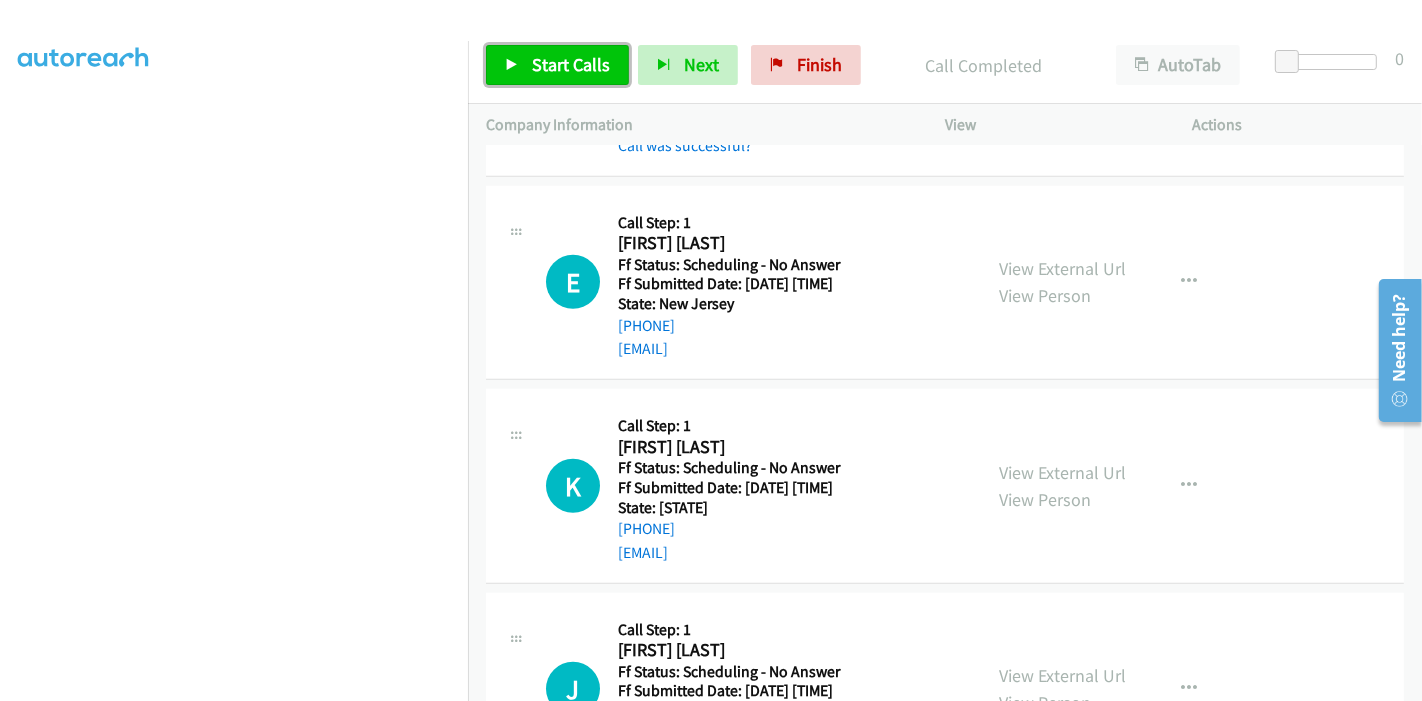 click on "Start Calls" at bounding box center (571, 64) 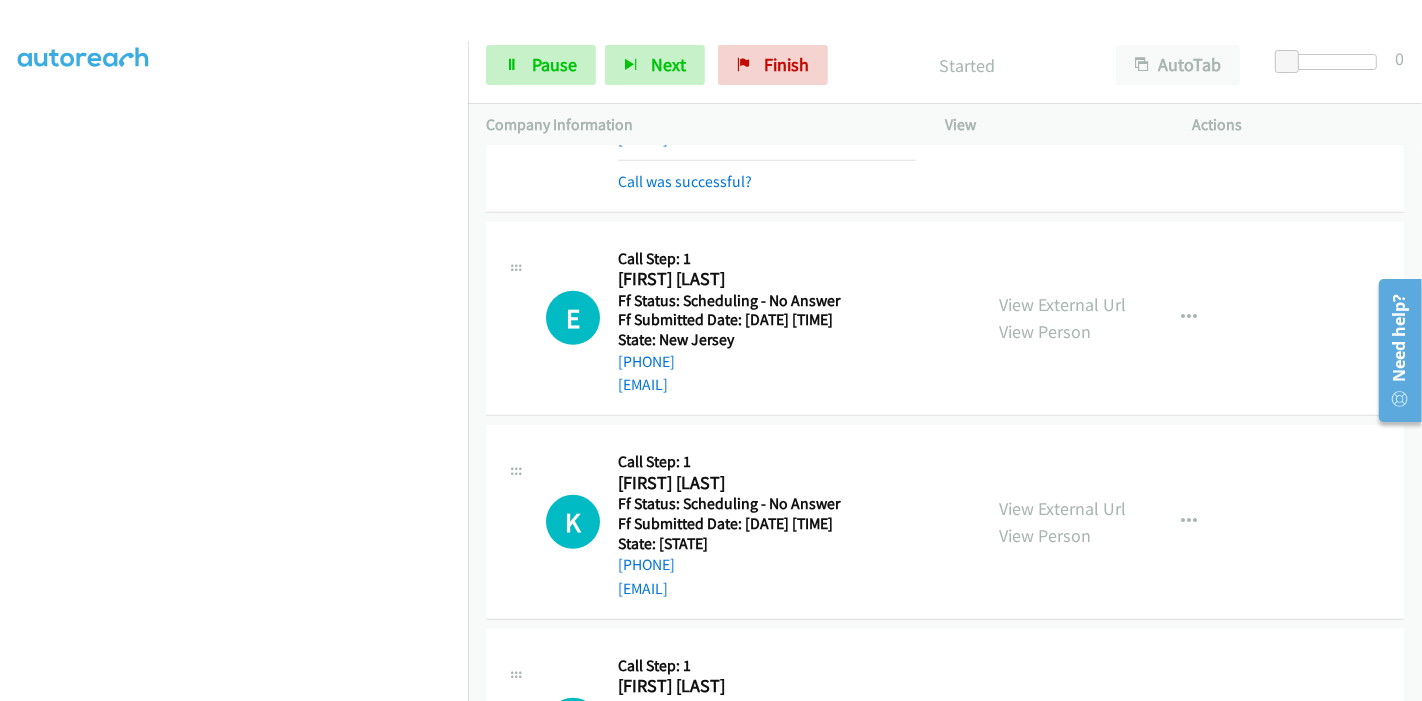 scroll, scrollTop: 1153, scrollLeft: 0, axis: vertical 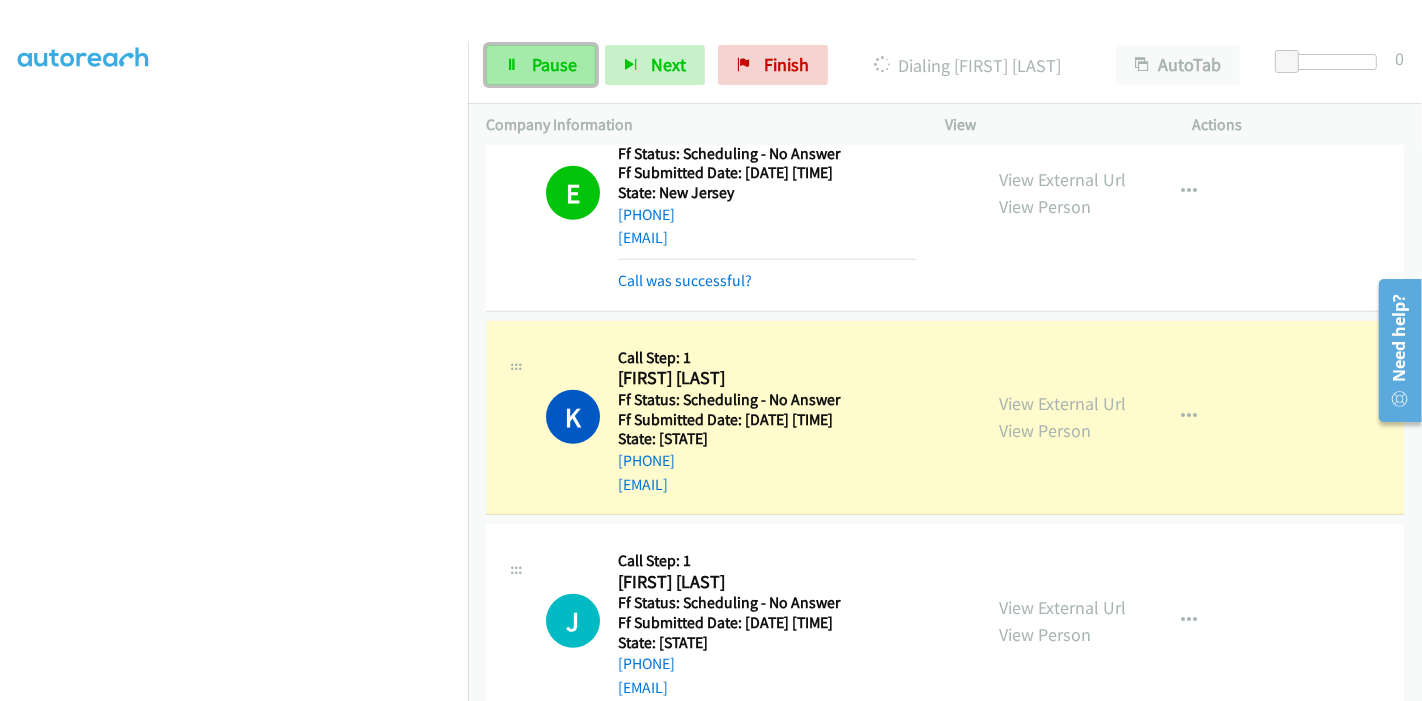 click on "Pause" at bounding box center (554, 64) 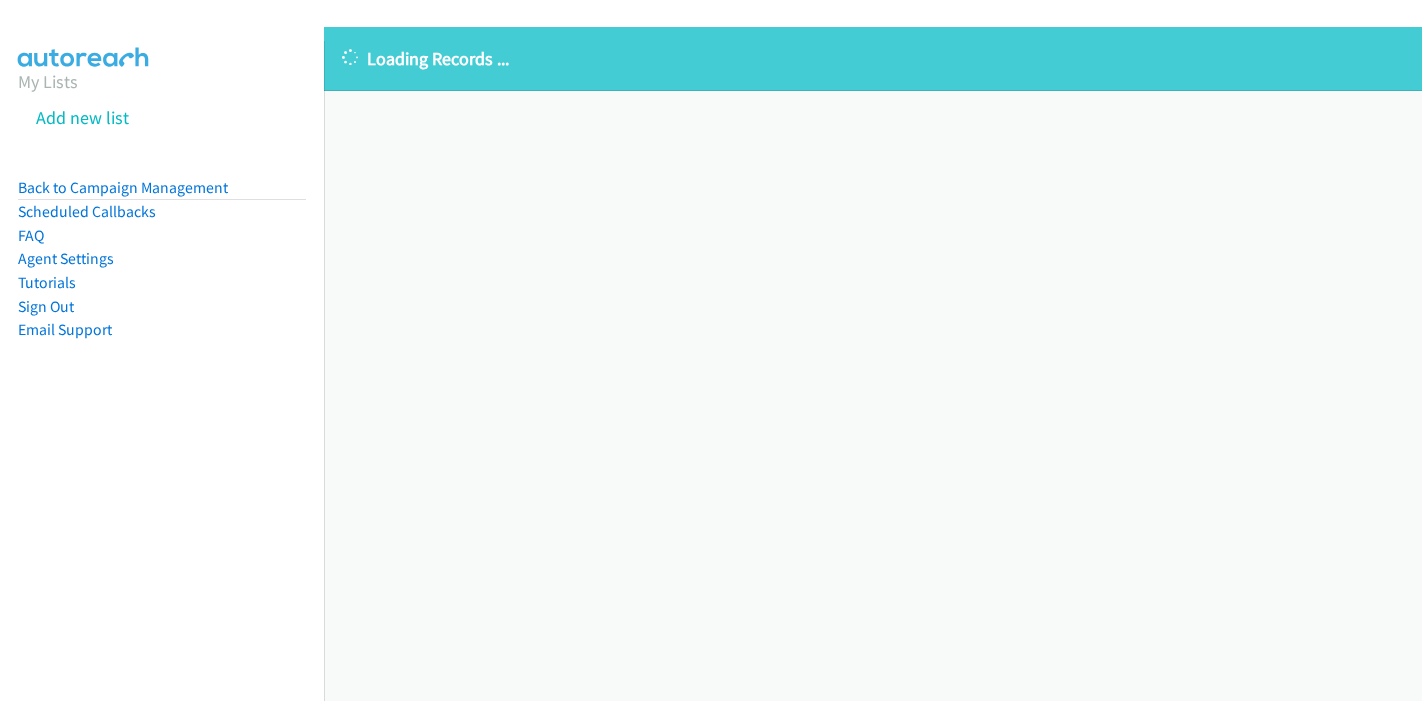 scroll, scrollTop: 0, scrollLeft: 0, axis: both 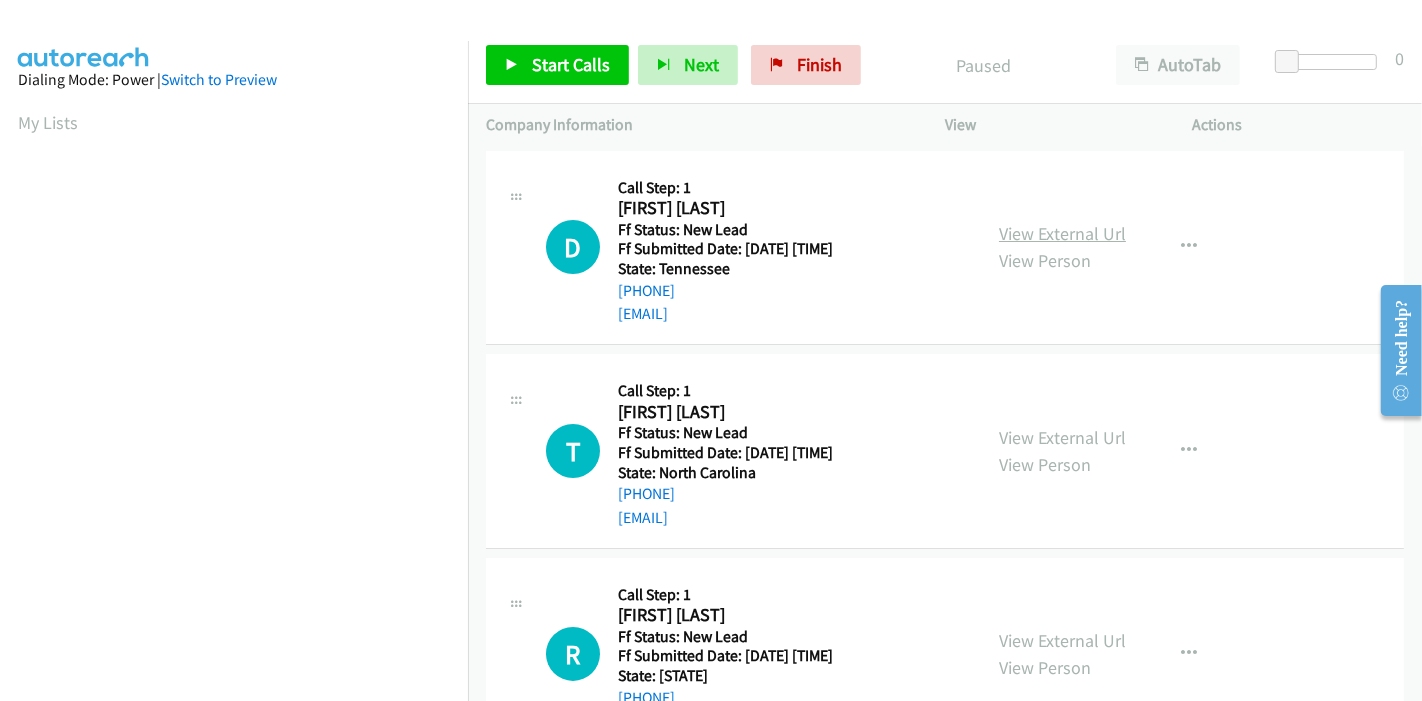 click on "View External Url" at bounding box center (1062, 233) 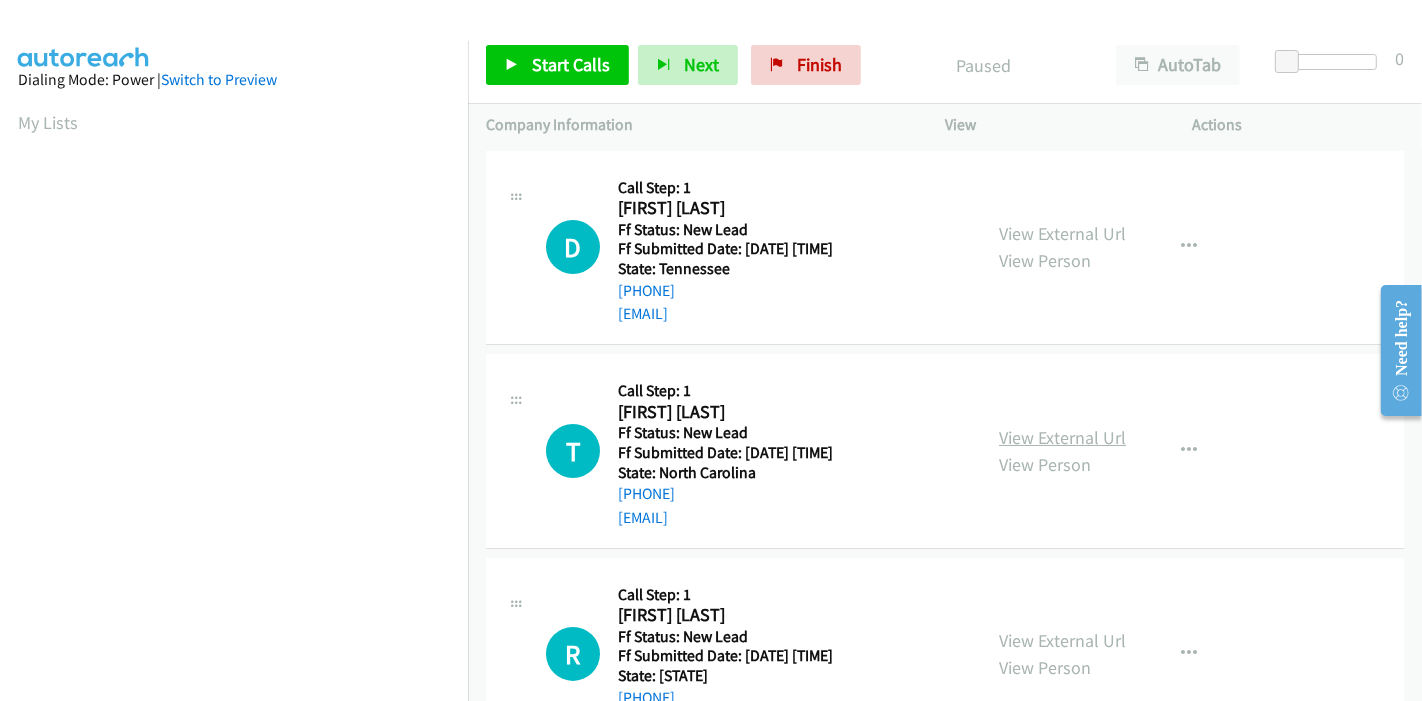 click on "View External Url" at bounding box center (1062, 437) 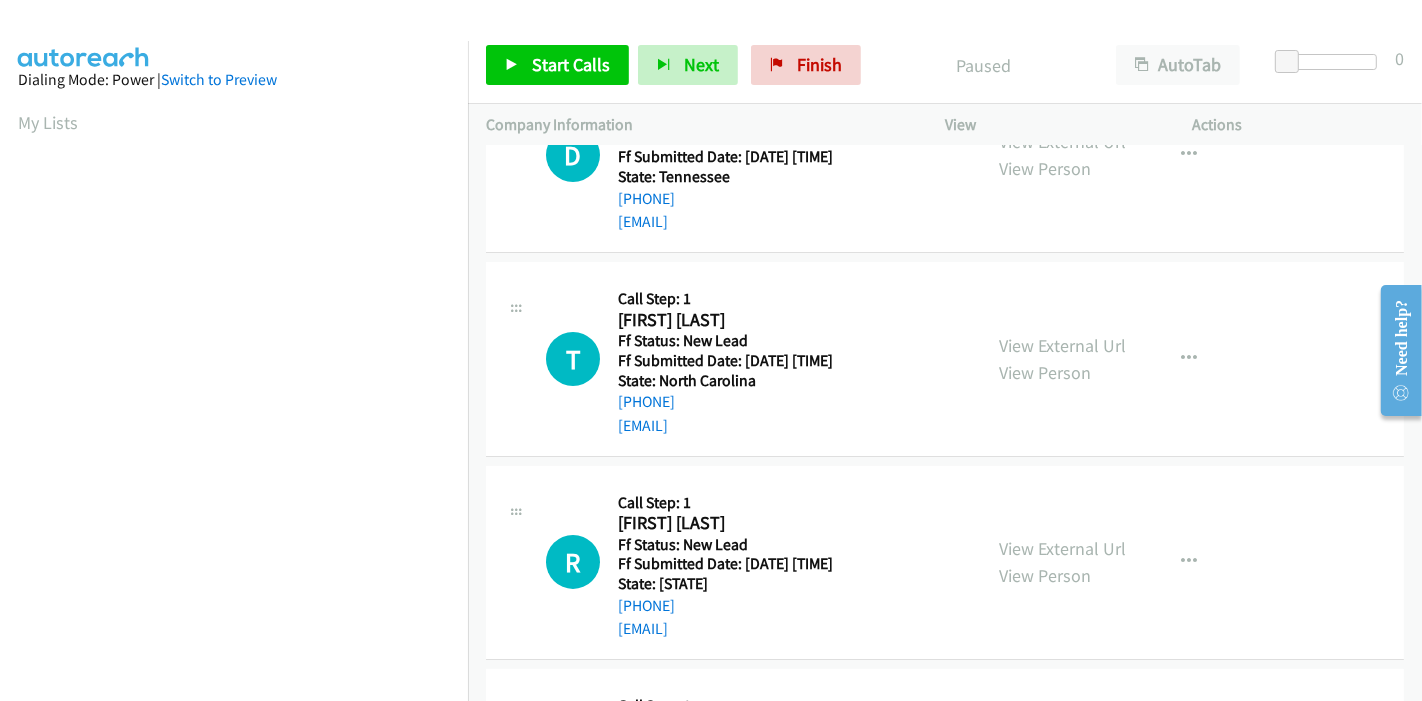 scroll, scrollTop: 222, scrollLeft: 0, axis: vertical 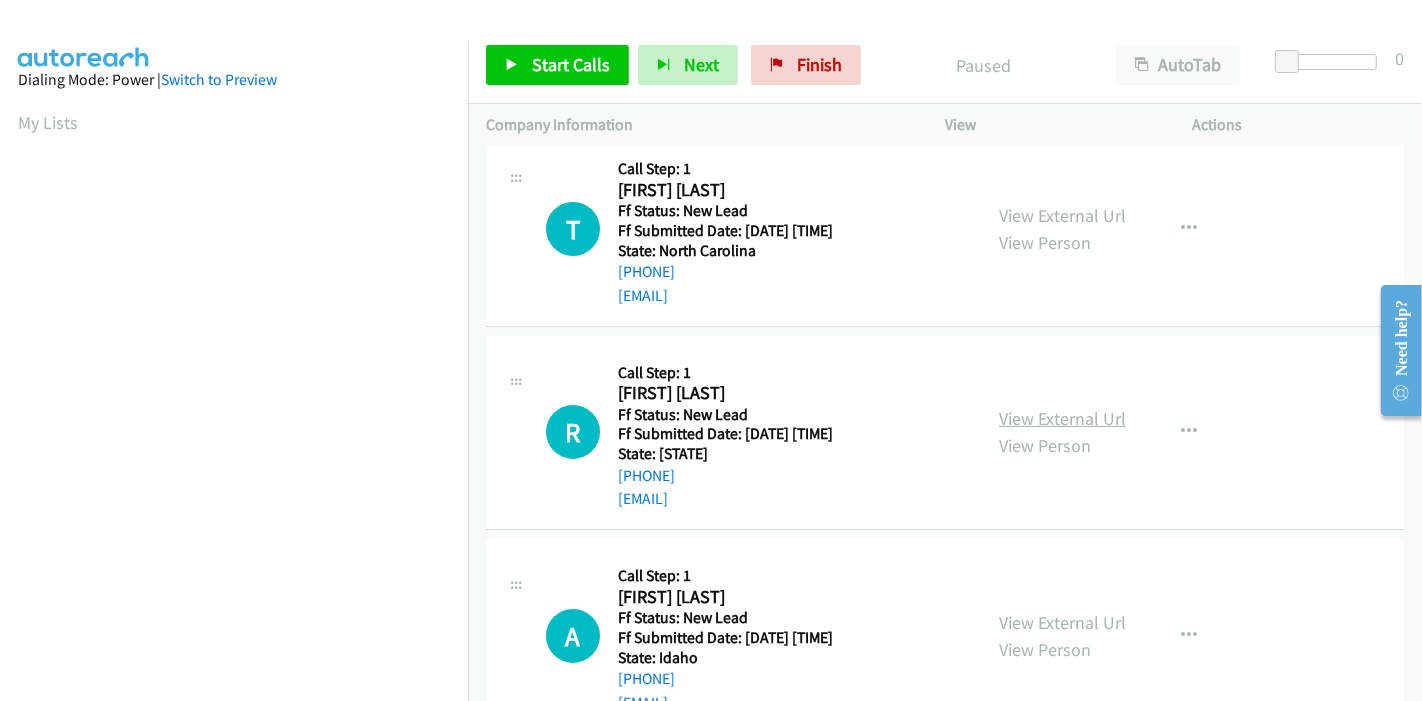 click on "View External Url" at bounding box center [1062, 418] 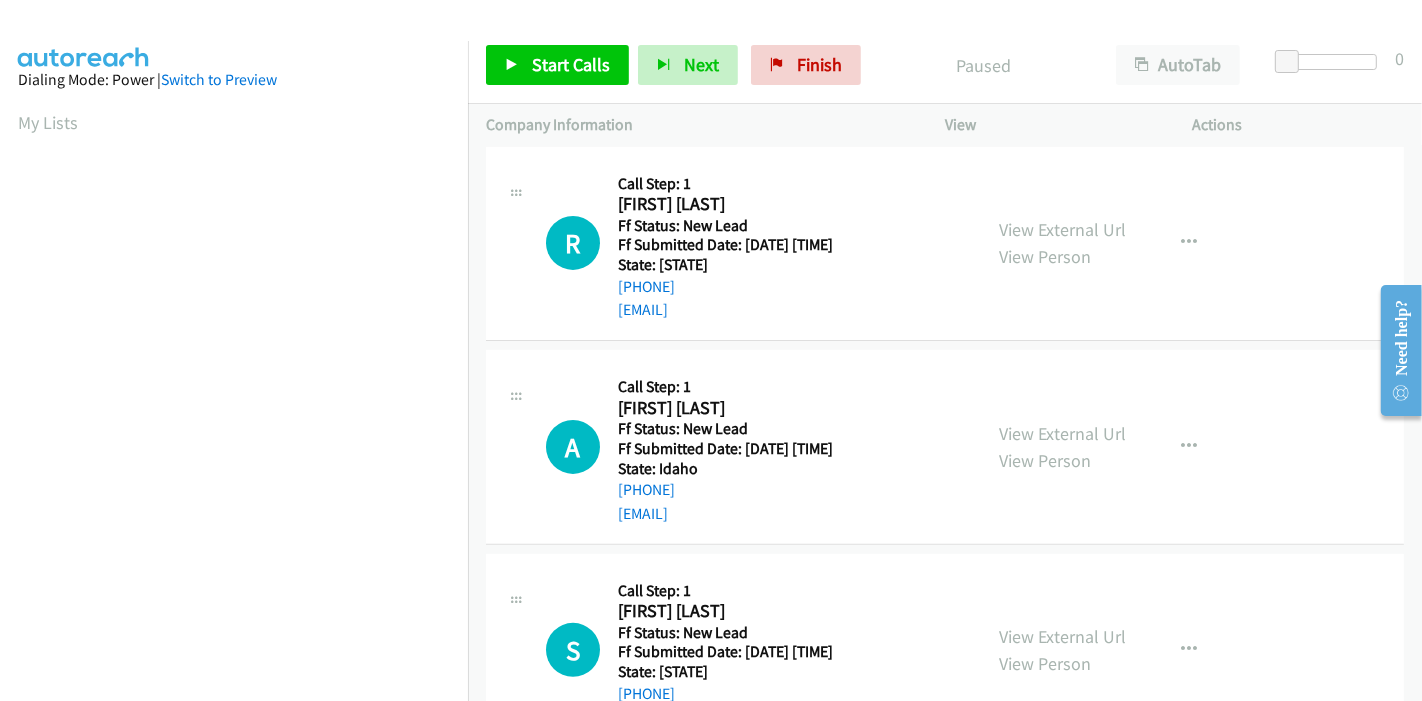scroll, scrollTop: 444, scrollLeft: 0, axis: vertical 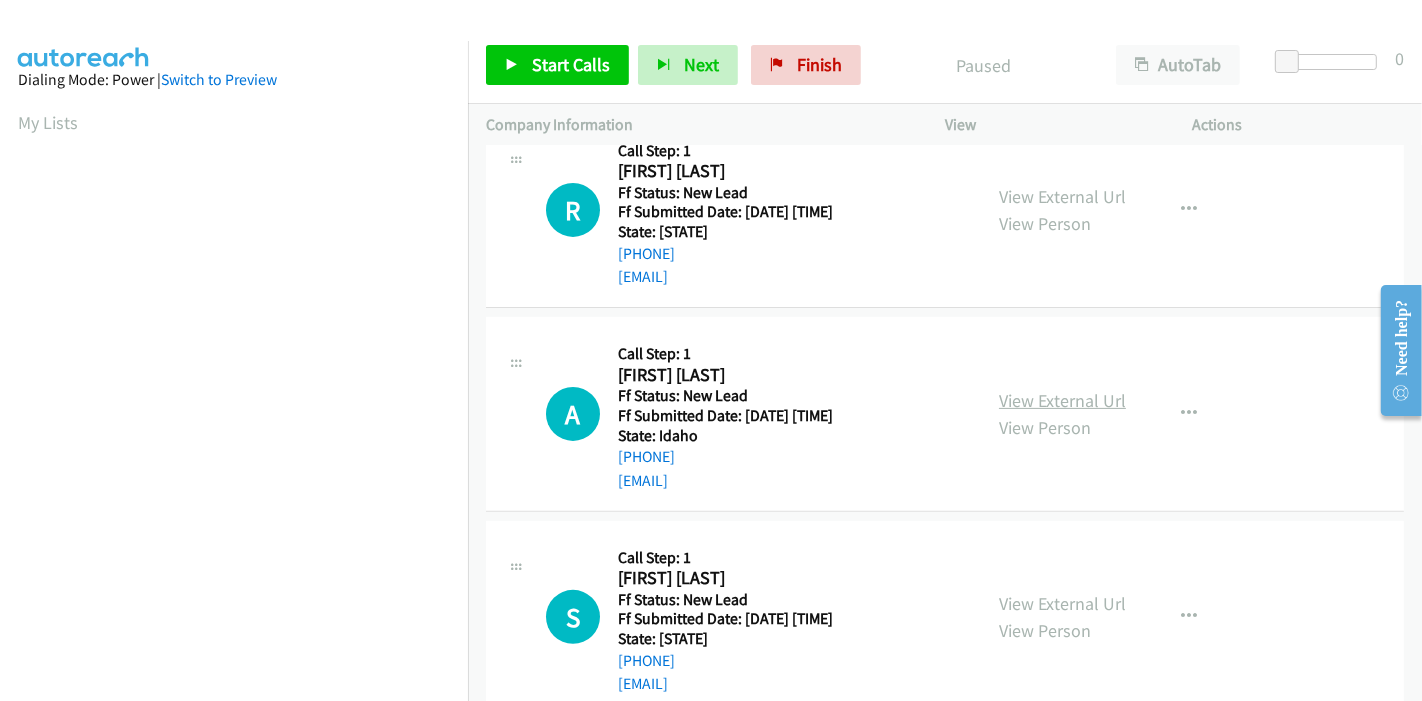 click on "View External Url" at bounding box center [1062, 400] 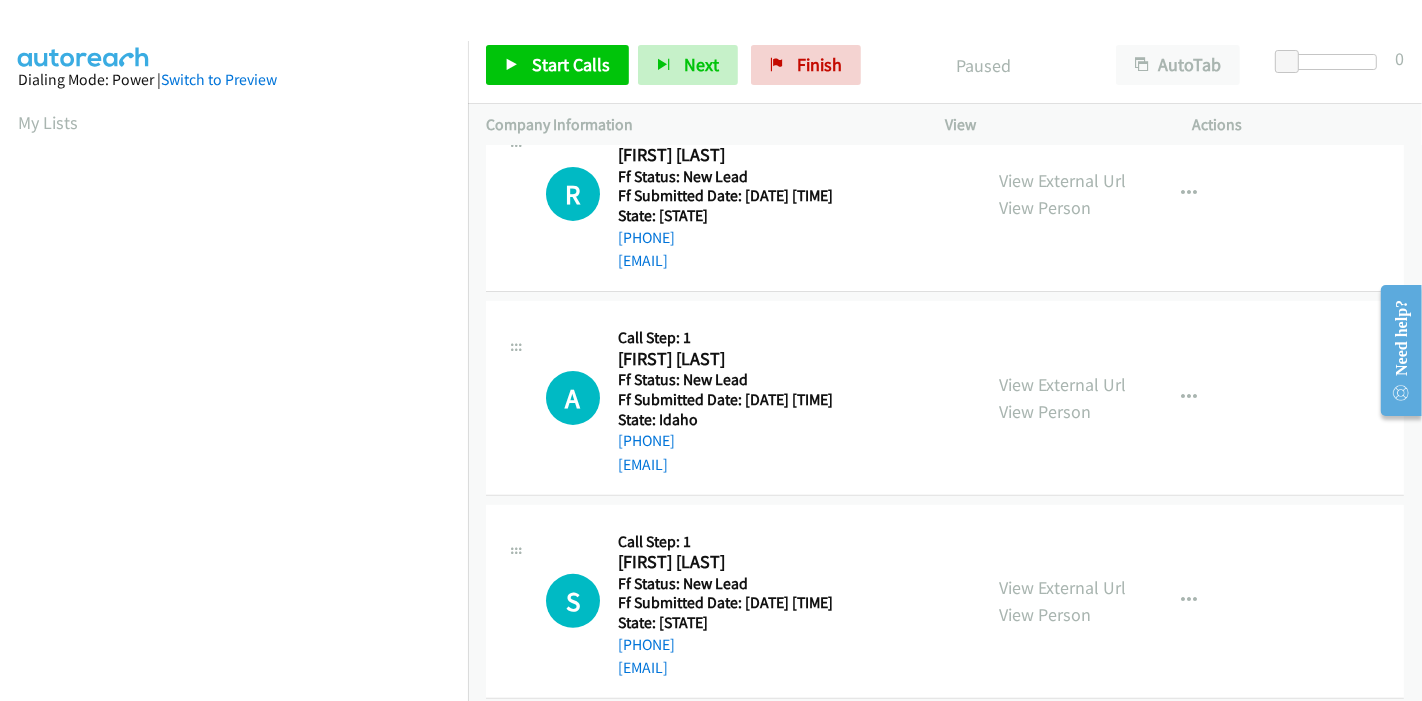 scroll, scrollTop: 487, scrollLeft: 0, axis: vertical 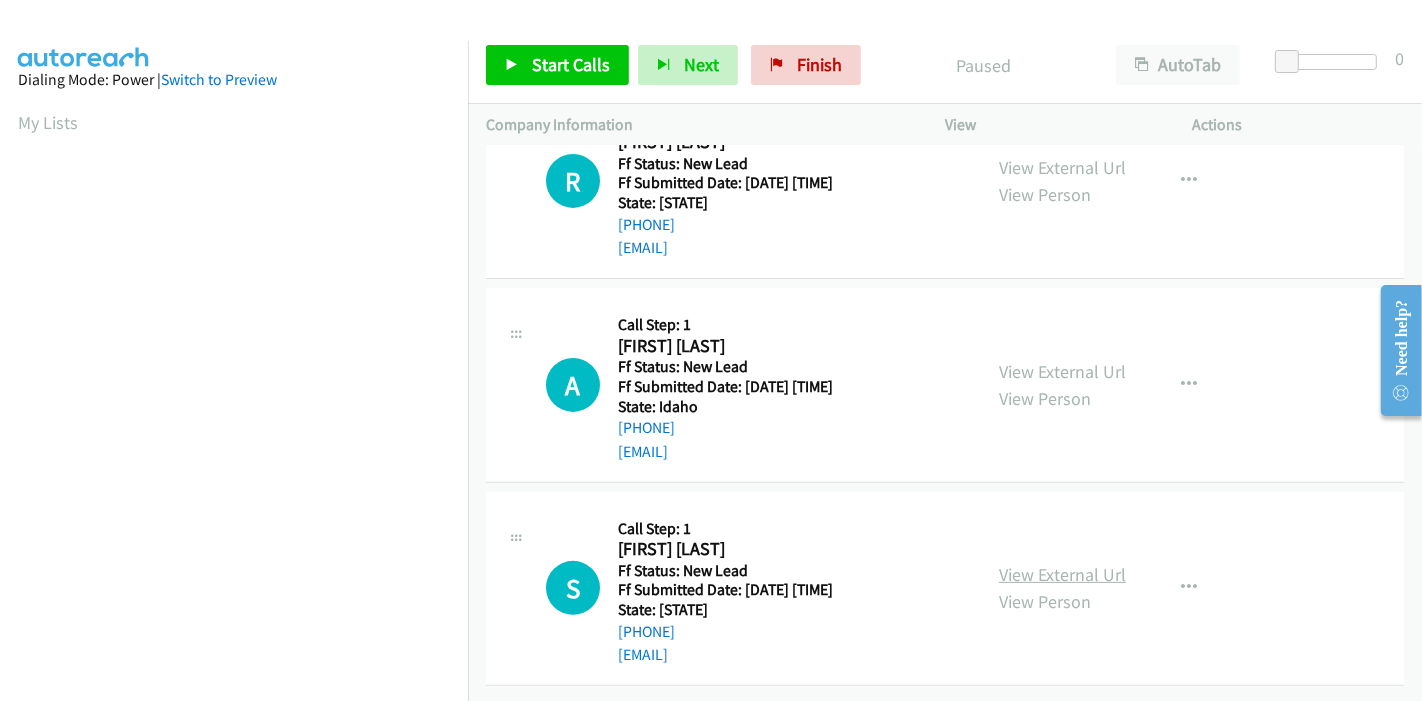 click on "View External Url" at bounding box center (1062, 574) 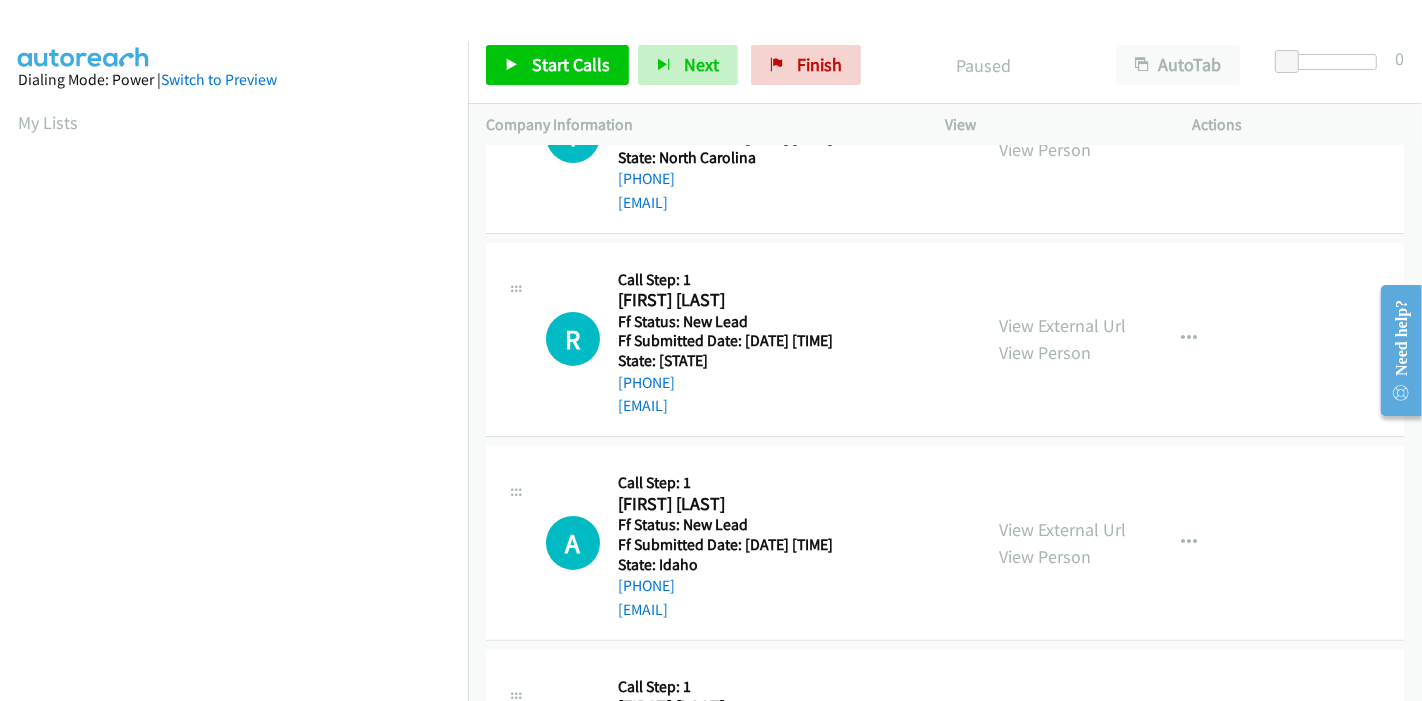 scroll, scrollTop: 0, scrollLeft: 0, axis: both 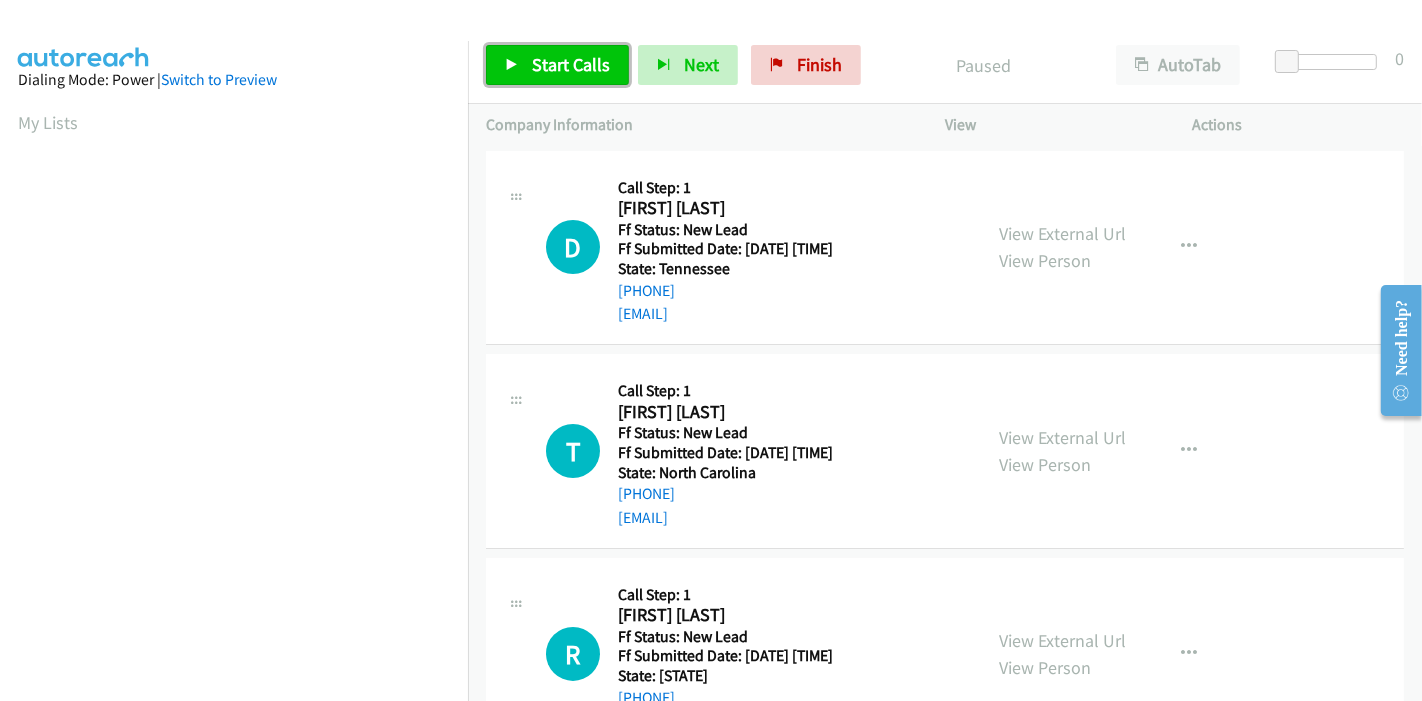 click on "Start Calls" at bounding box center (571, 64) 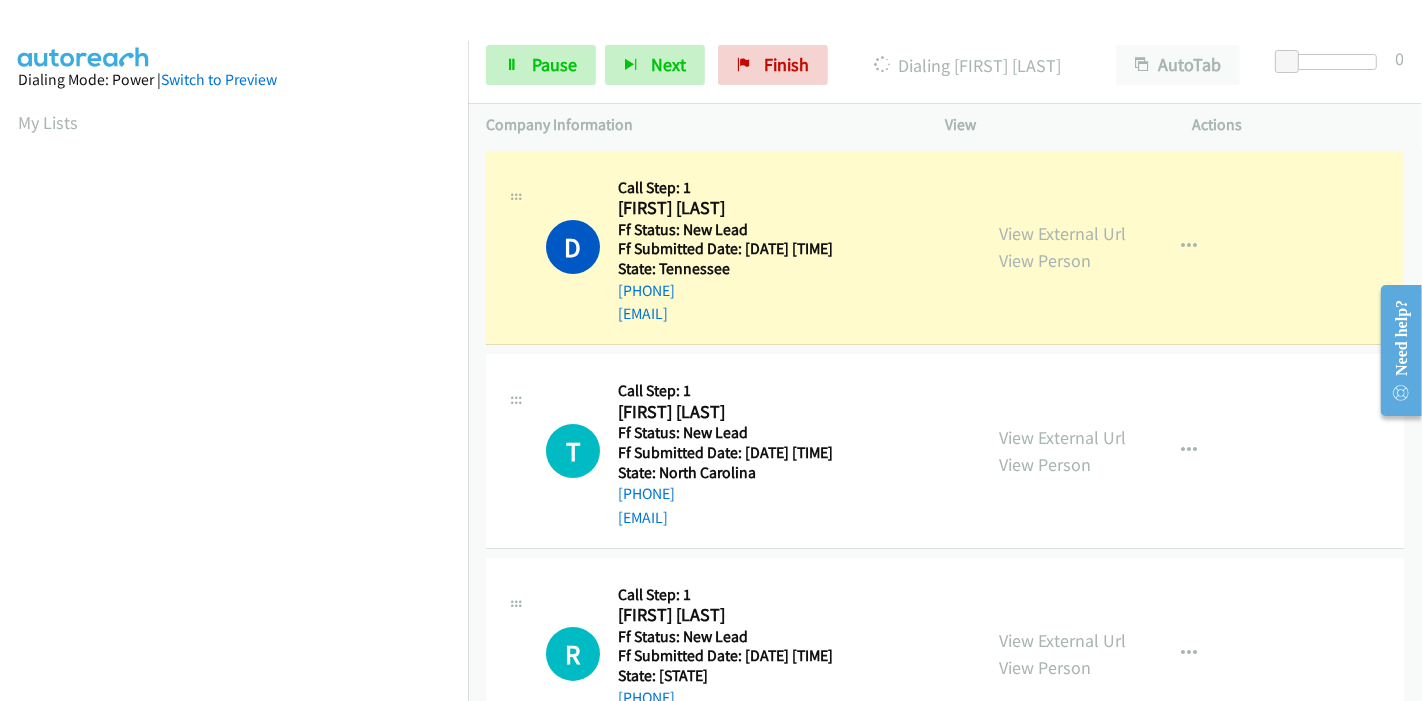 scroll, scrollTop: 422, scrollLeft: 0, axis: vertical 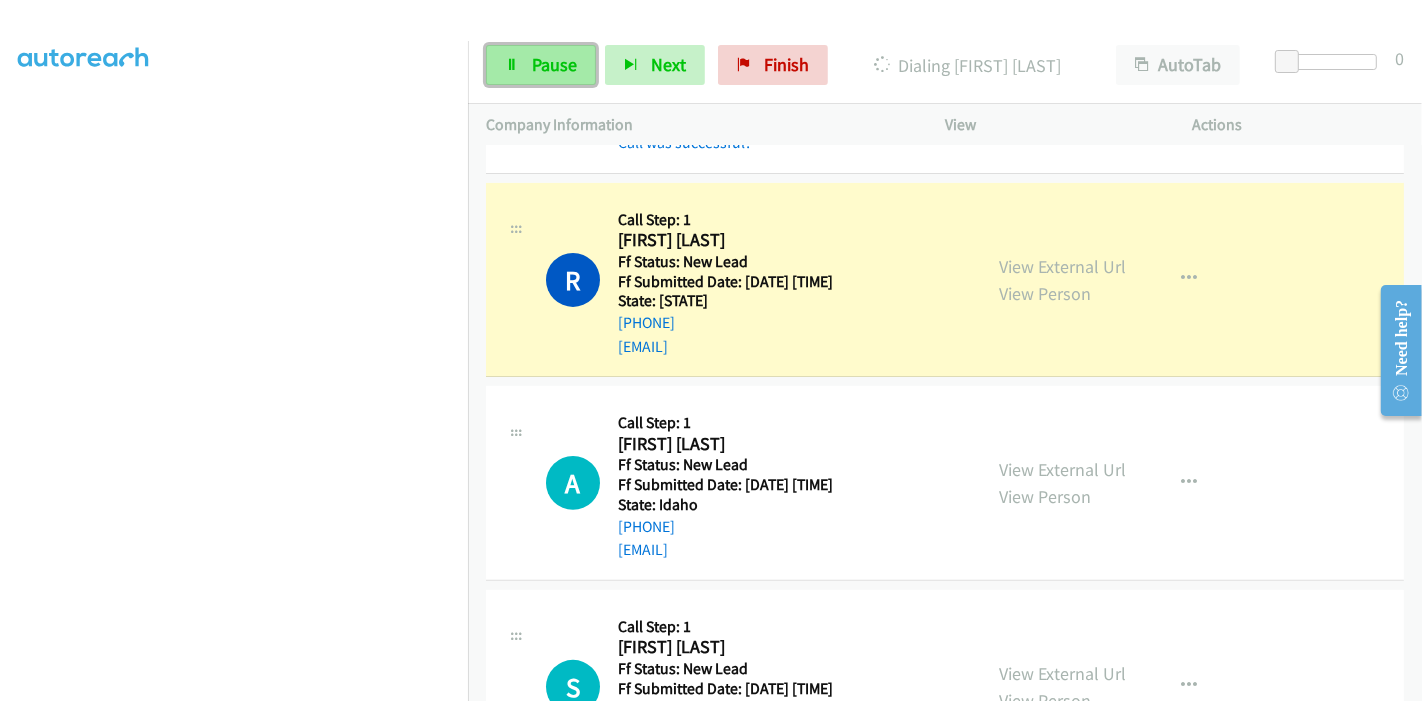 click on "Pause" at bounding box center (554, 64) 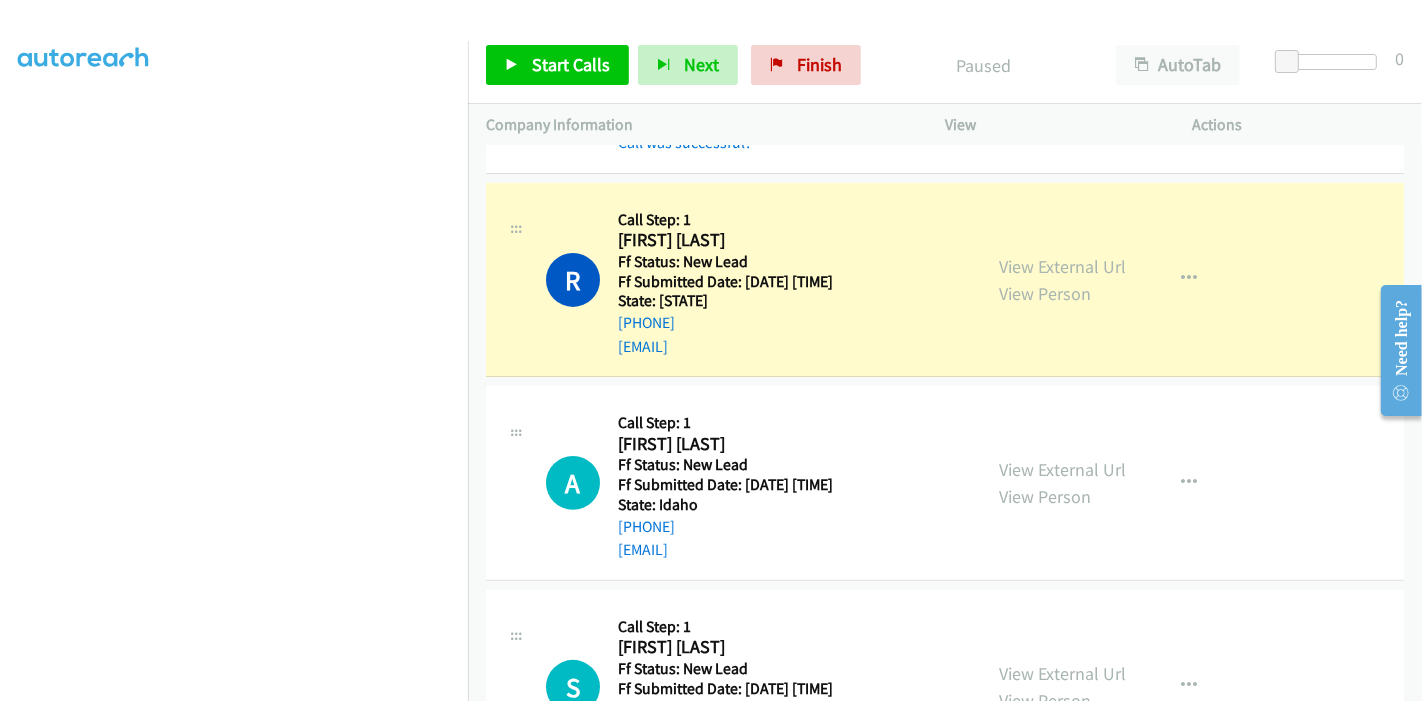 scroll, scrollTop: 571, scrollLeft: 0, axis: vertical 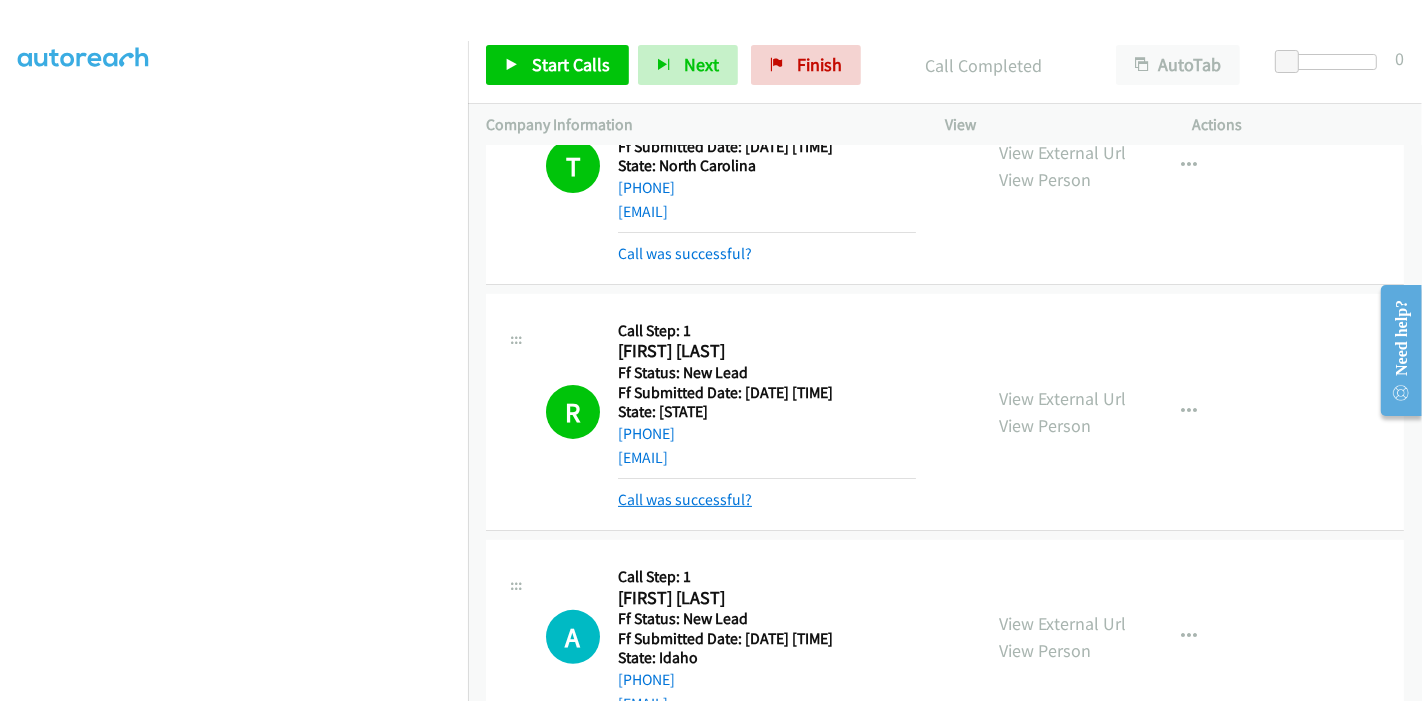 click on "Call was successful?" at bounding box center [685, 499] 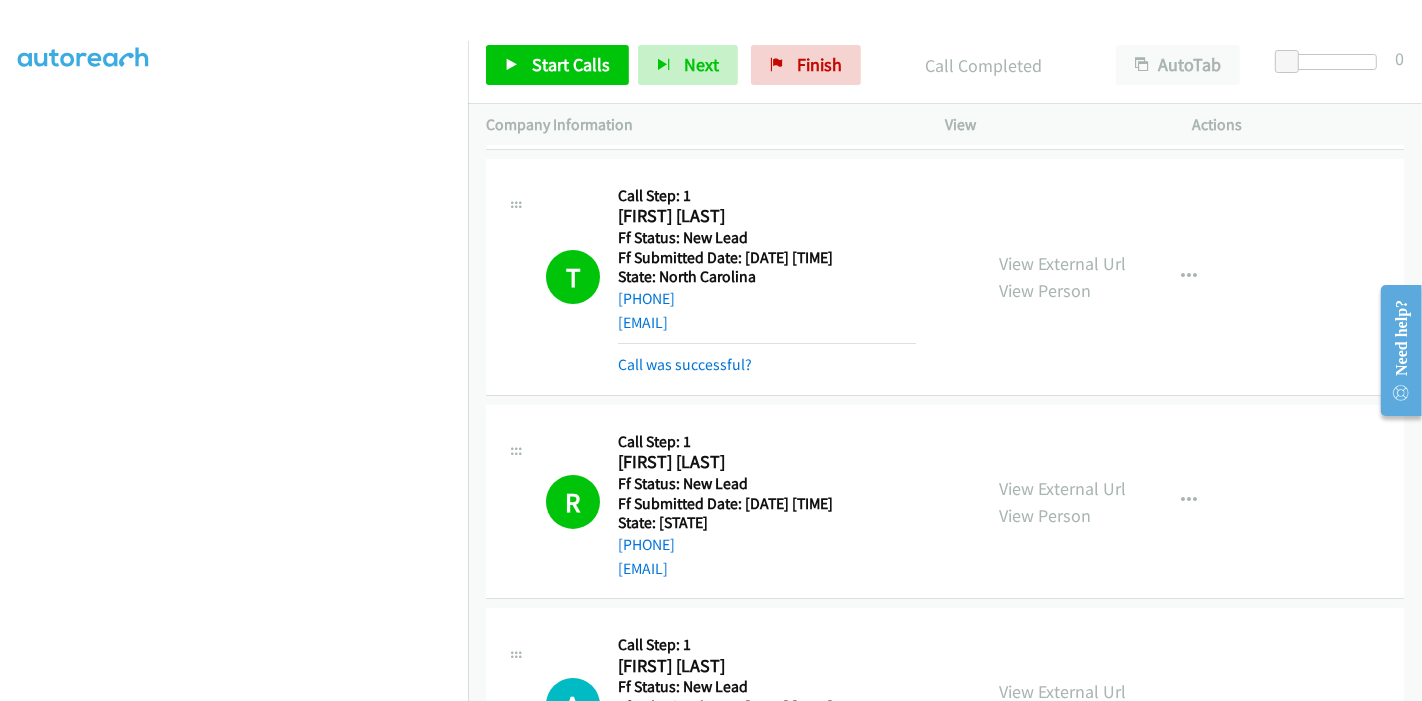 scroll, scrollTop: 349, scrollLeft: 0, axis: vertical 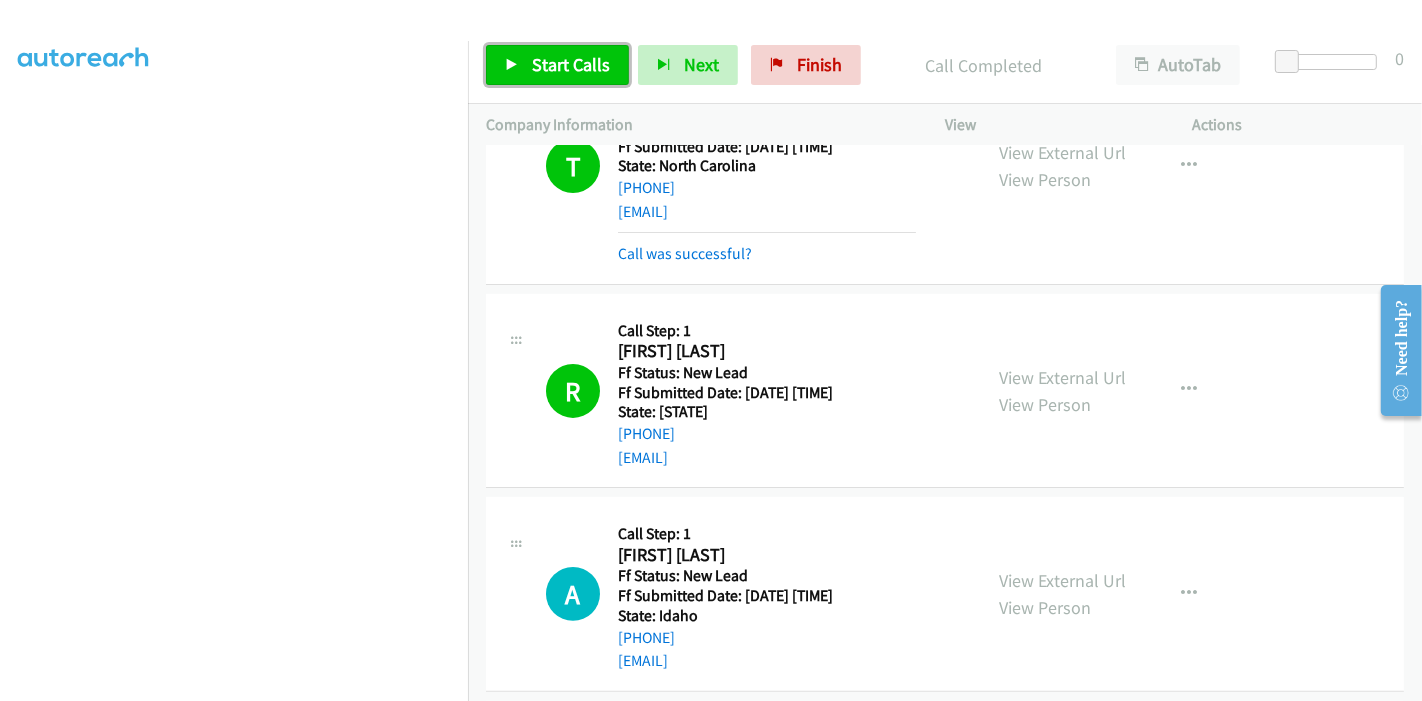 click on "Start Calls" at bounding box center (571, 64) 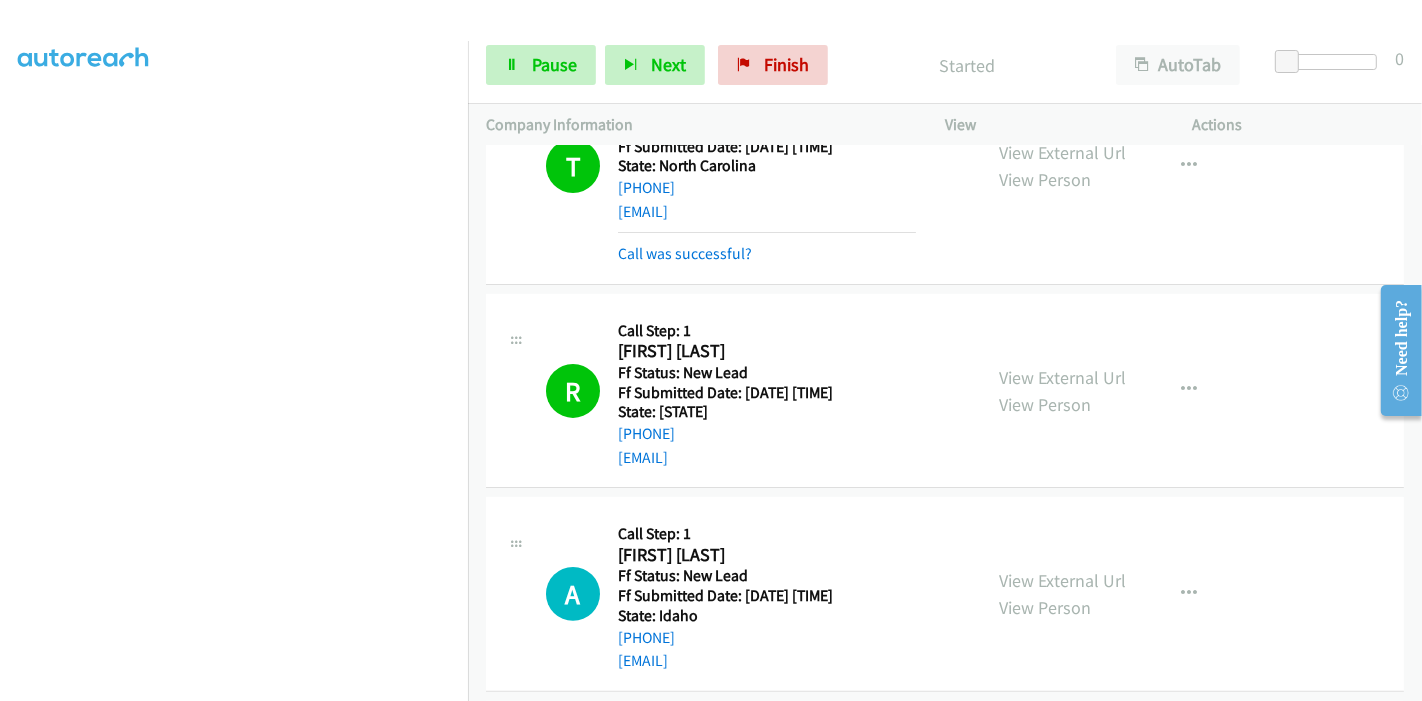 scroll, scrollTop: 460, scrollLeft: 0, axis: vertical 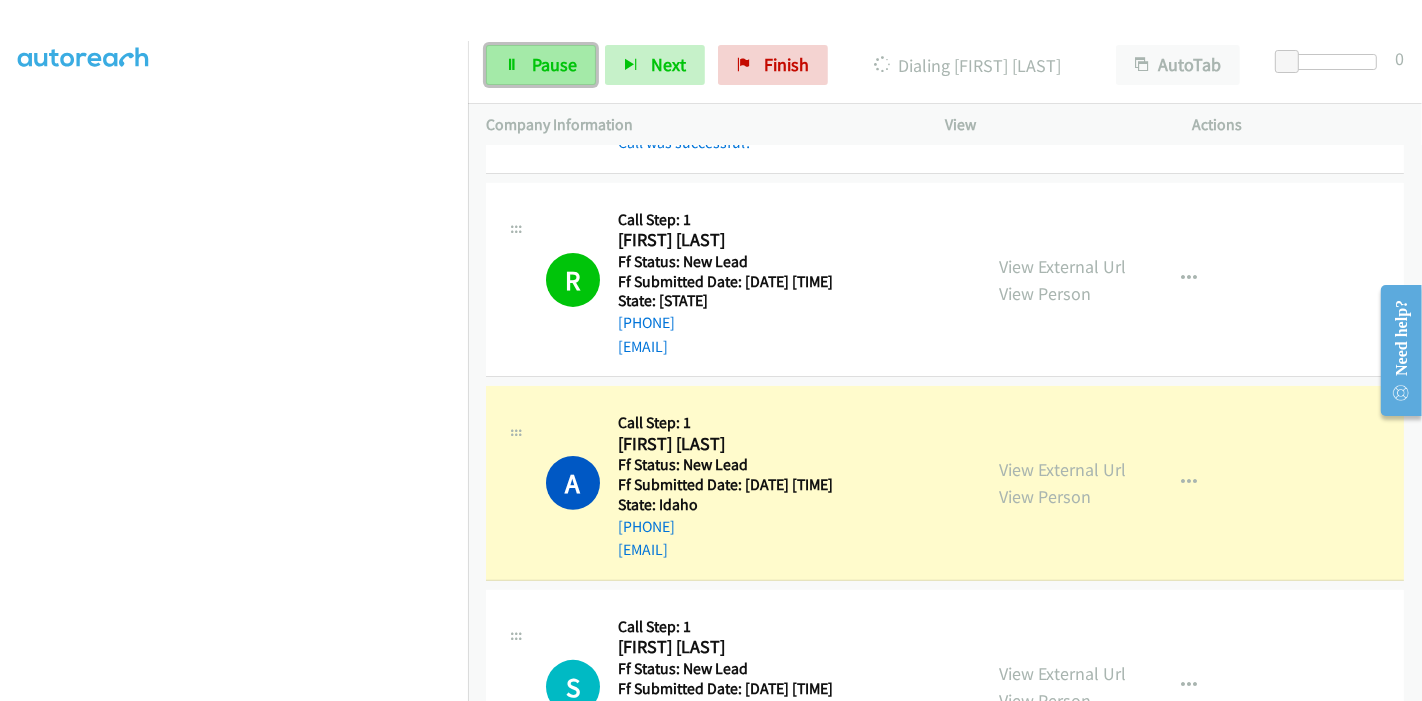 click on "Pause" at bounding box center [541, 65] 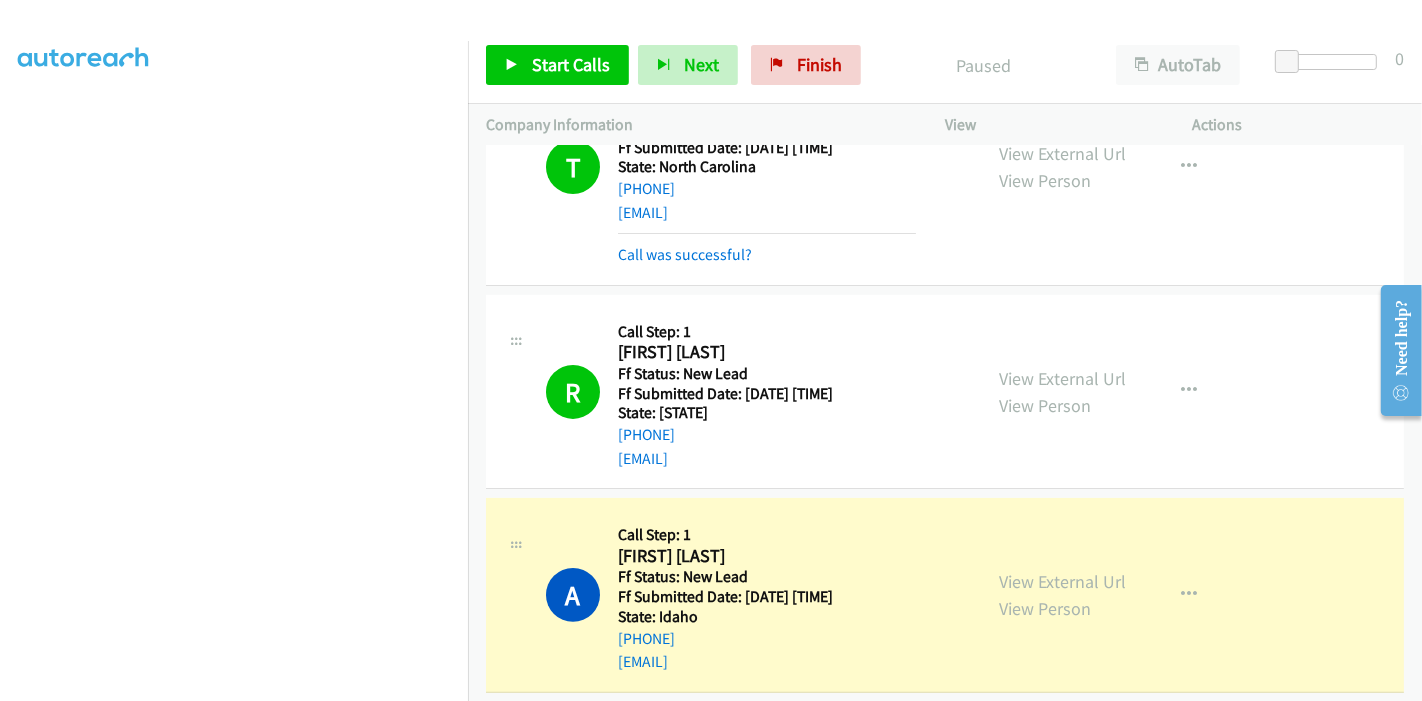 scroll, scrollTop: 238, scrollLeft: 0, axis: vertical 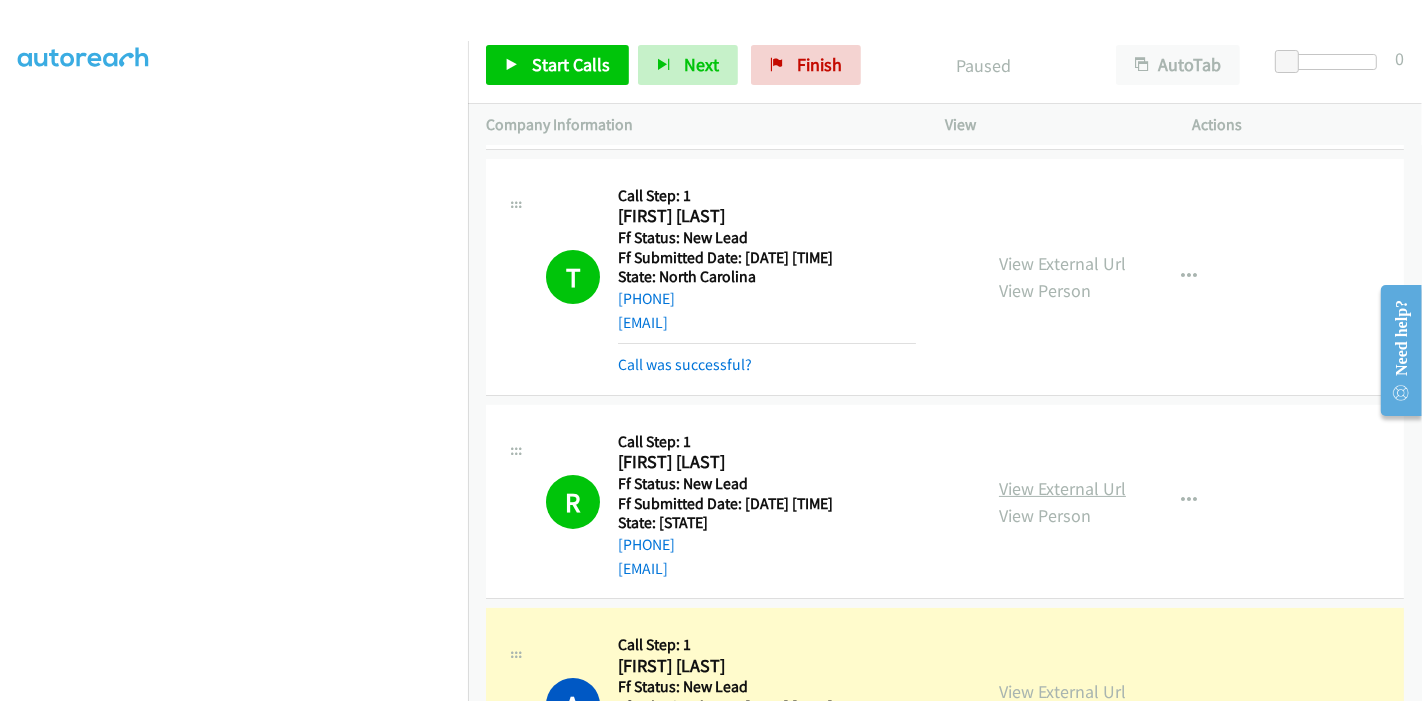 click on "View External Url" at bounding box center [1062, 488] 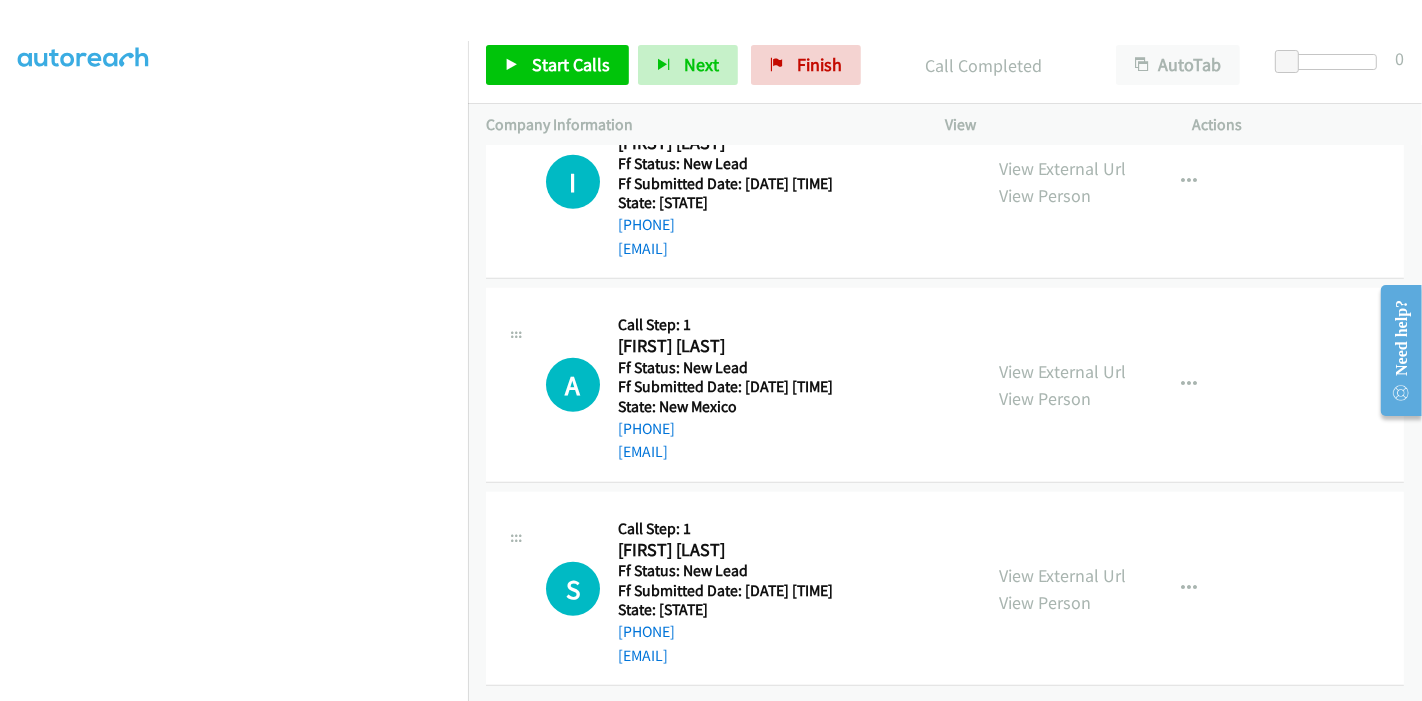 scroll, scrollTop: 891, scrollLeft: 0, axis: vertical 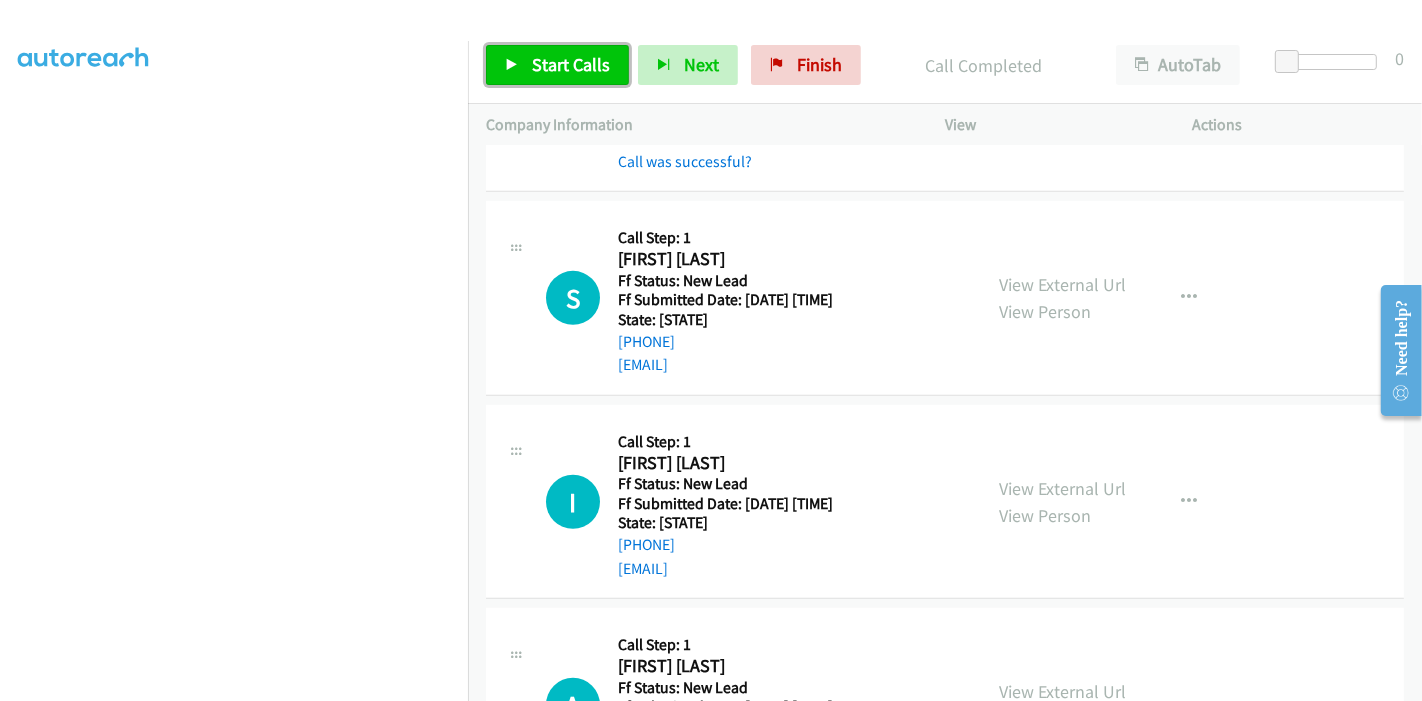 click on "Start Calls" at bounding box center (571, 64) 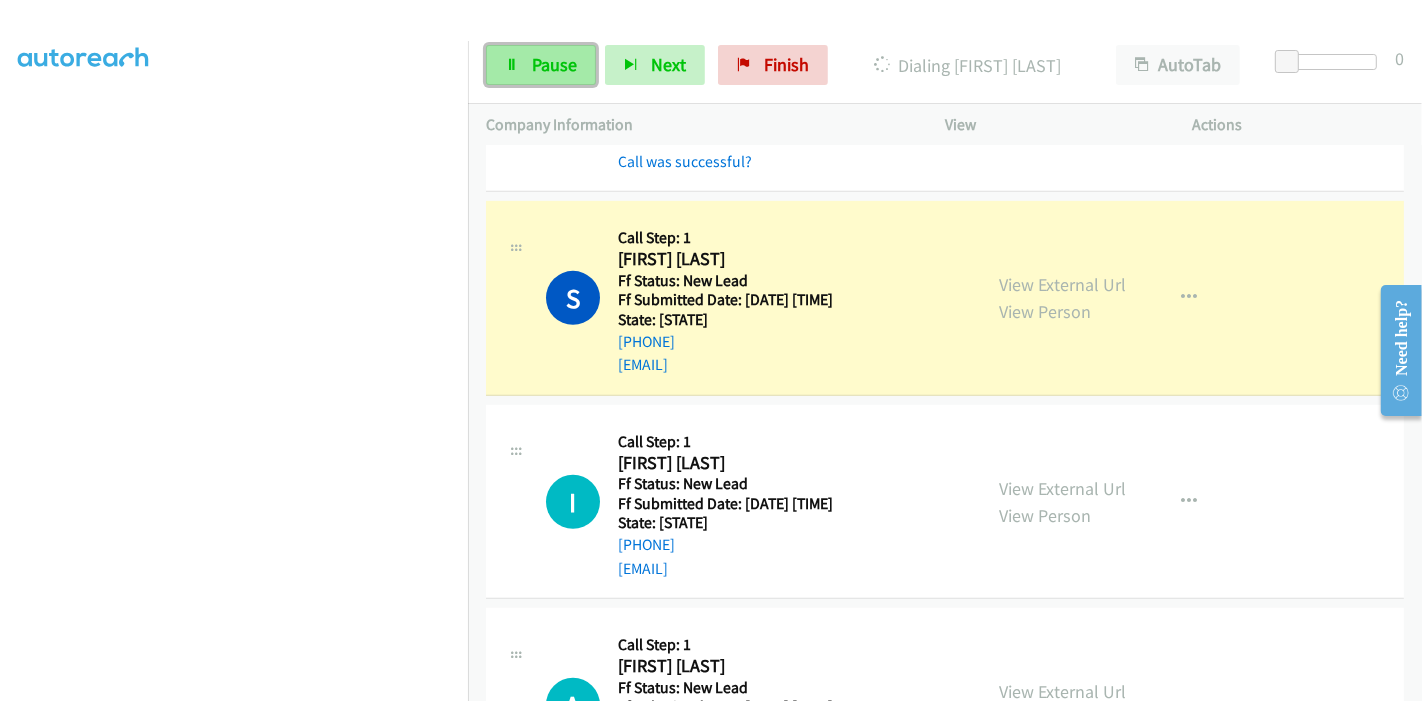 click on "Pause" at bounding box center (541, 65) 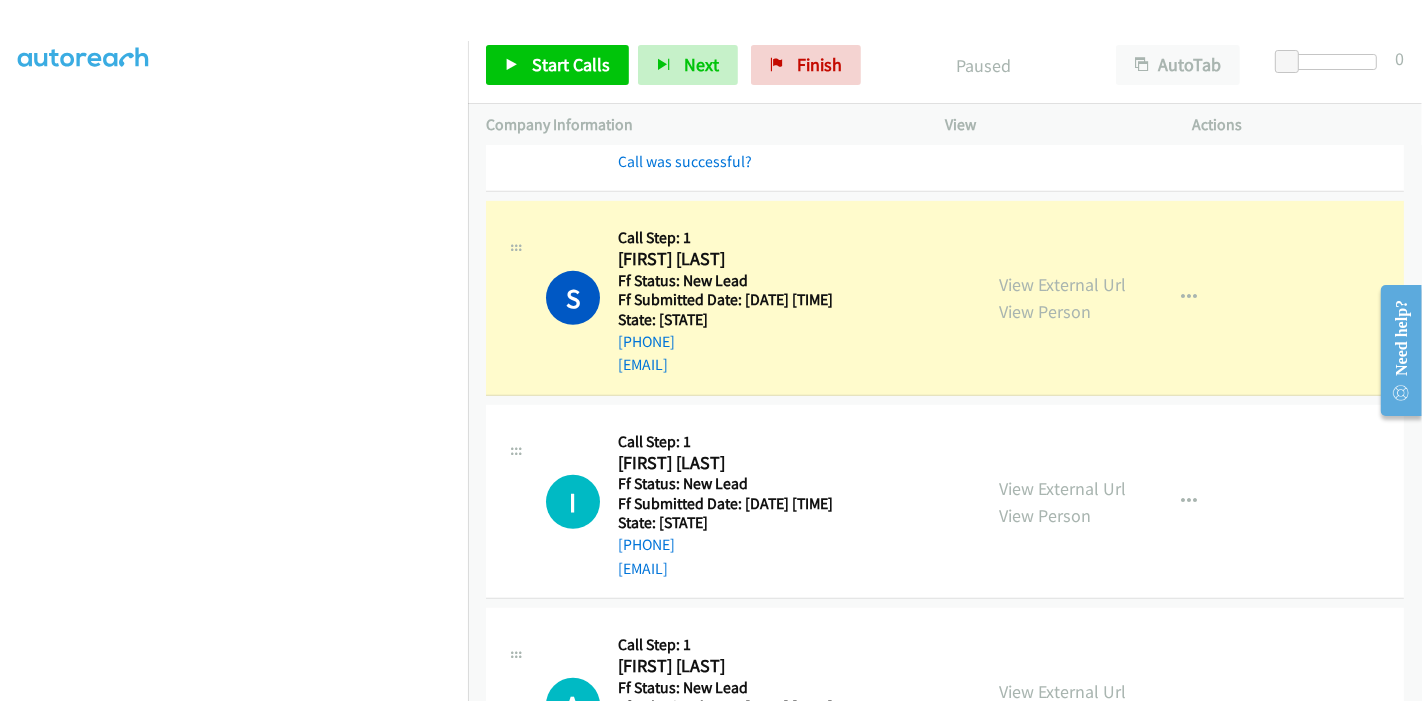 scroll, scrollTop: 311, scrollLeft: 0, axis: vertical 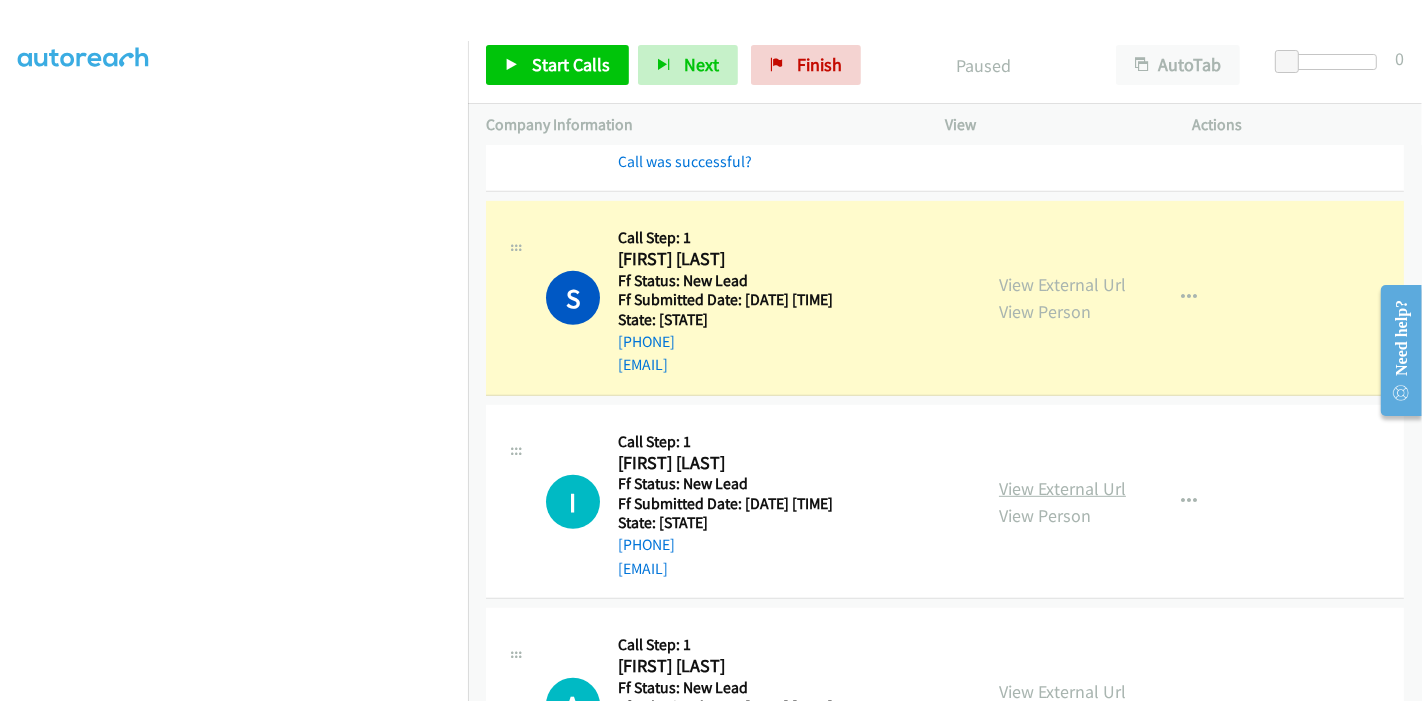 click on "View External Url" at bounding box center (1062, 488) 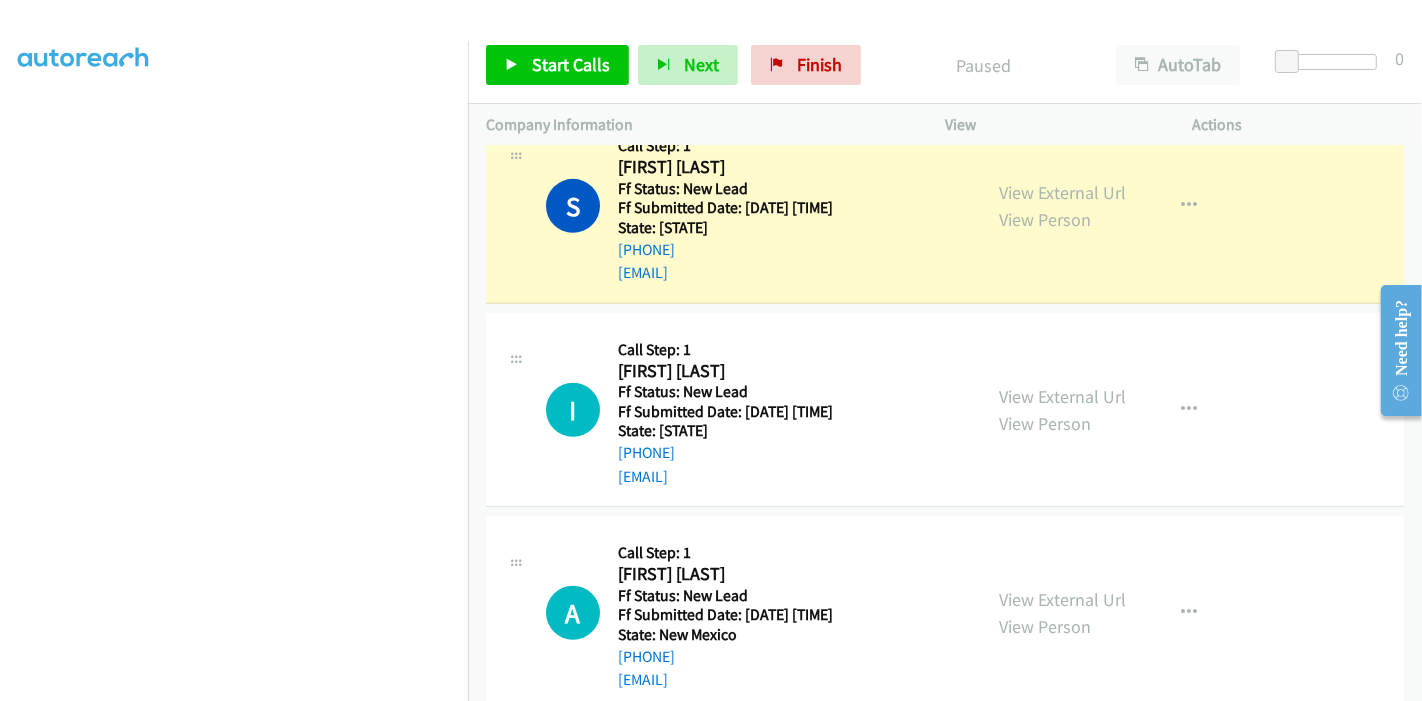 scroll, scrollTop: 1113, scrollLeft: 0, axis: vertical 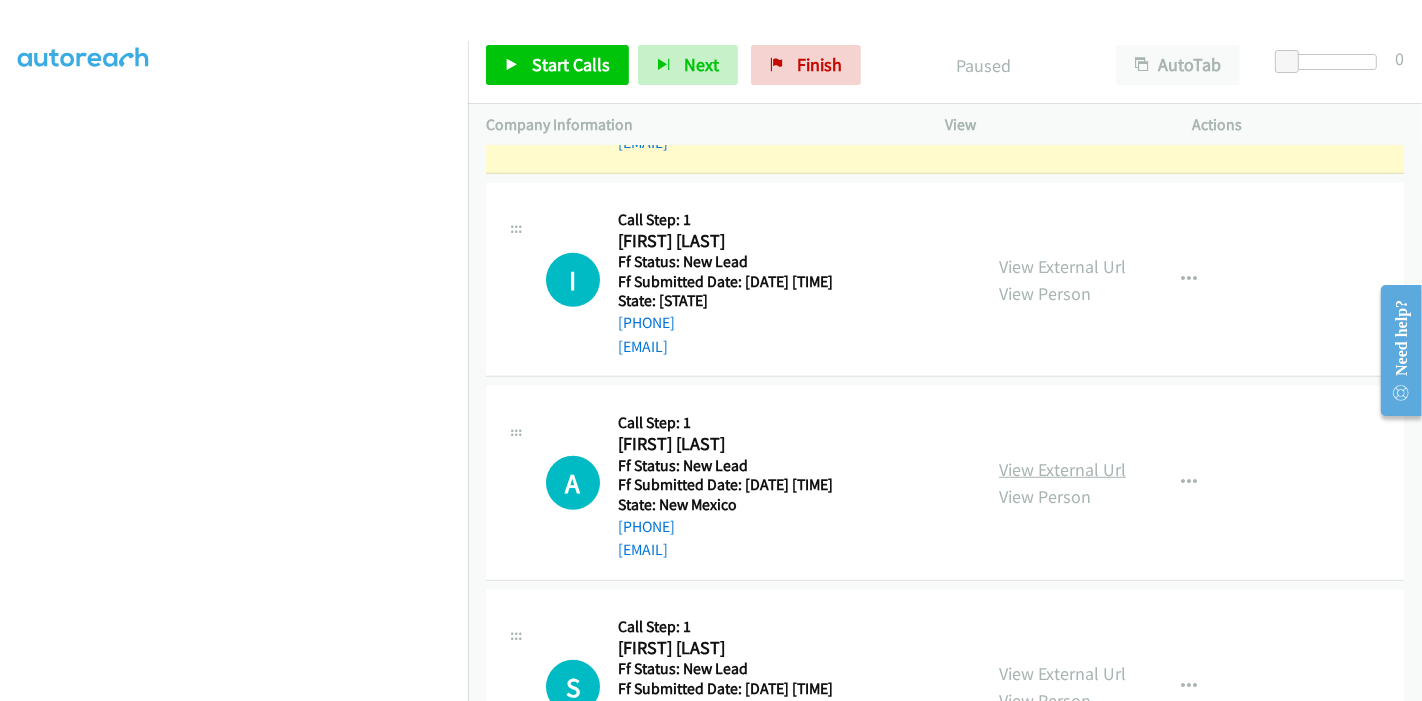 click on "View External Url" at bounding box center (1062, 469) 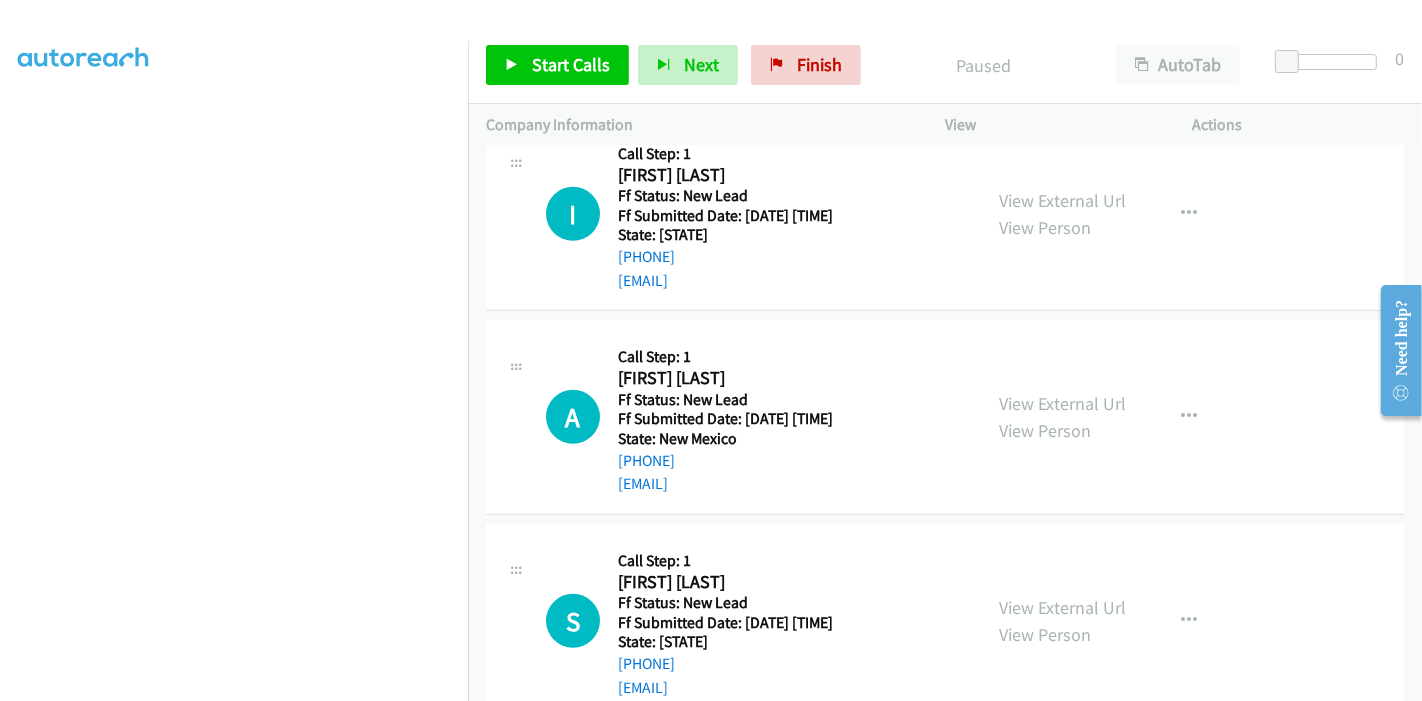 scroll, scrollTop: 1224, scrollLeft: 0, axis: vertical 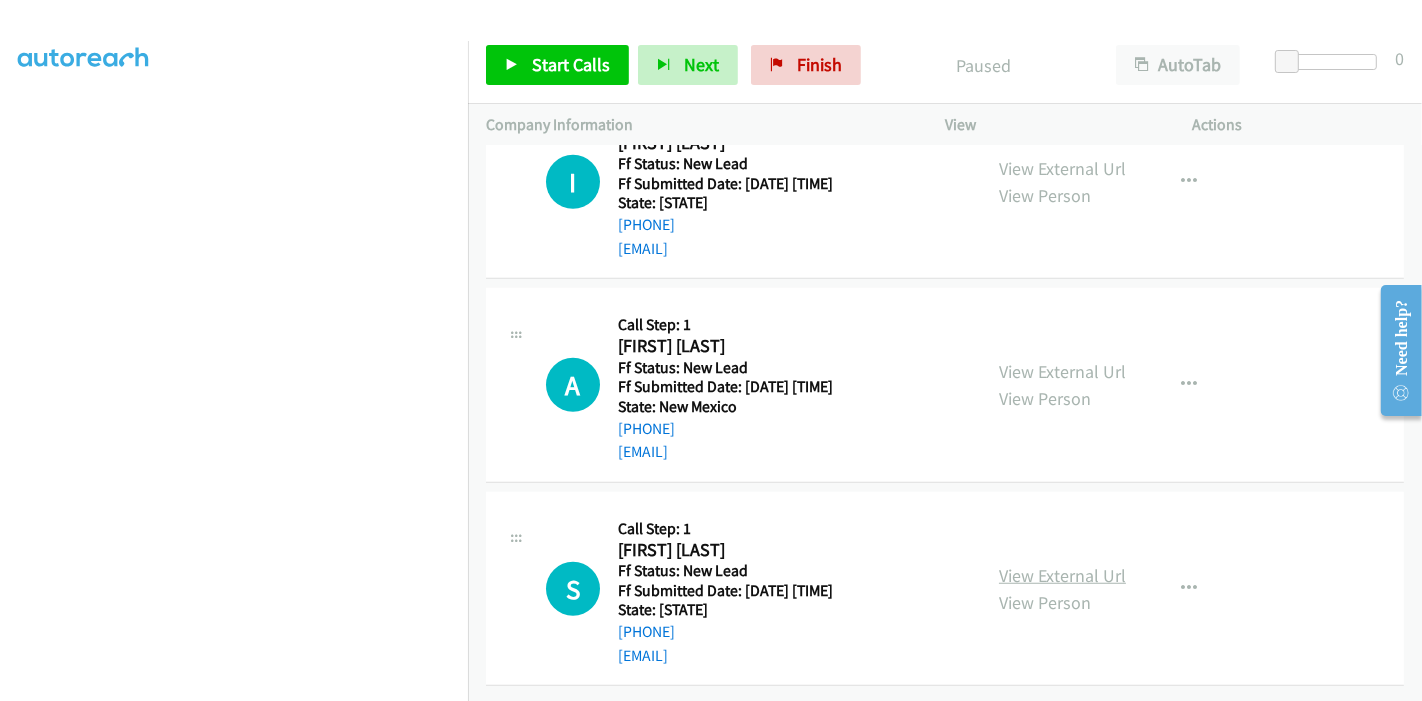 click on "View External Url" at bounding box center (1062, 575) 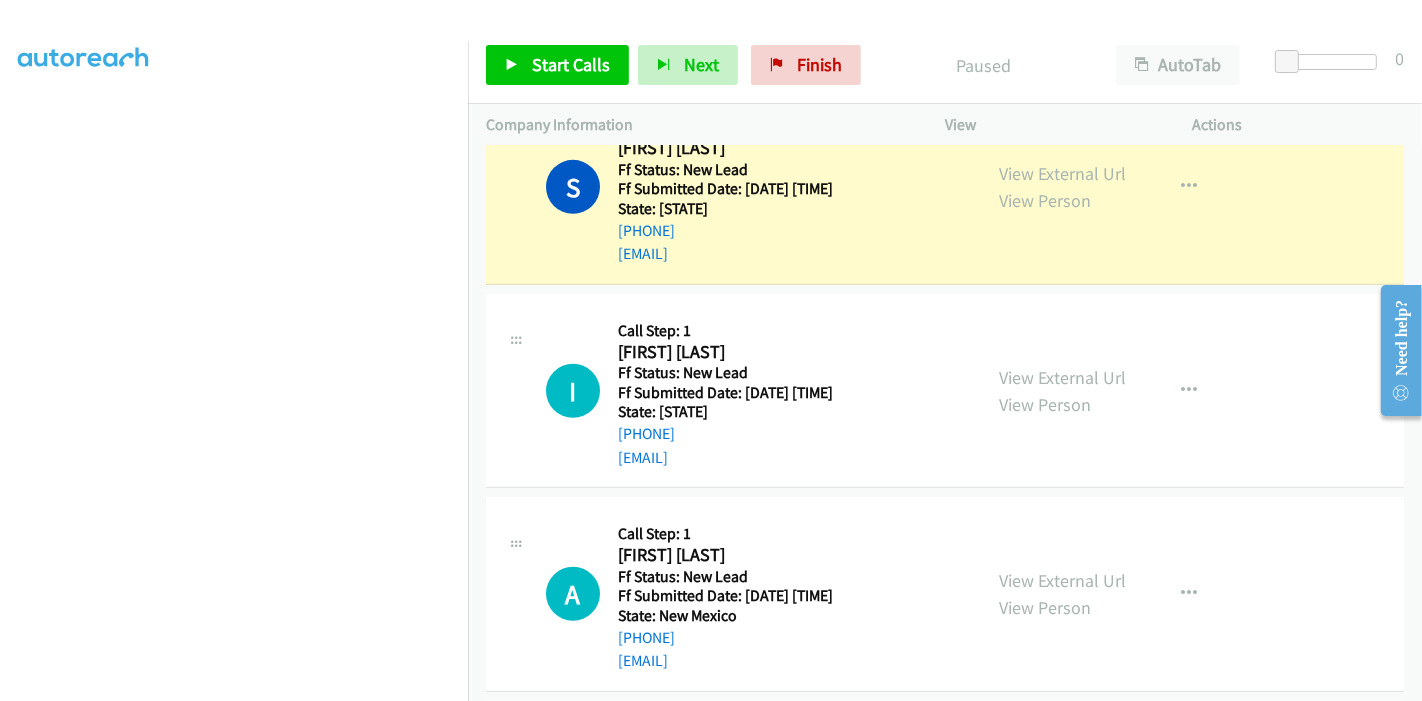 scroll, scrollTop: 891, scrollLeft: 0, axis: vertical 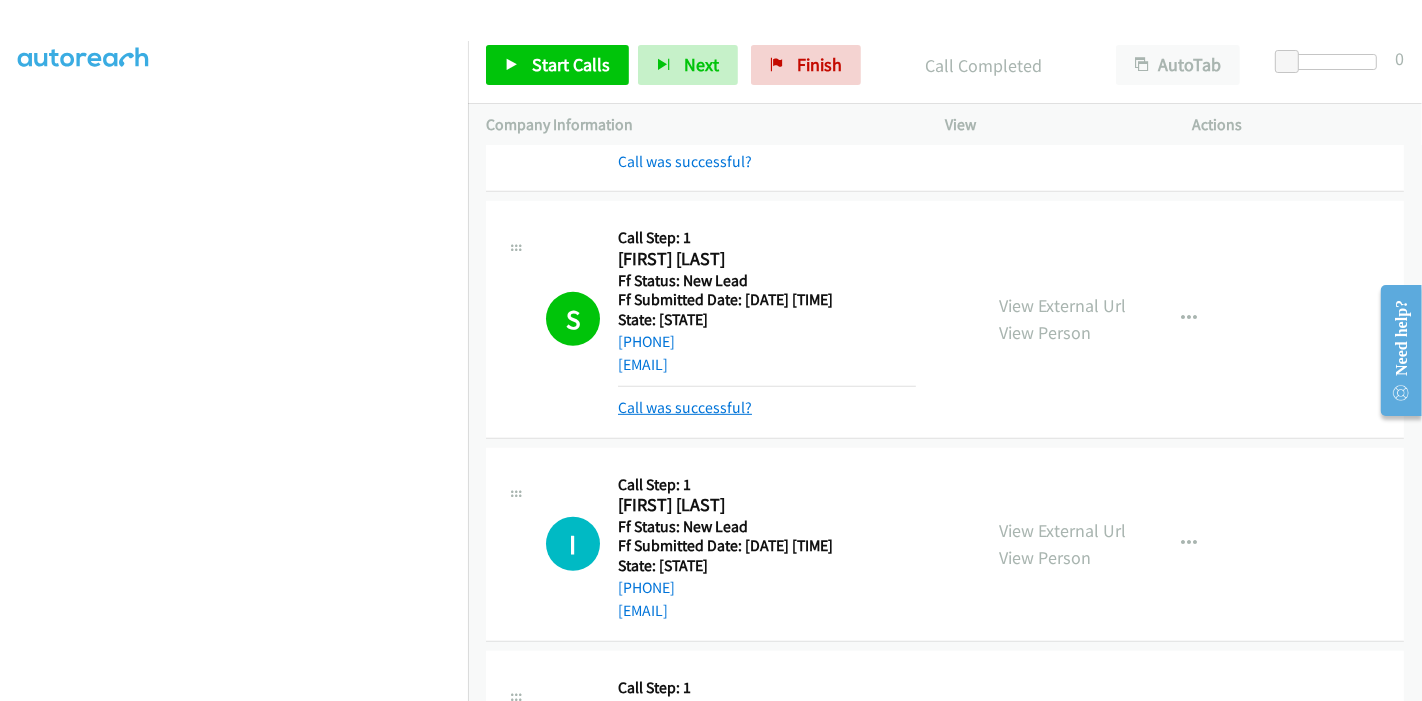 click on "Call was successful?" at bounding box center (685, 407) 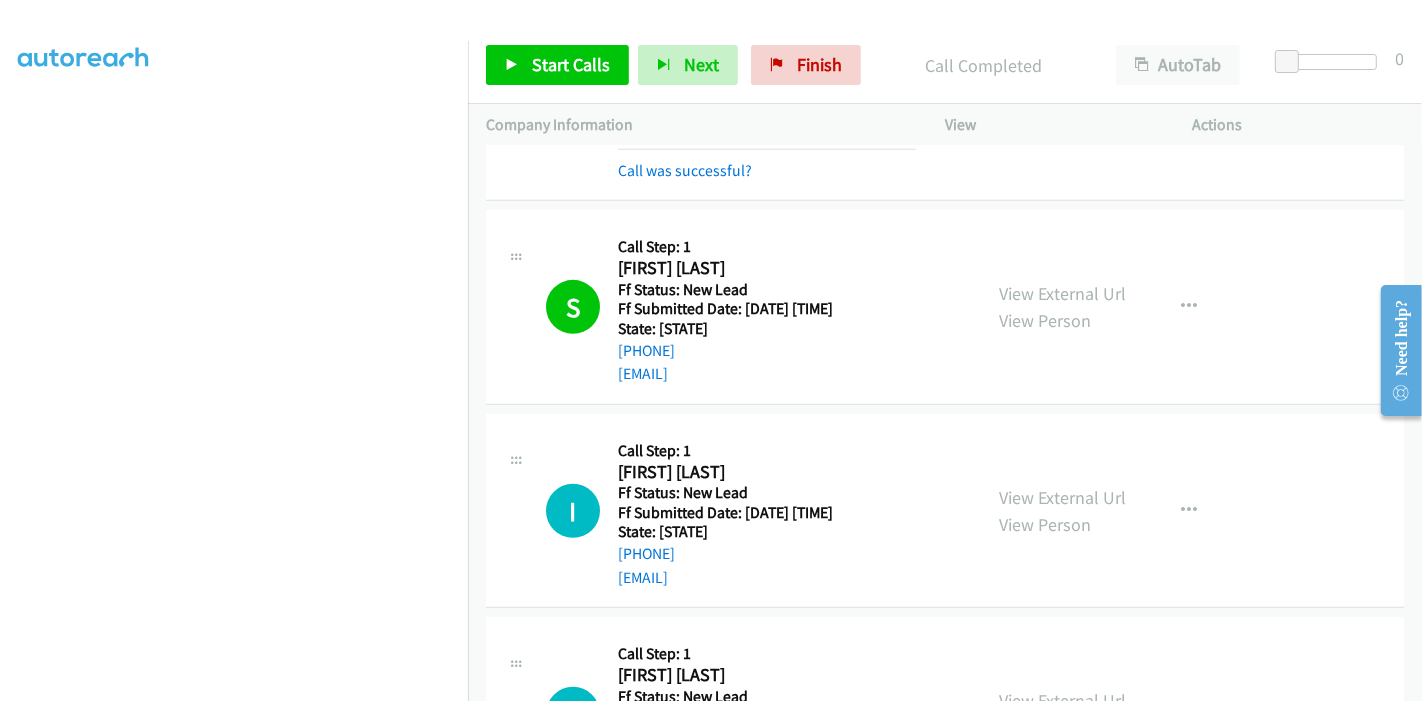 scroll, scrollTop: 780, scrollLeft: 0, axis: vertical 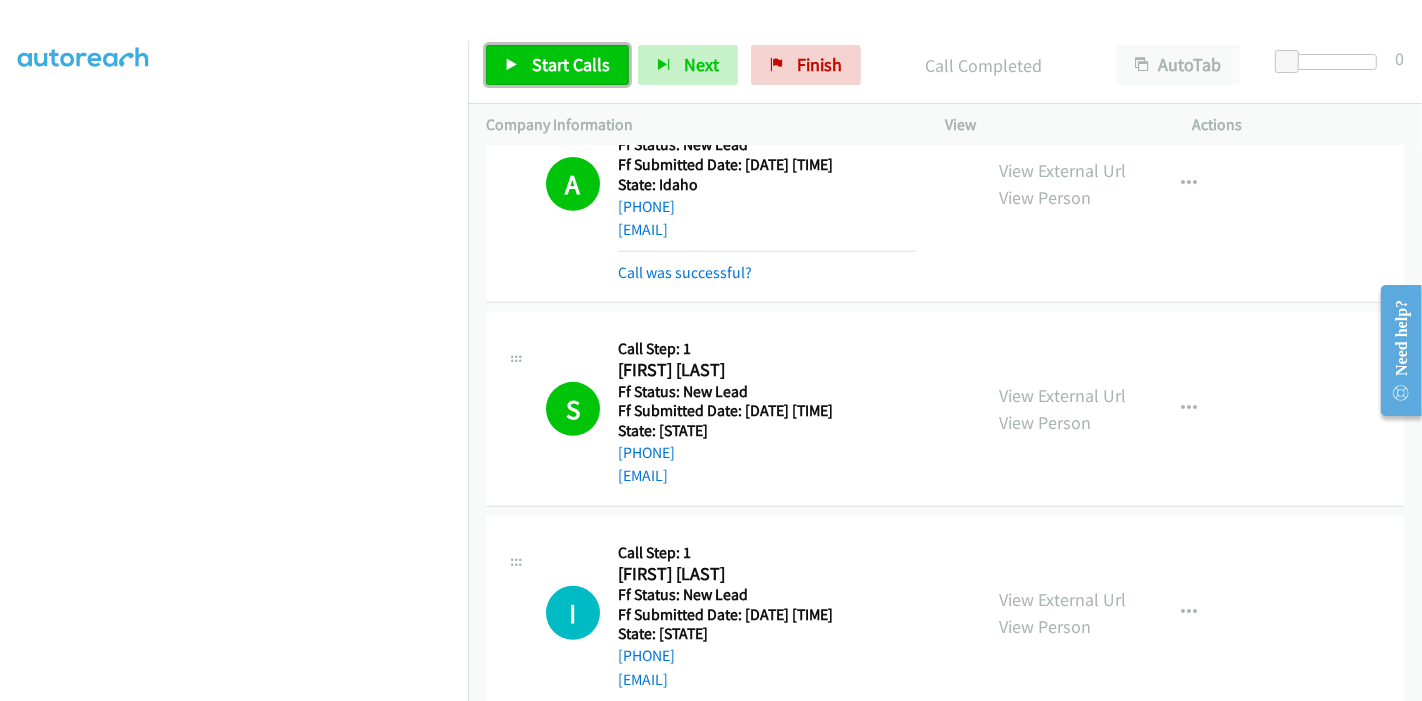 click on "Start Calls" at bounding box center (557, 65) 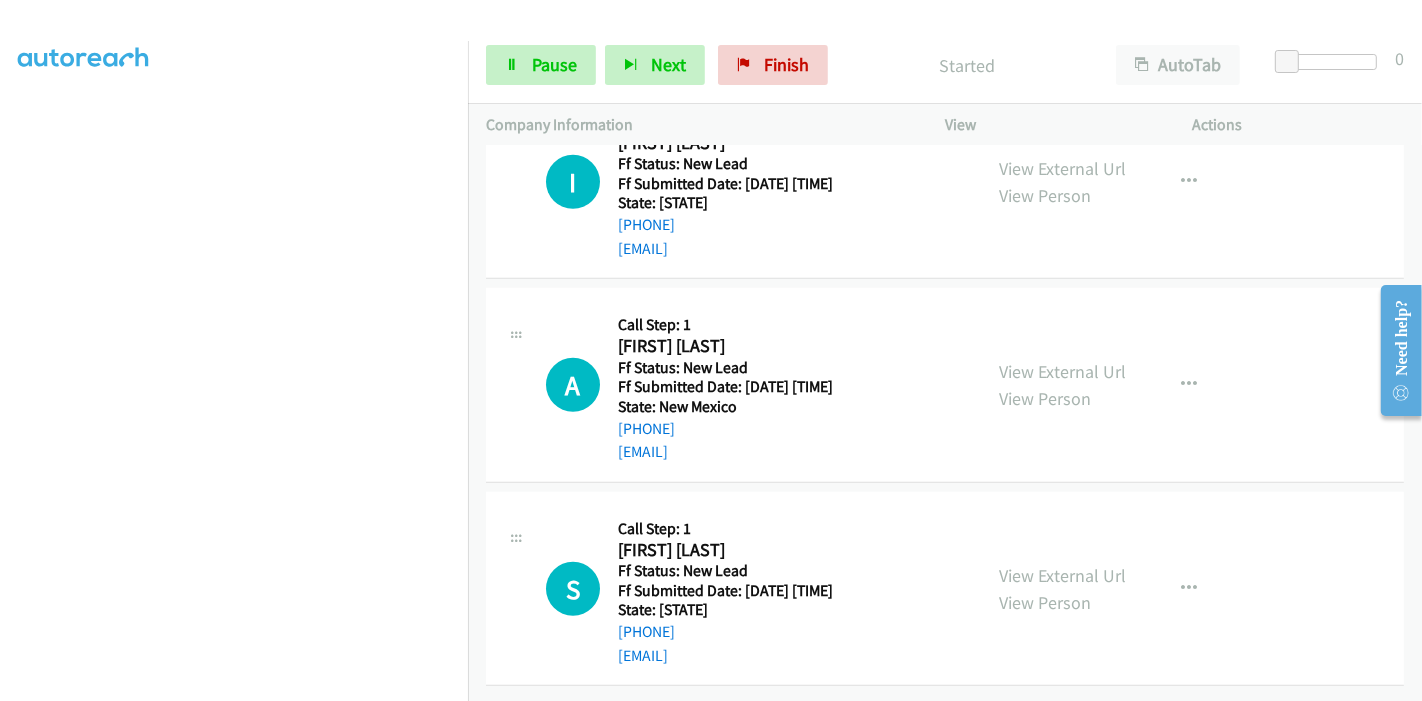 scroll, scrollTop: 1224, scrollLeft: 0, axis: vertical 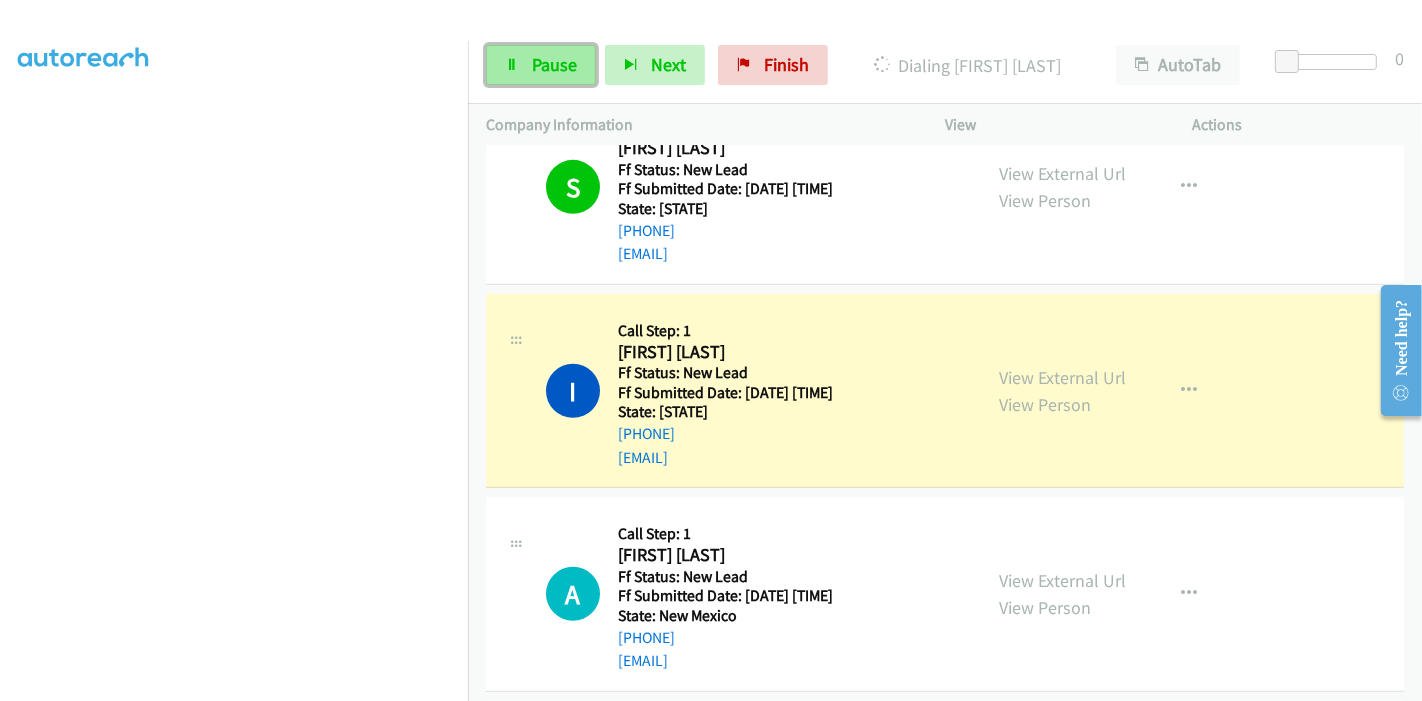 click on "Pause" at bounding box center (554, 64) 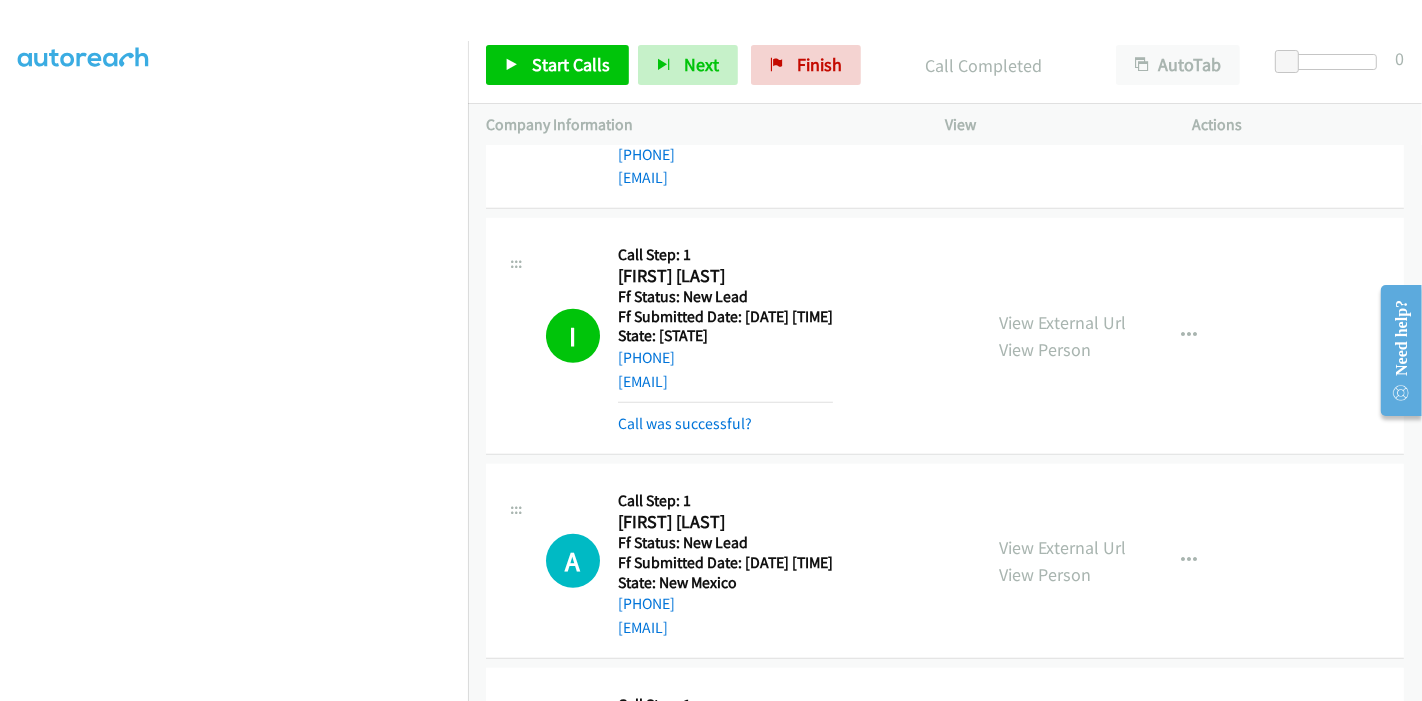 scroll, scrollTop: 1113, scrollLeft: 0, axis: vertical 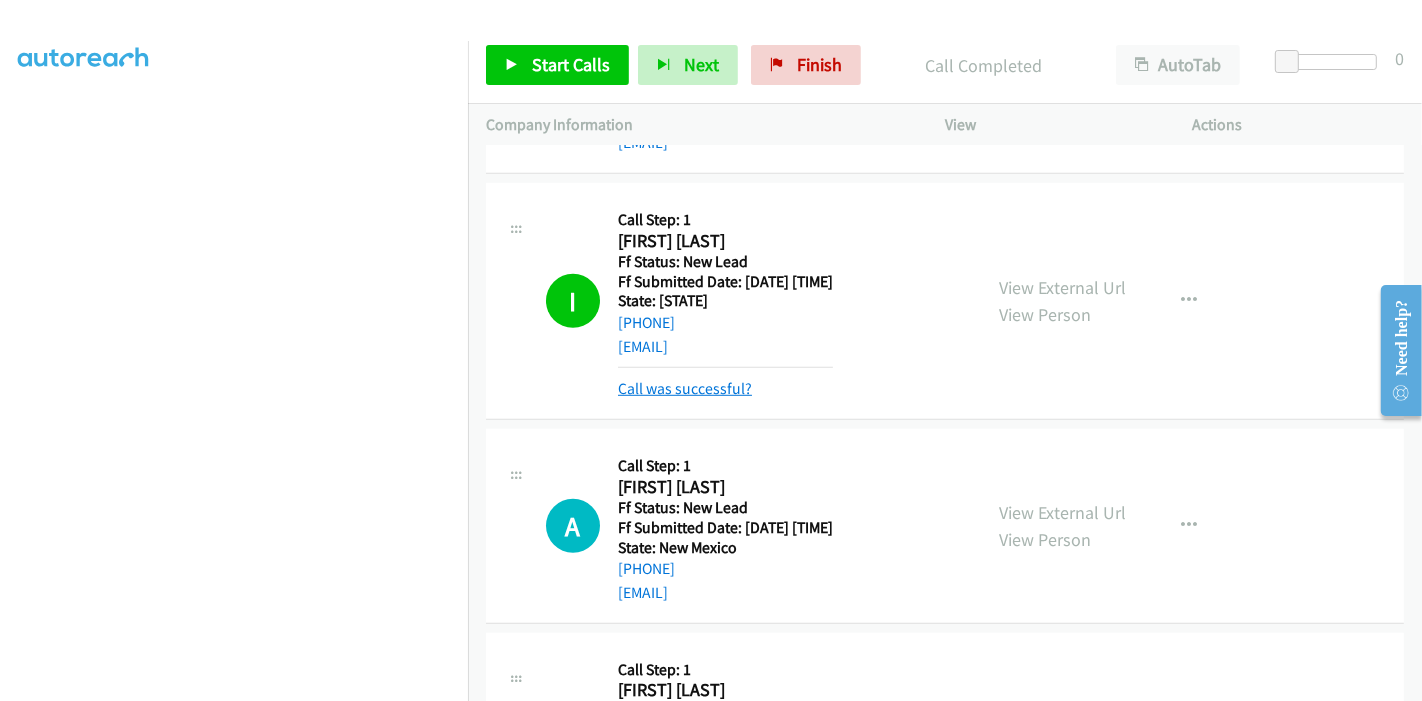 click on "Call was successful?" at bounding box center [685, 388] 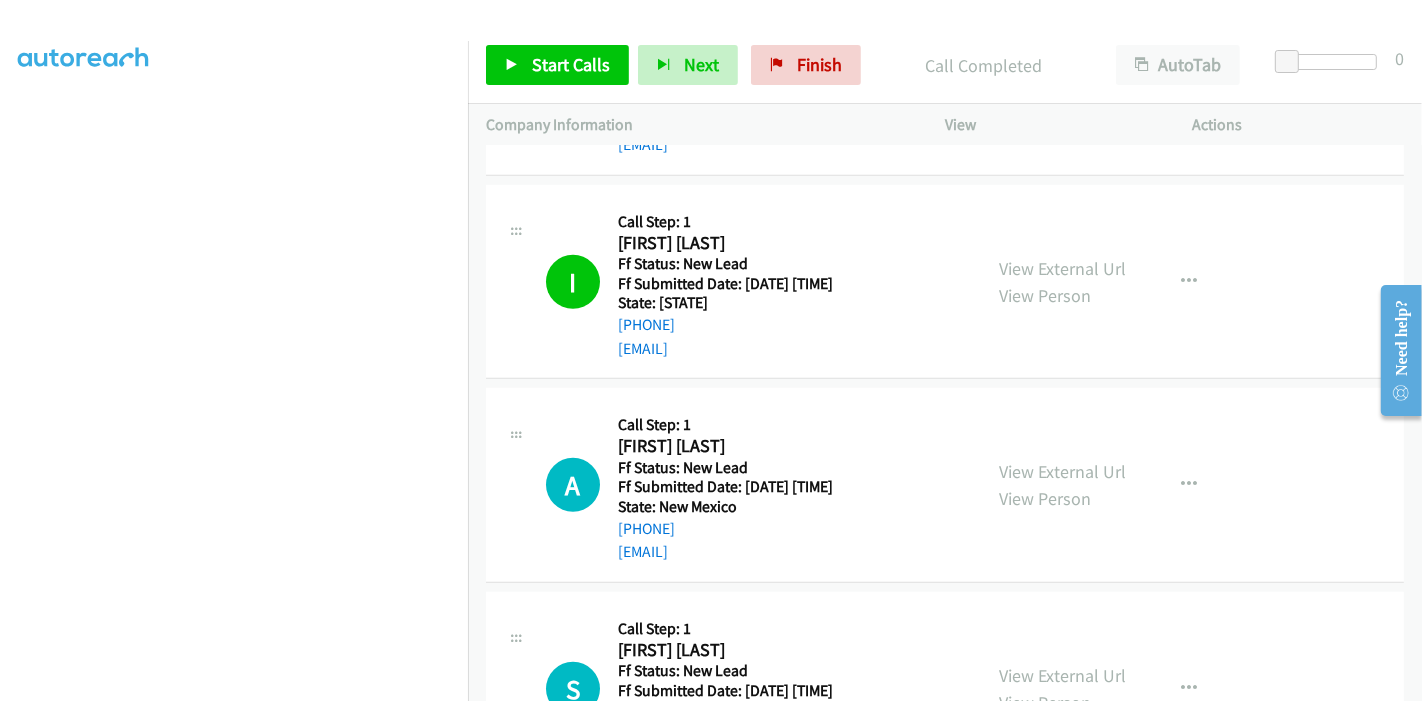 scroll, scrollTop: 888, scrollLeft: 0, axis: vertical 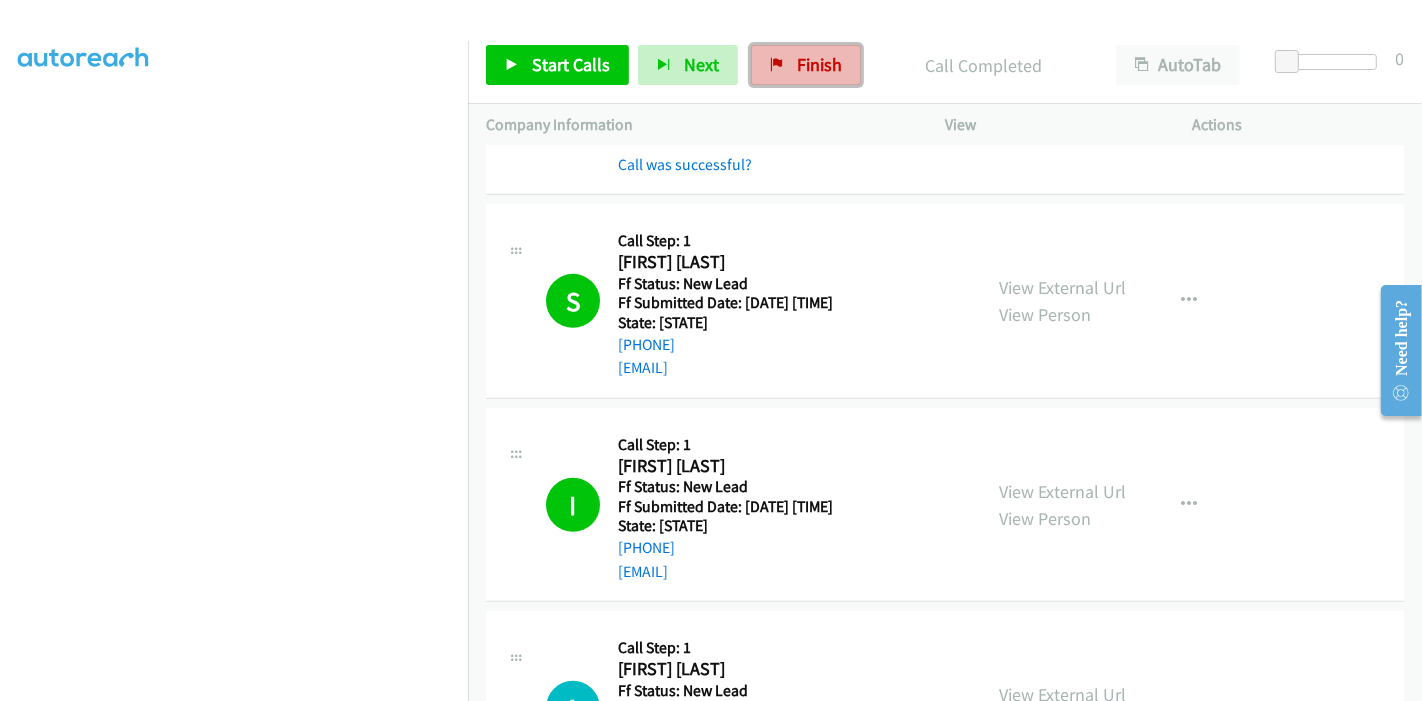 click on "Finish" at bounding box center [806, 65] 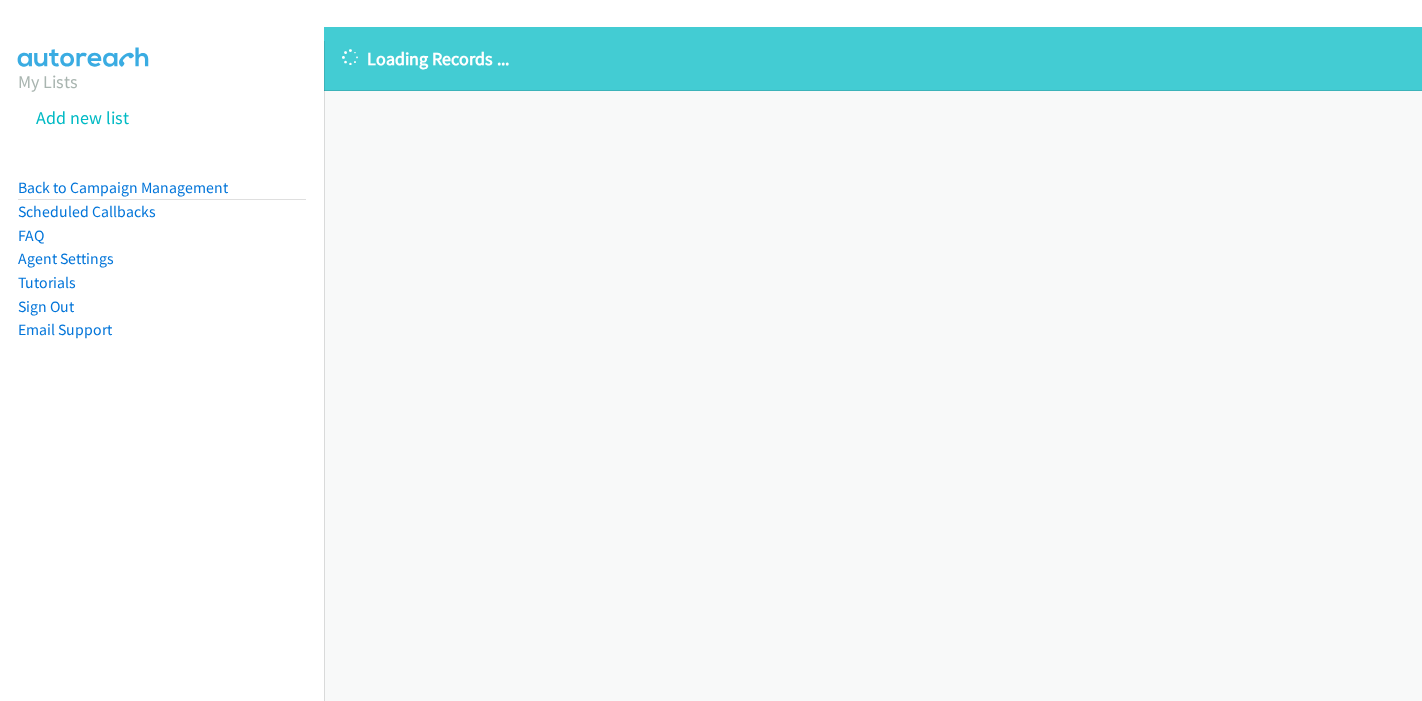 scroll, scrollTop: 0, scrollLeft: 0, axis: both 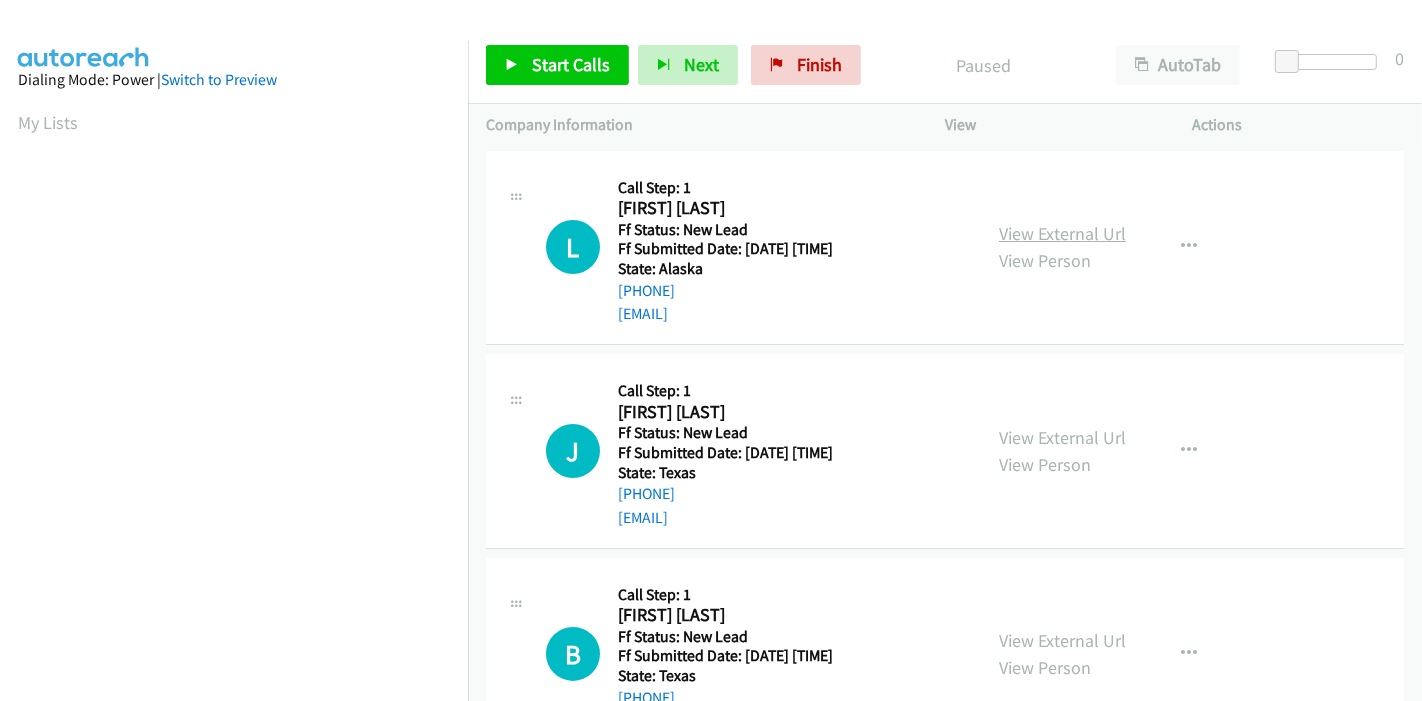 click on "View External Url" at bounding box center [1062, 233] 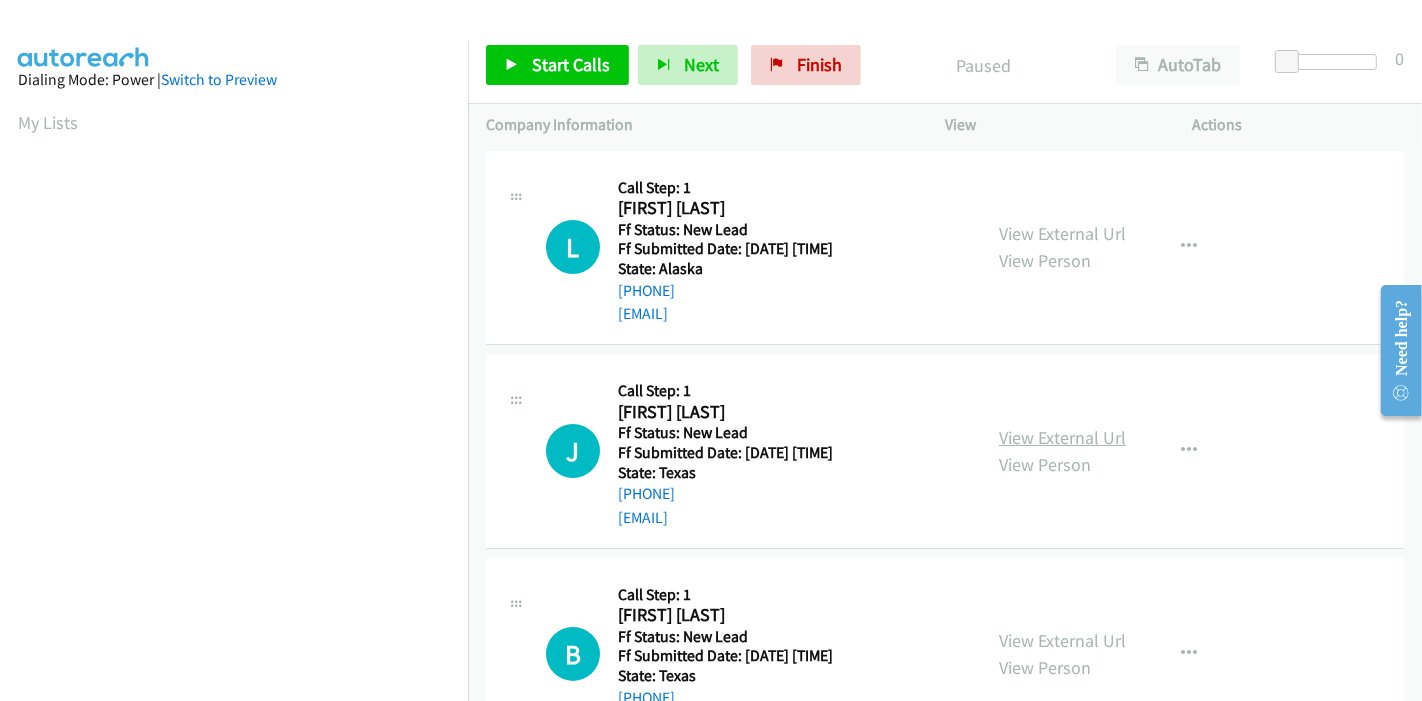 click on "View External Url" at bounding box center (1062, 437) 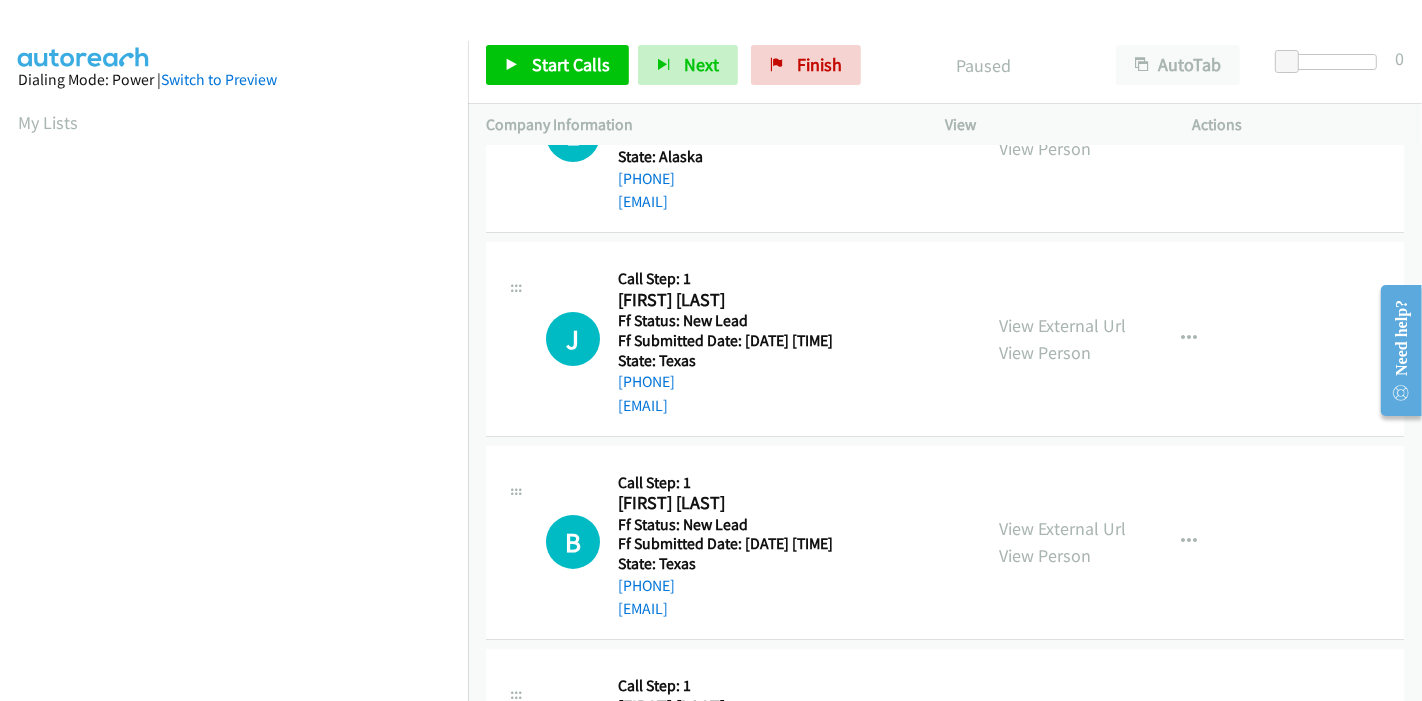 scroll, scrollTop: 222, scrollLeft: 0, axis: vertical 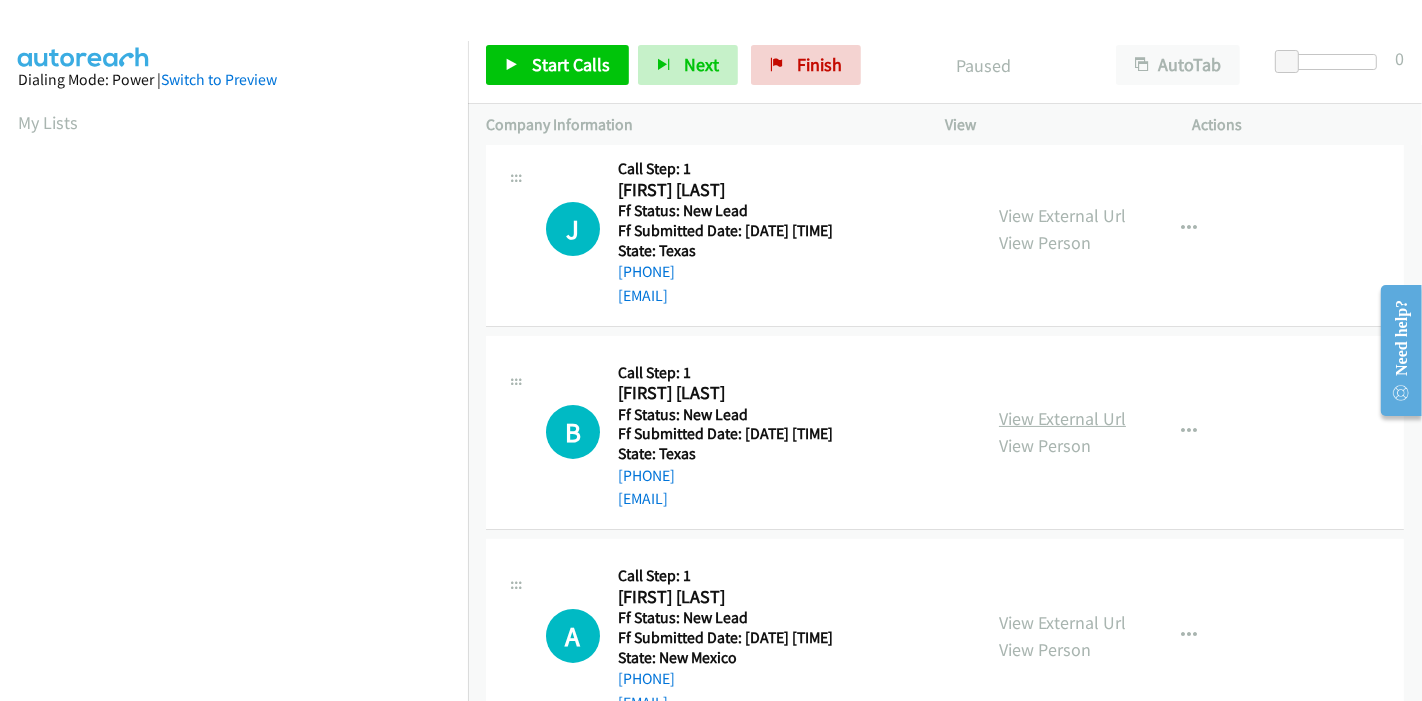 click on "View External Url" at bounding box center (1062, 418) 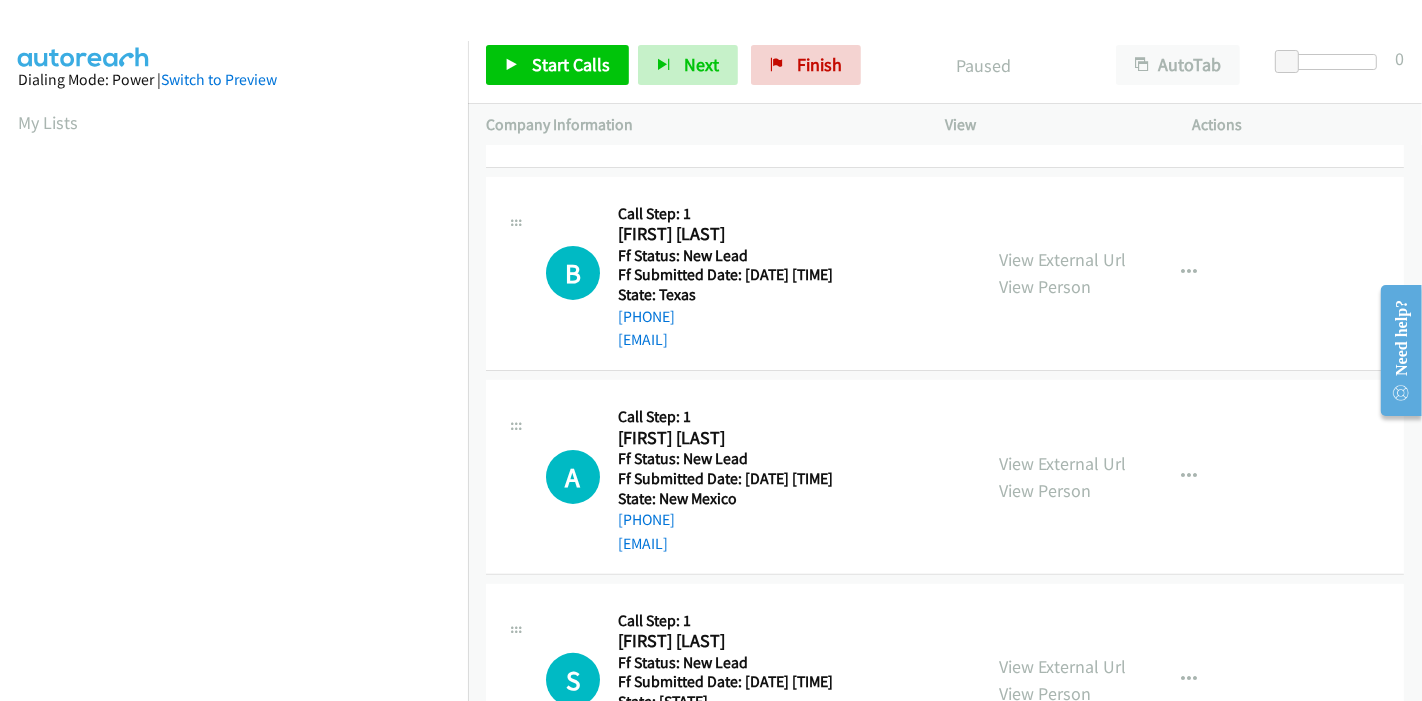 scroll, scrollTop: 487, scrollLeft: 0, axis: vertical 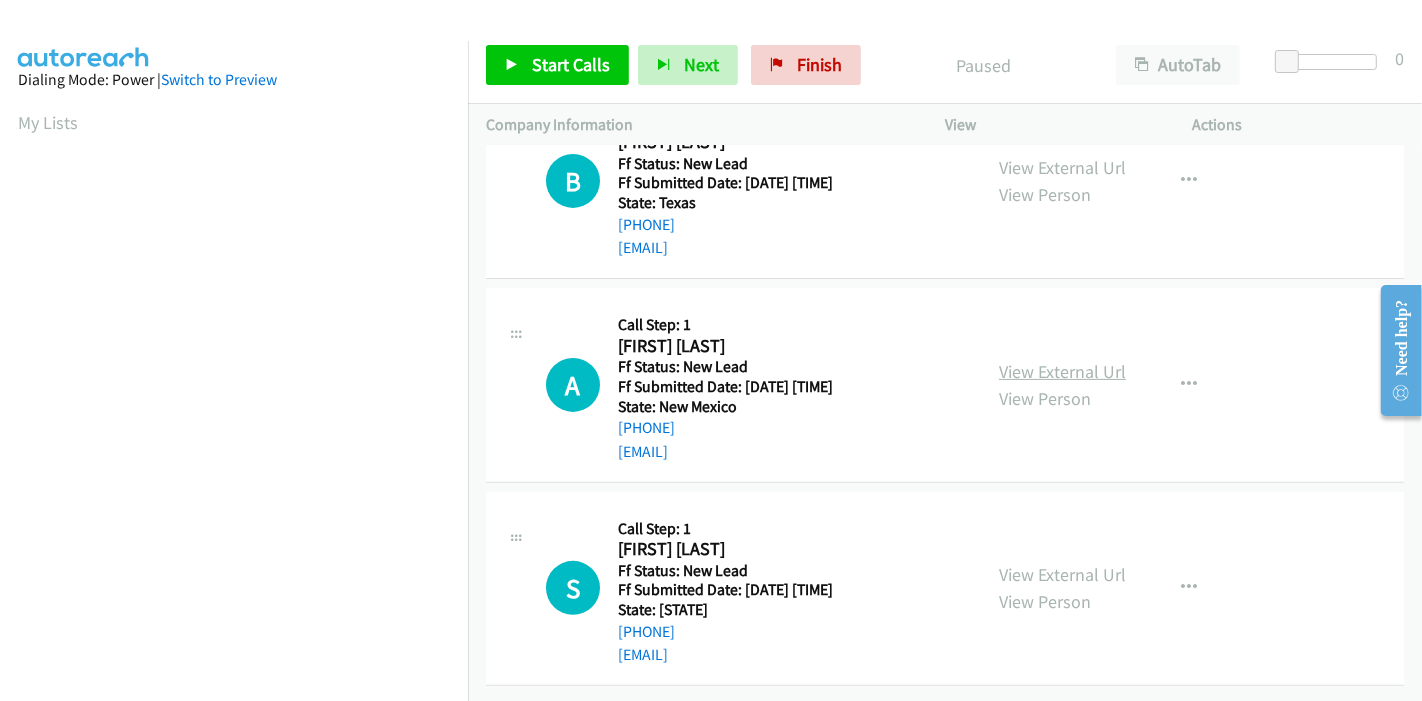 click on "View External Url" at bounding box center [1062, 371] 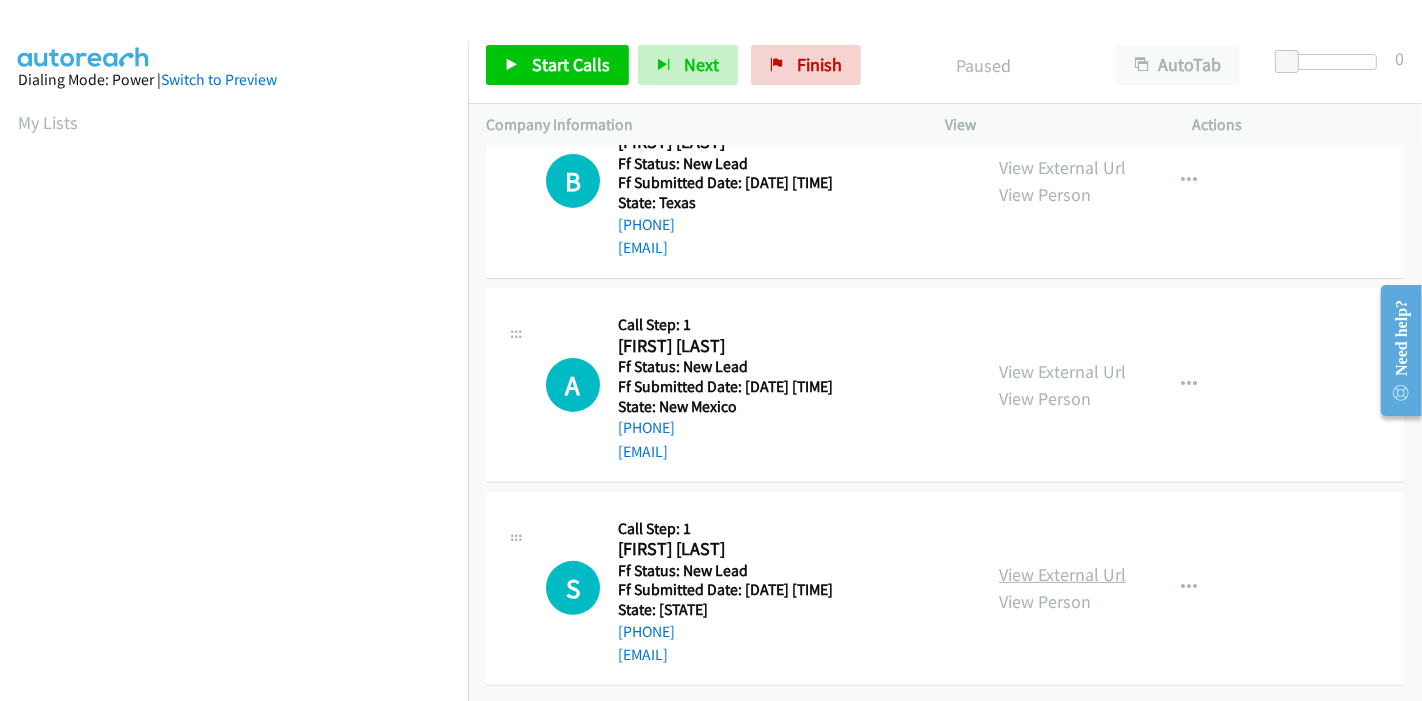 click on "View External Url" at bounding box center (1062, 574) 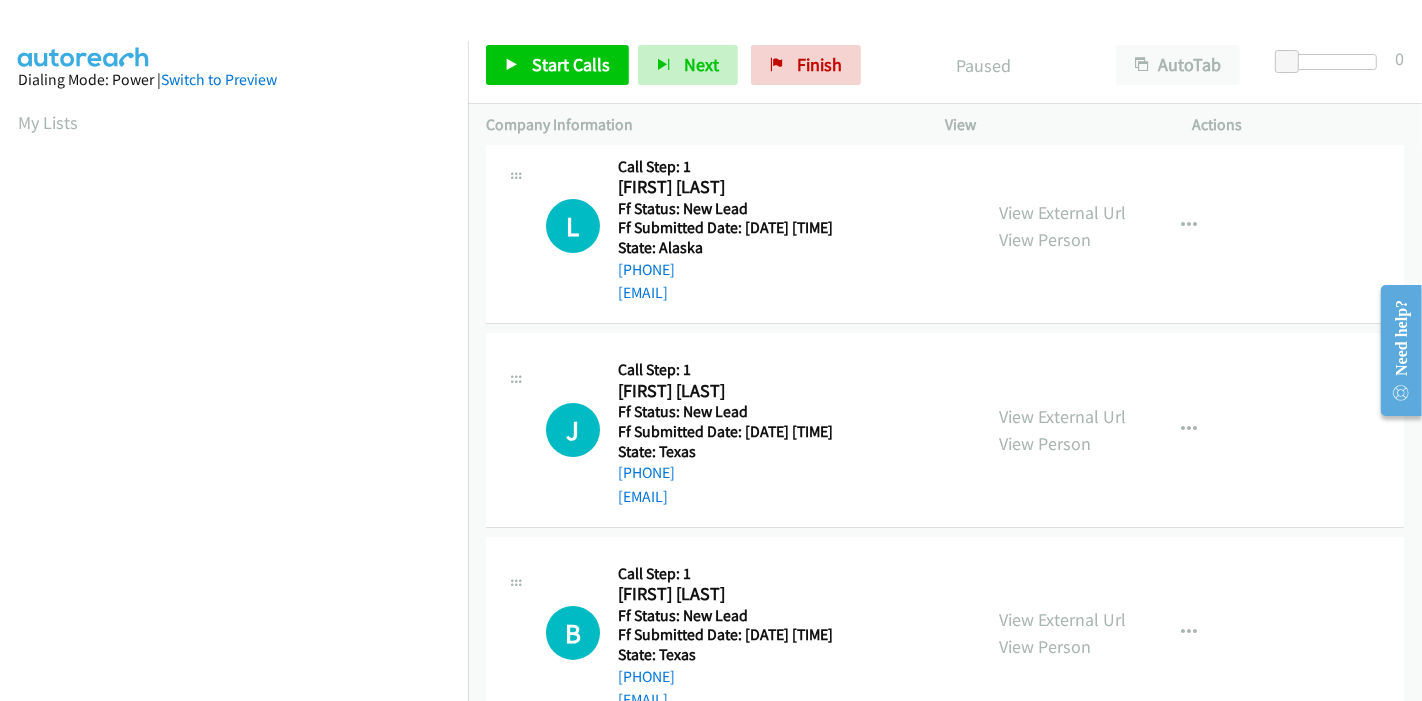 scroll, scrollTop: 0, scrollLeft: 0, axis: both 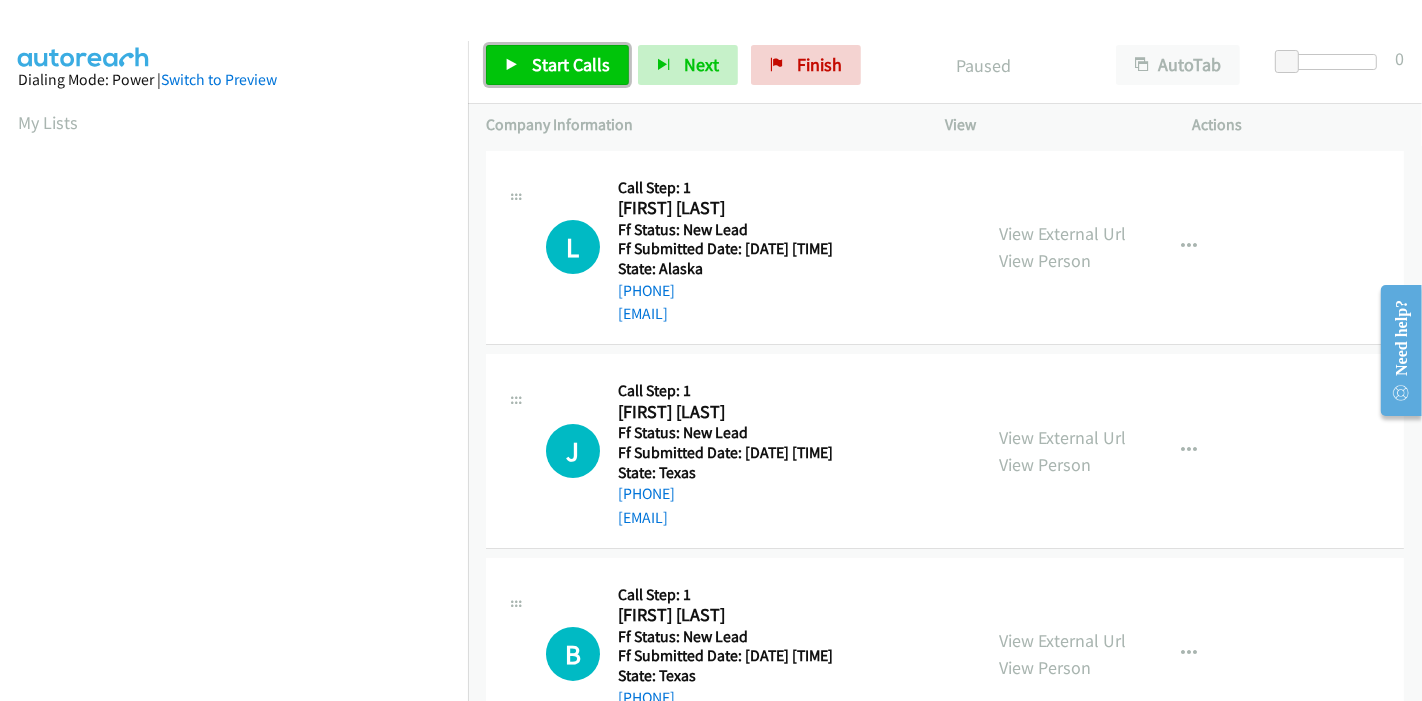 click on "Start Calls" at bounding box center [571, 64] 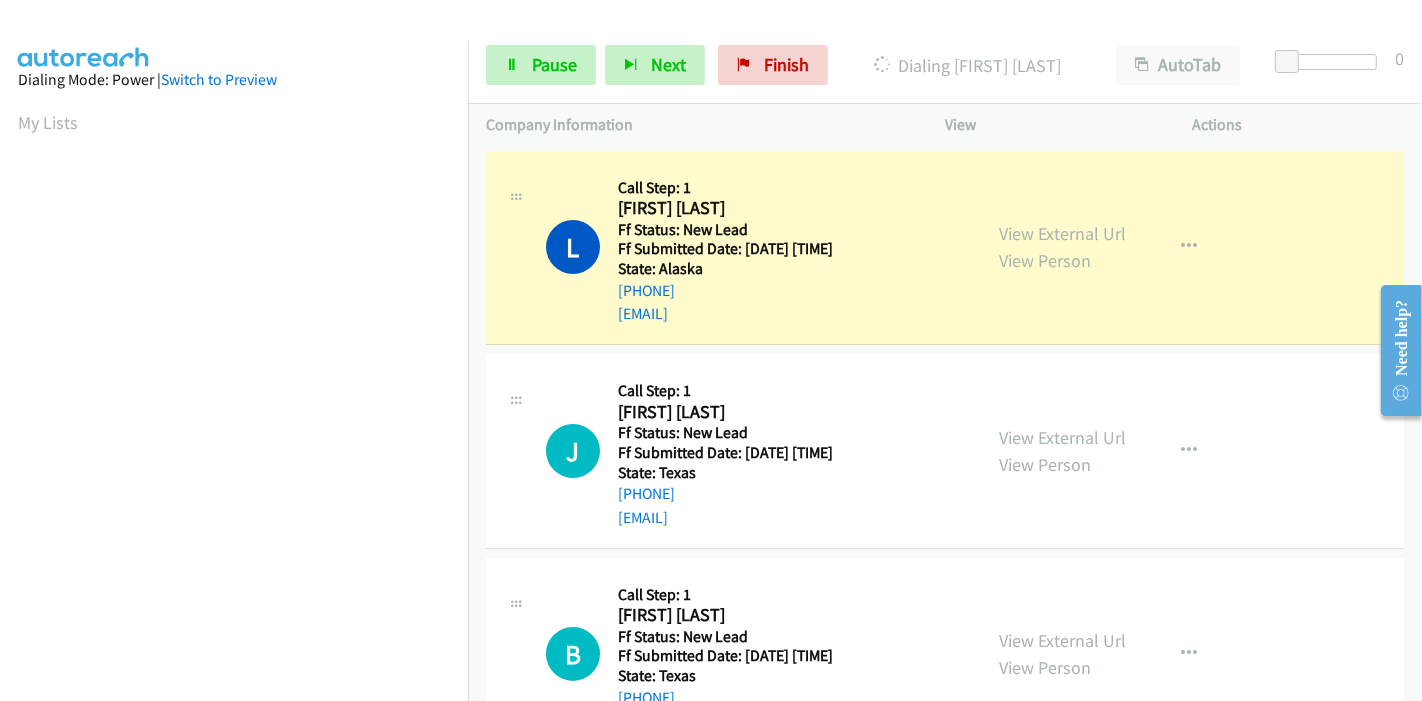 click on "Start Calls
Pause
Next
Finish
Dialing [FIRST] [LAST]
AutoTab
AutoTab
0" at bounding box center (945, 65) 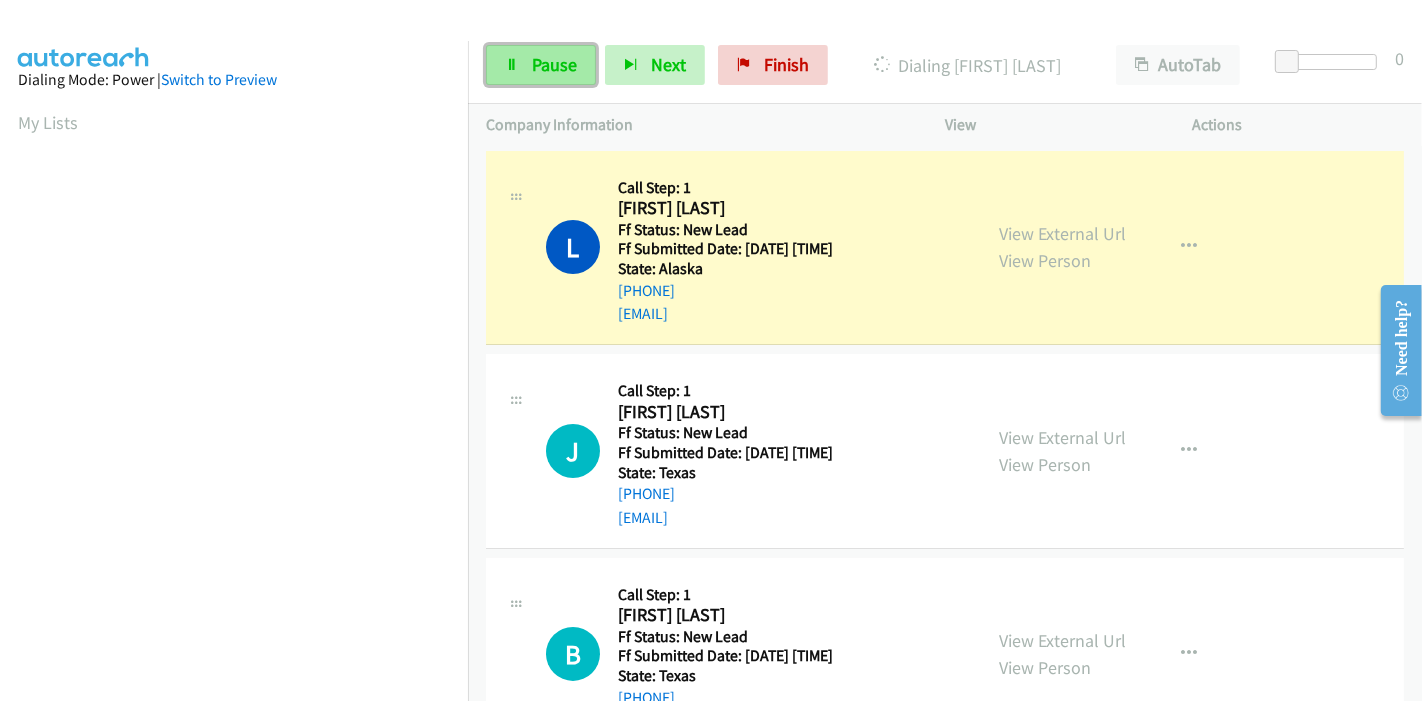 click on "Pause" at bounding box center (554, 64) 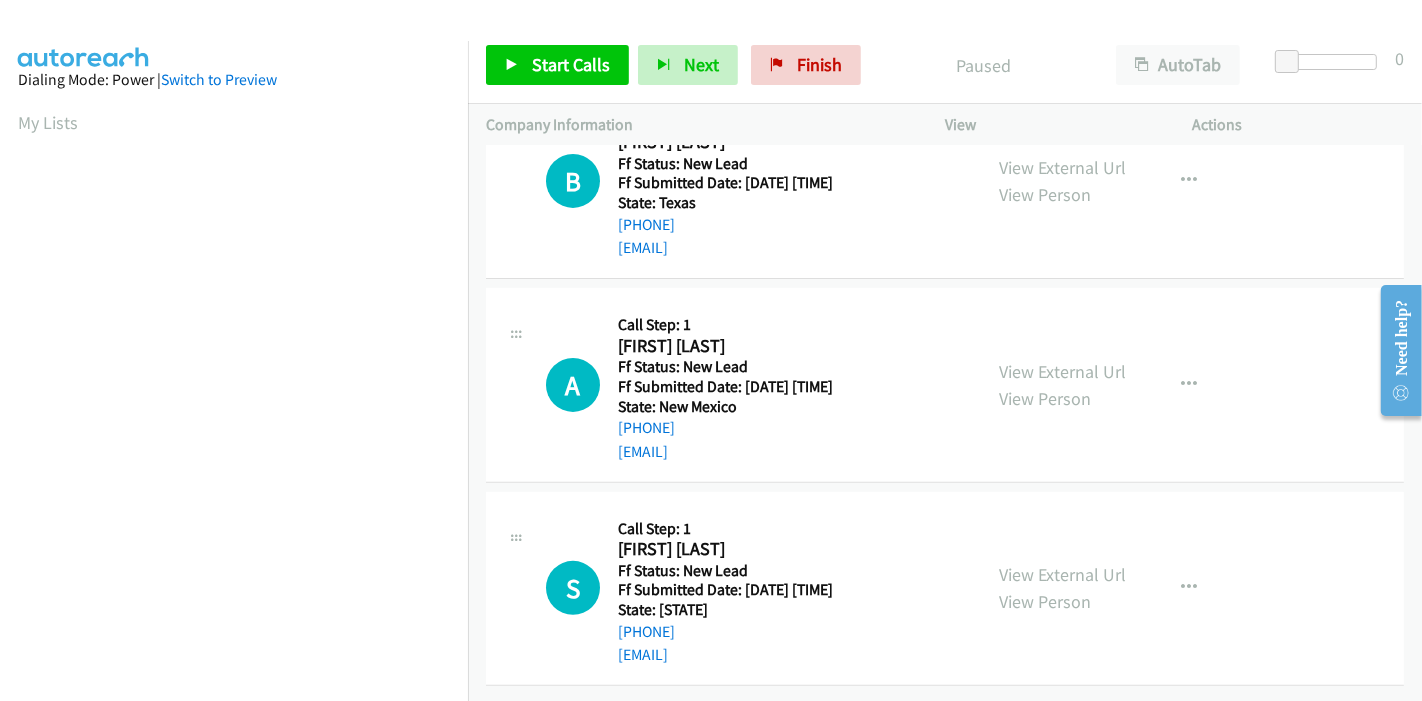scroll, scrollTop: 0, scrollLeft: 0, axis: both 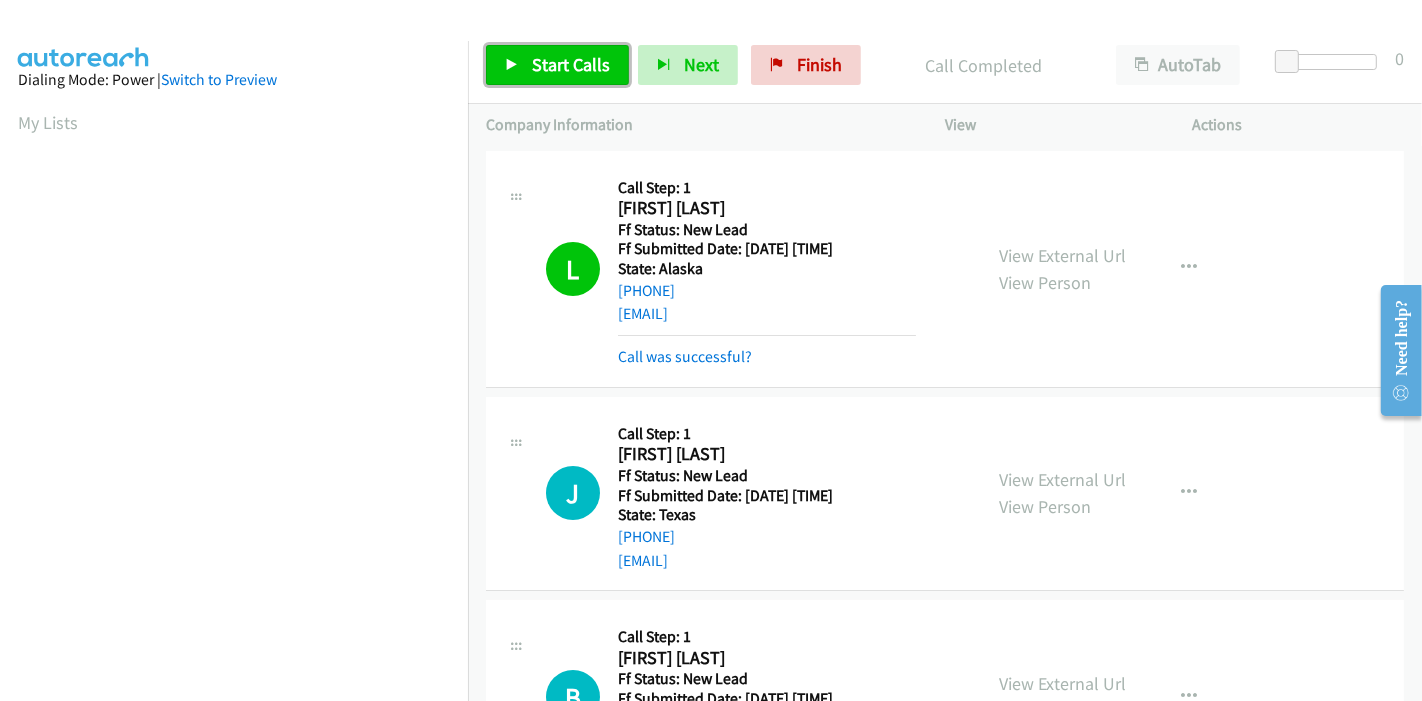 click on "Start Calls" at bounding box center [571, 64] 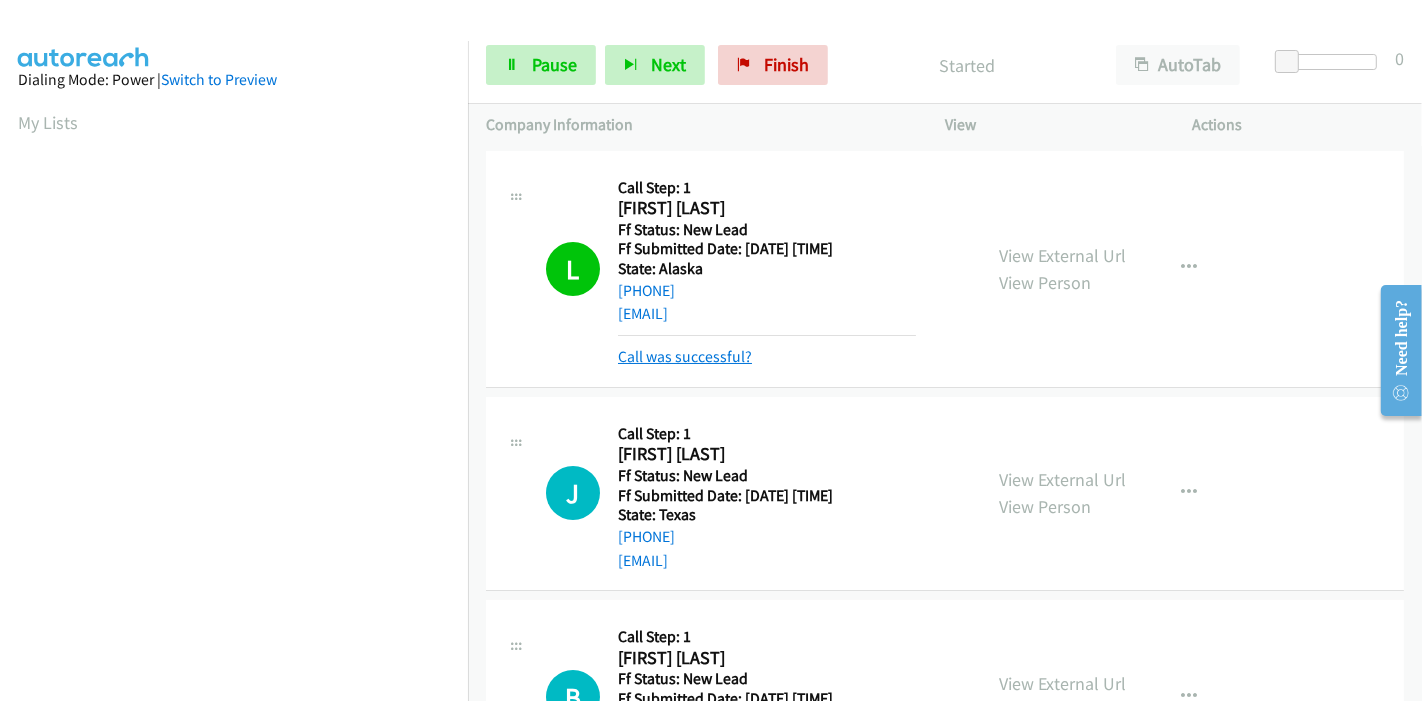 click on "Call was successful?" at bounding box center [685, 356] 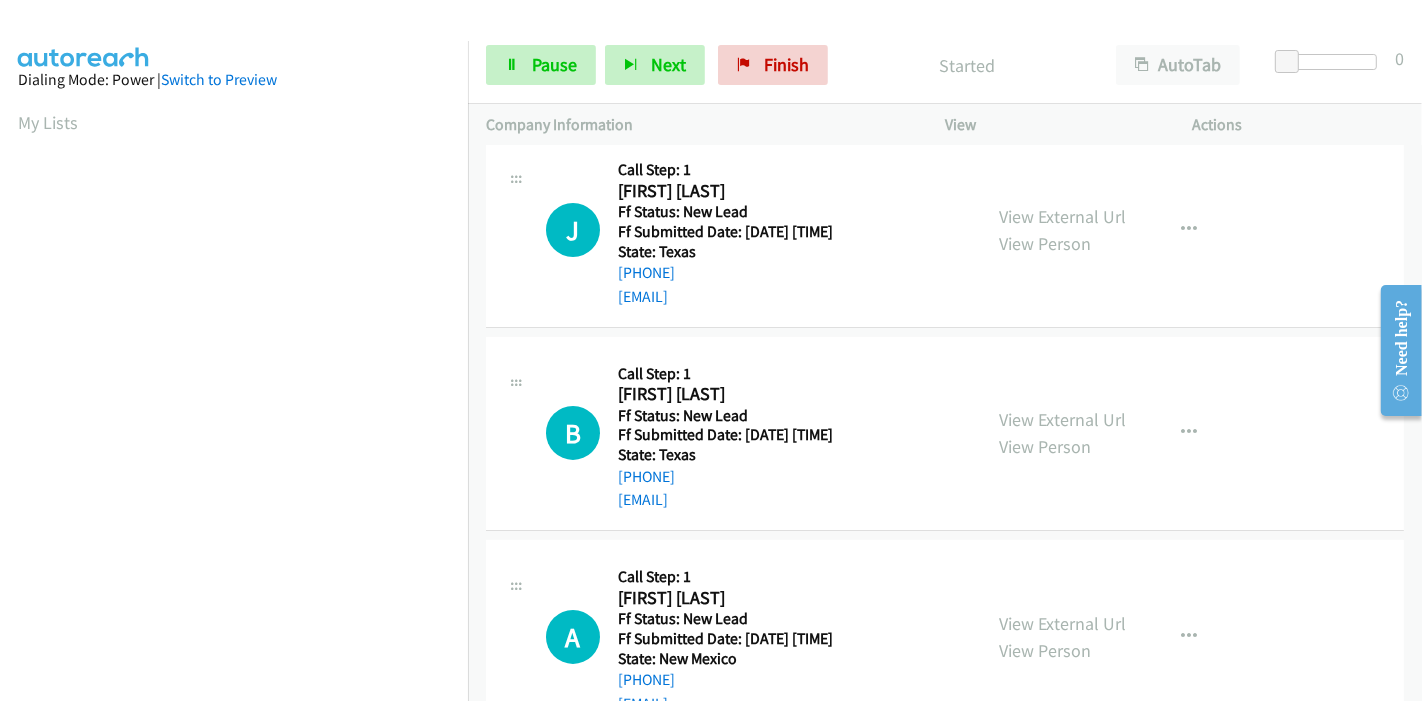 scroll, scrollTop: 222, scrollLeft: 0, axis: vertical 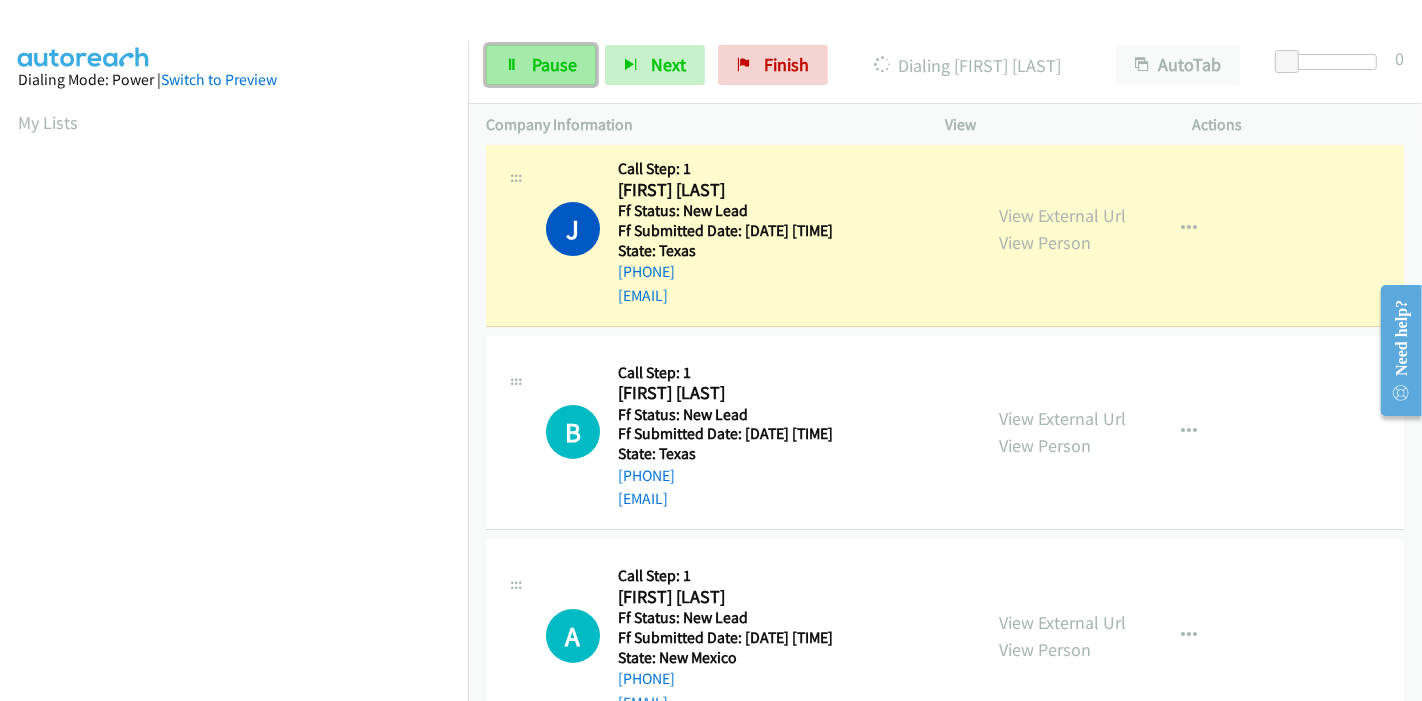 click at bounding box center [512, 66] 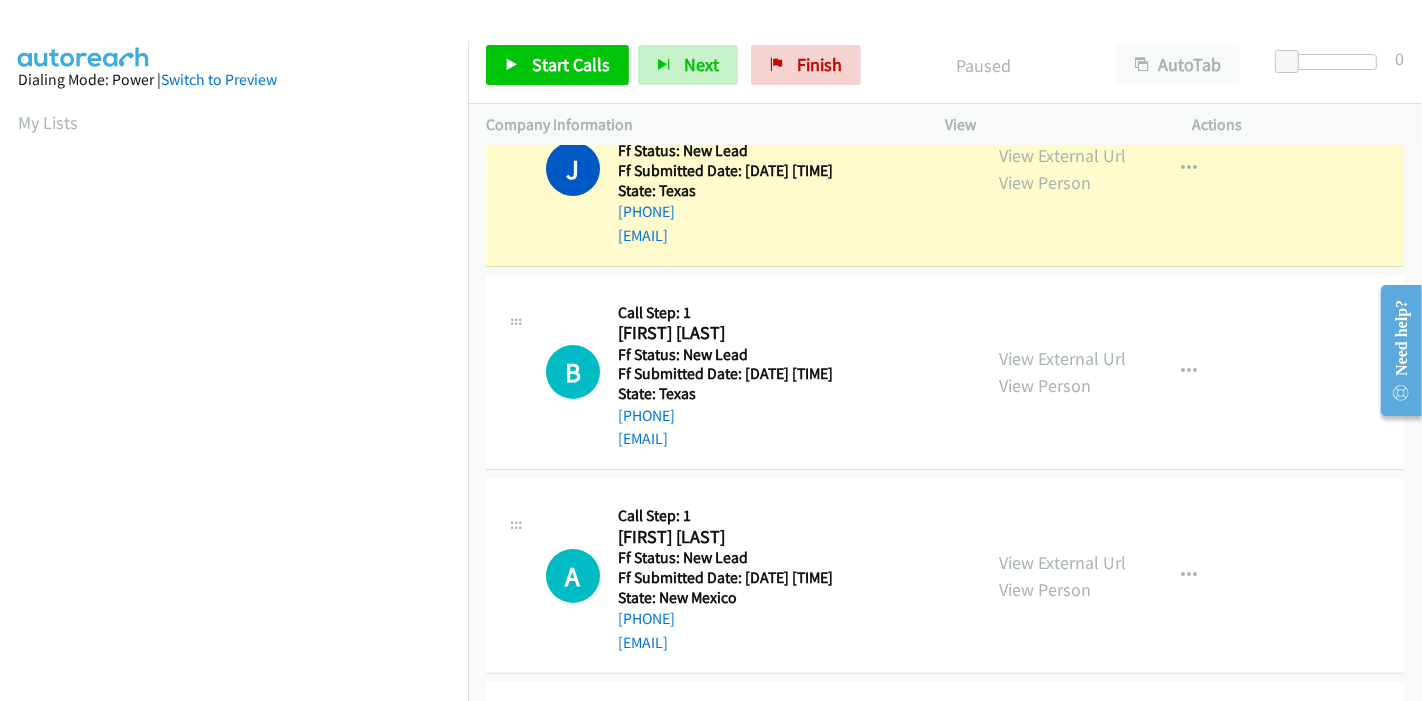 scroll, scrollTop: 333, scrollLeft: 0, axis: vertical 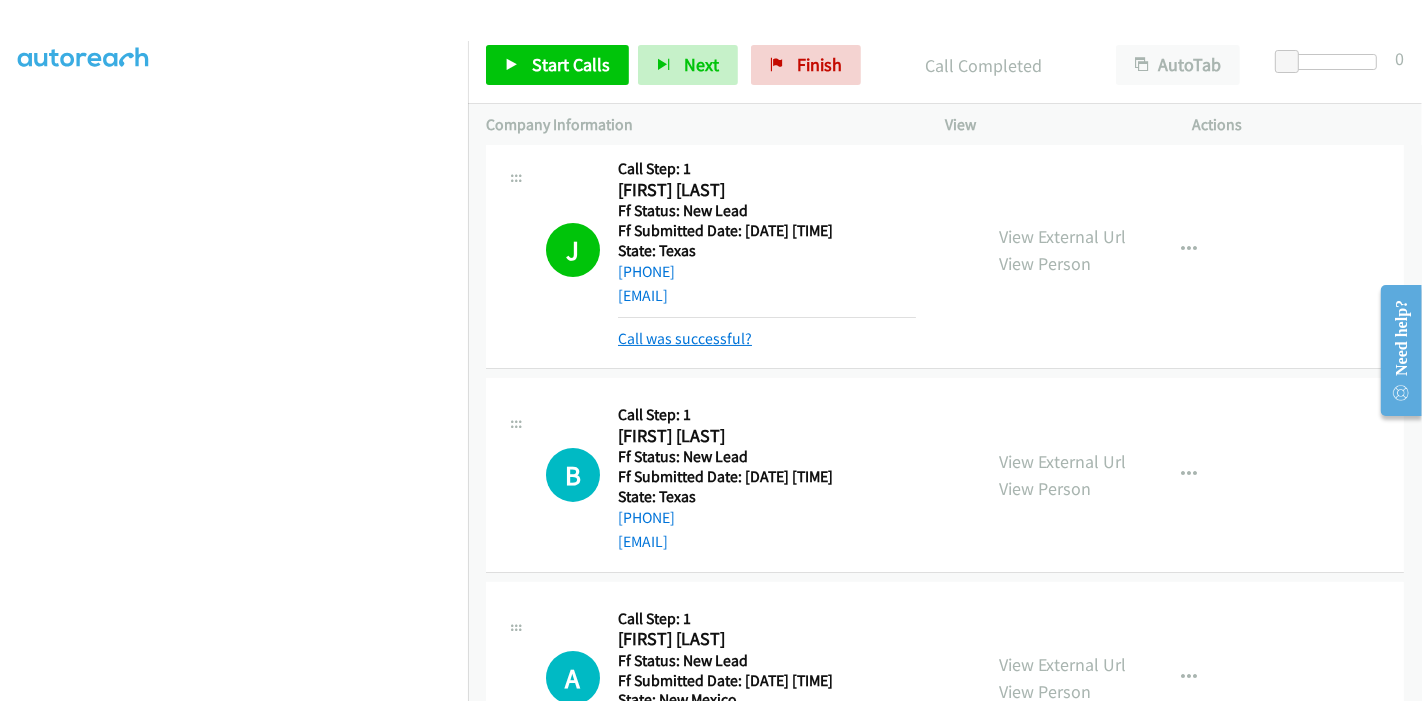 click on "Call was successful?" at bounding box center [685, 338] 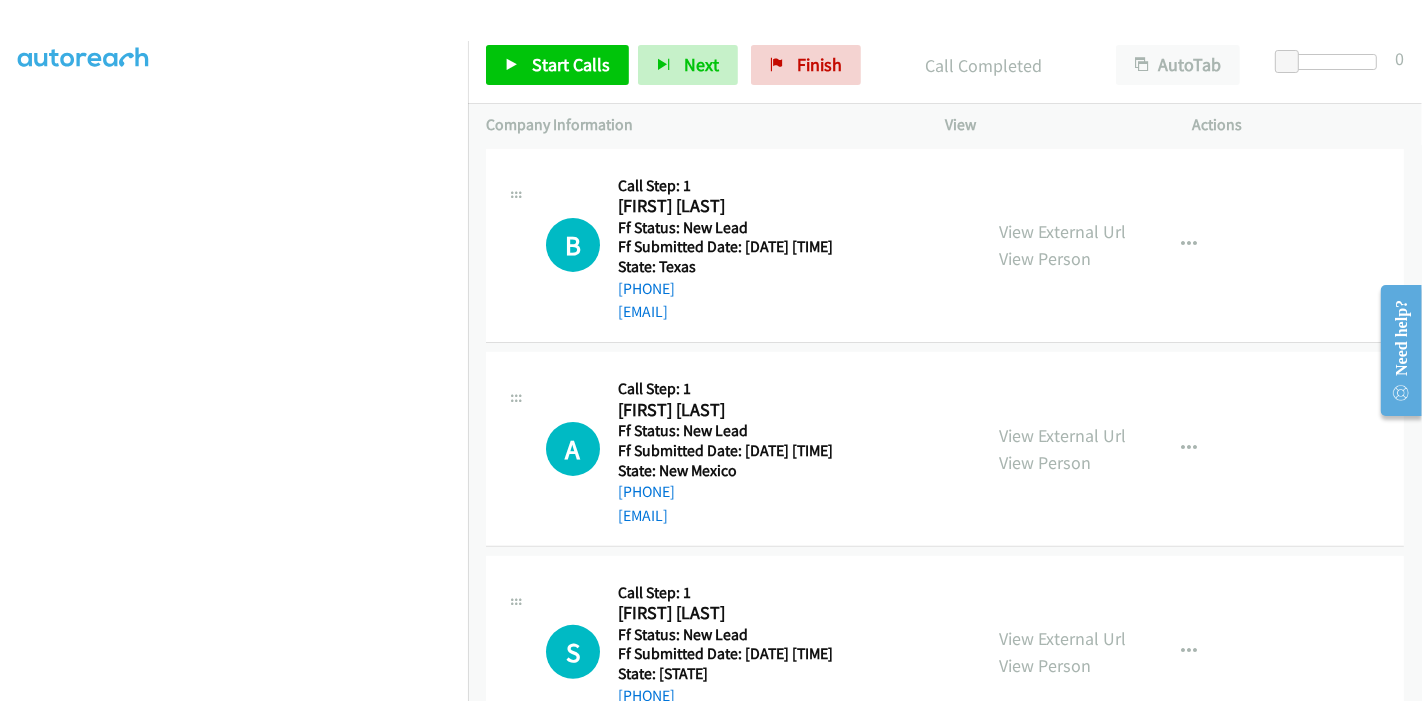 scroll, scrollTop: 444, scrollLeft: 0, axis: vertical 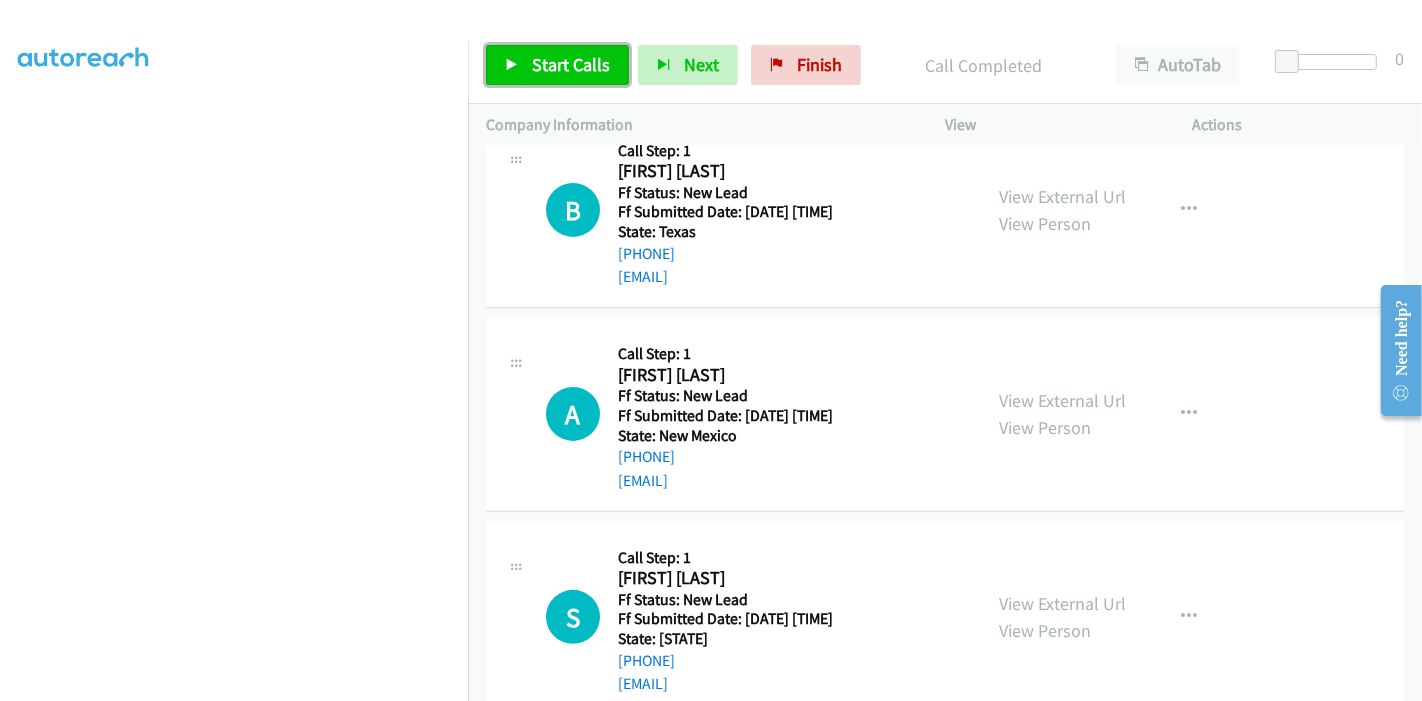 click on "Start Calls" at bounding box center [571, 64] 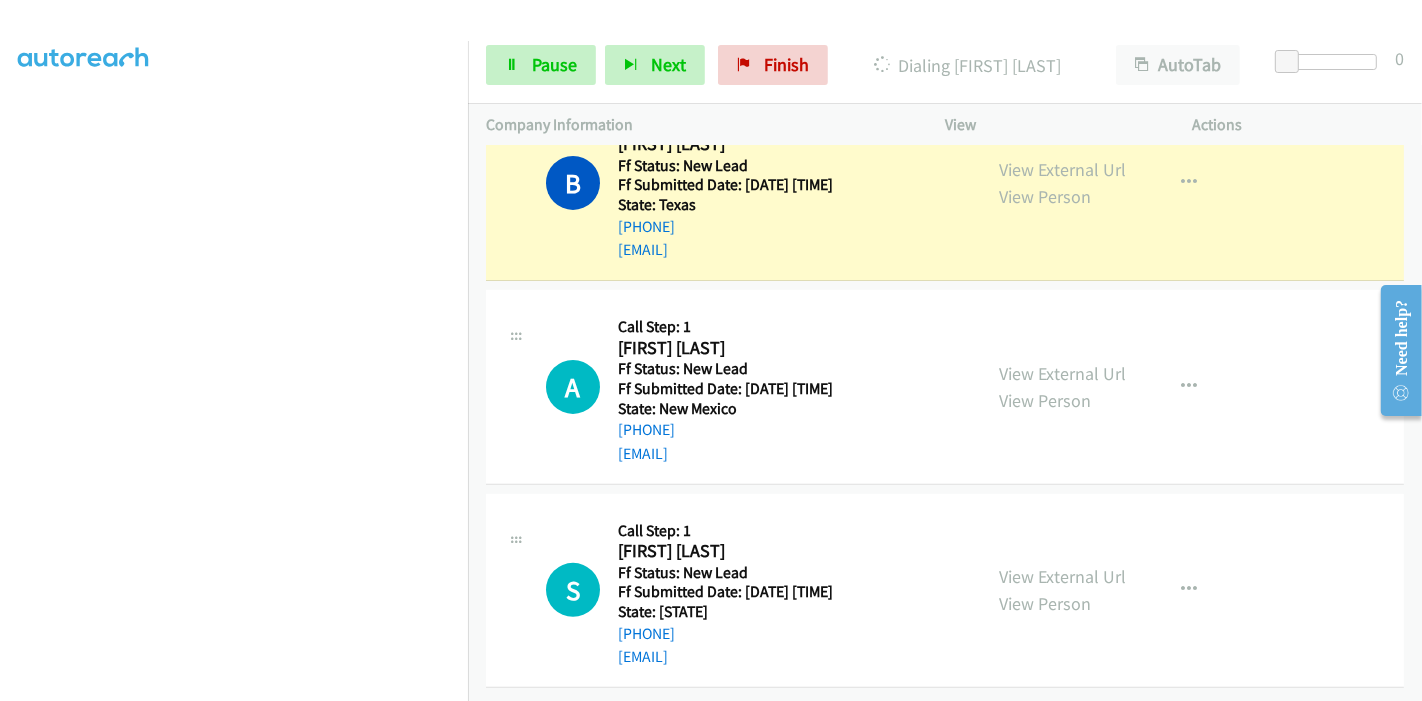 scroll, scrollTop: 487, scrollLeft: 0, axis: vertical 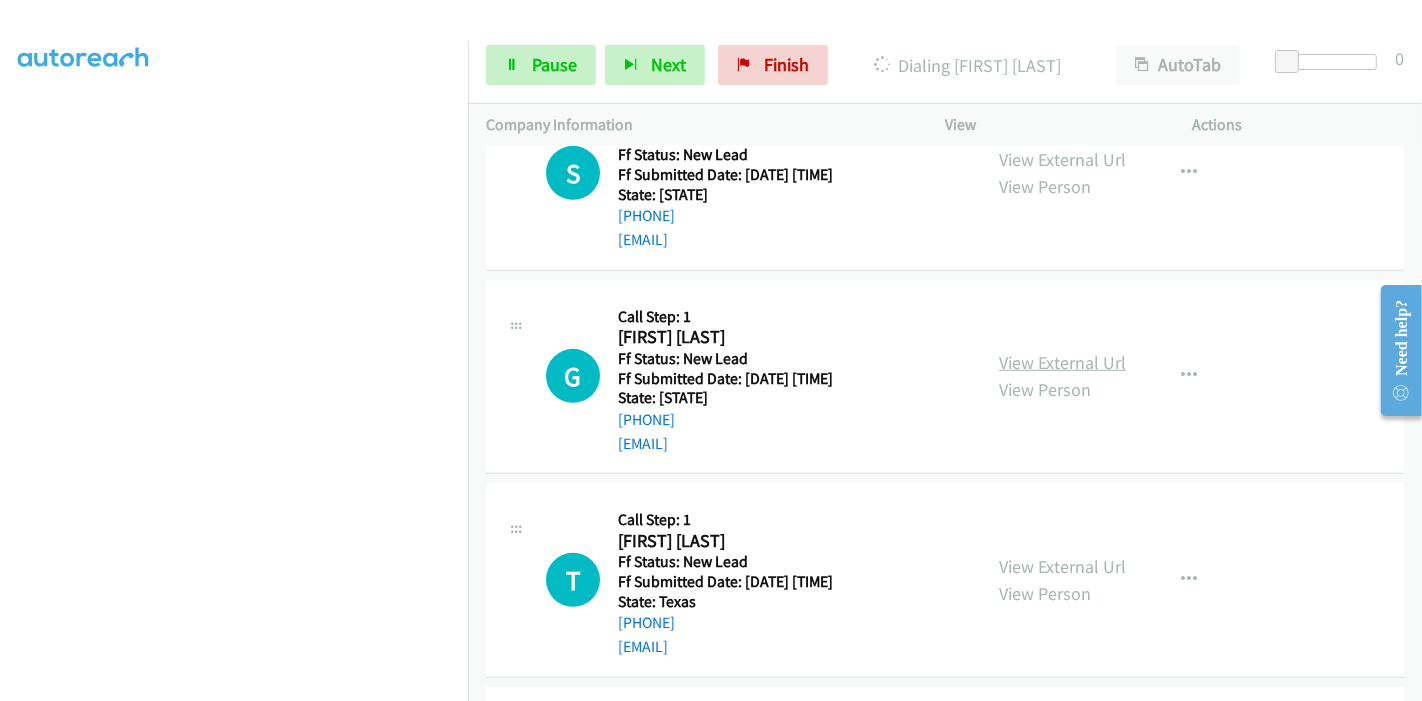 click on "View External Url" at bounding box center (1062, 362) 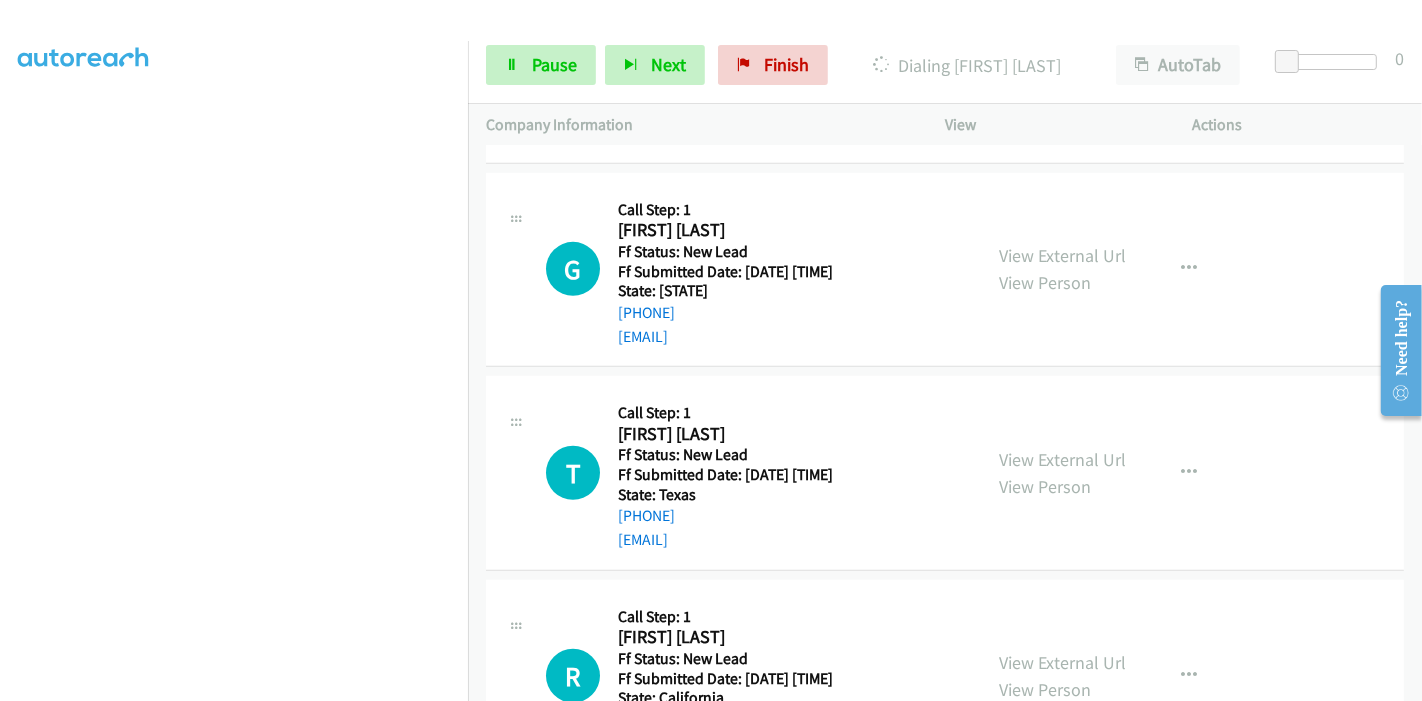scroll, scrollTop: 1139, scrollLeft: 0, axis: vertical 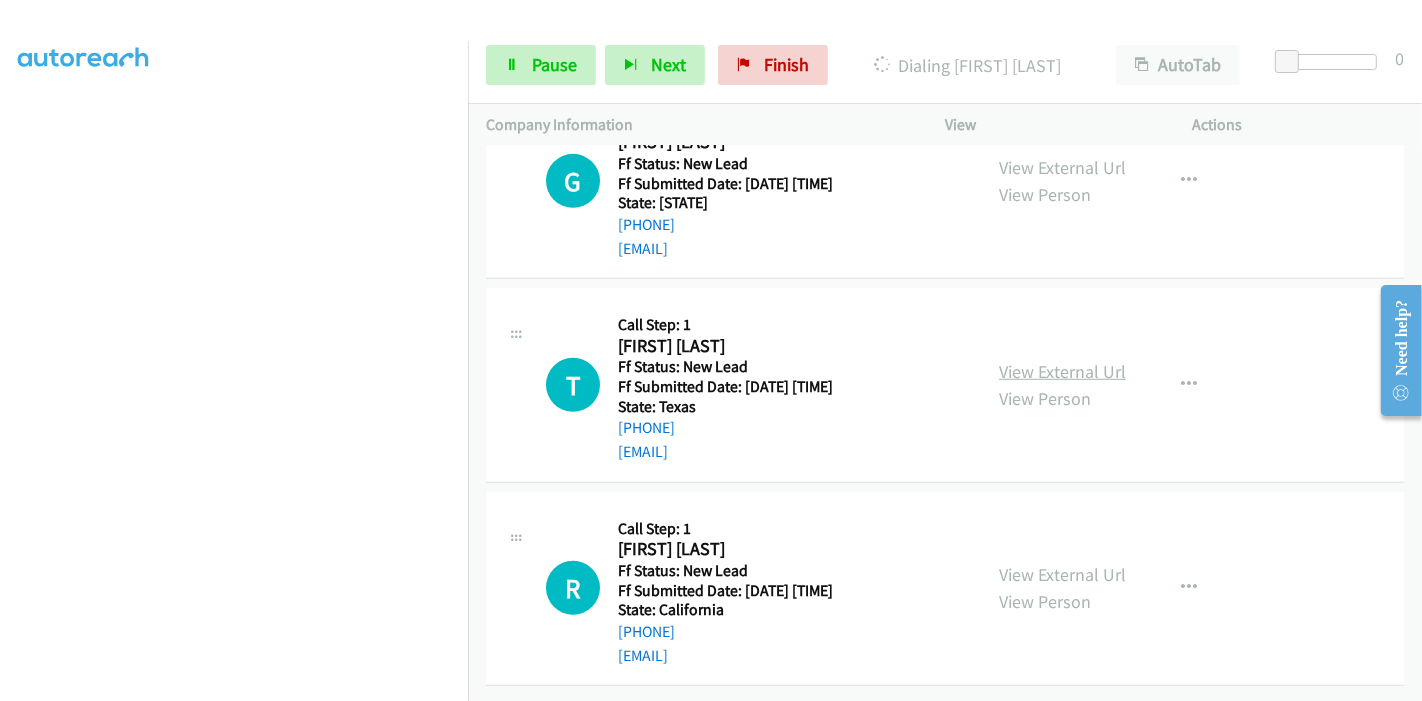 click on "View External Url" at bounding box center (1062, 371) 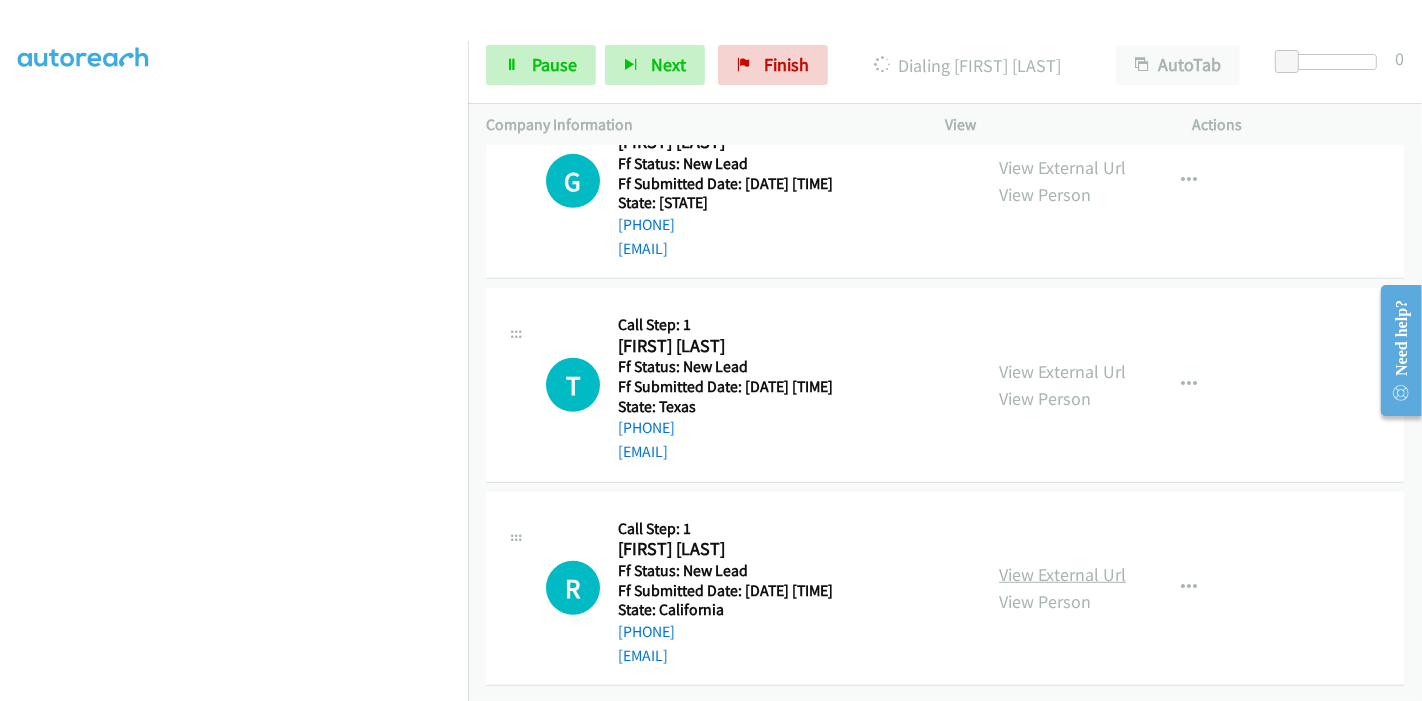 click on "View External Url" at bounding box center (1062, 574) 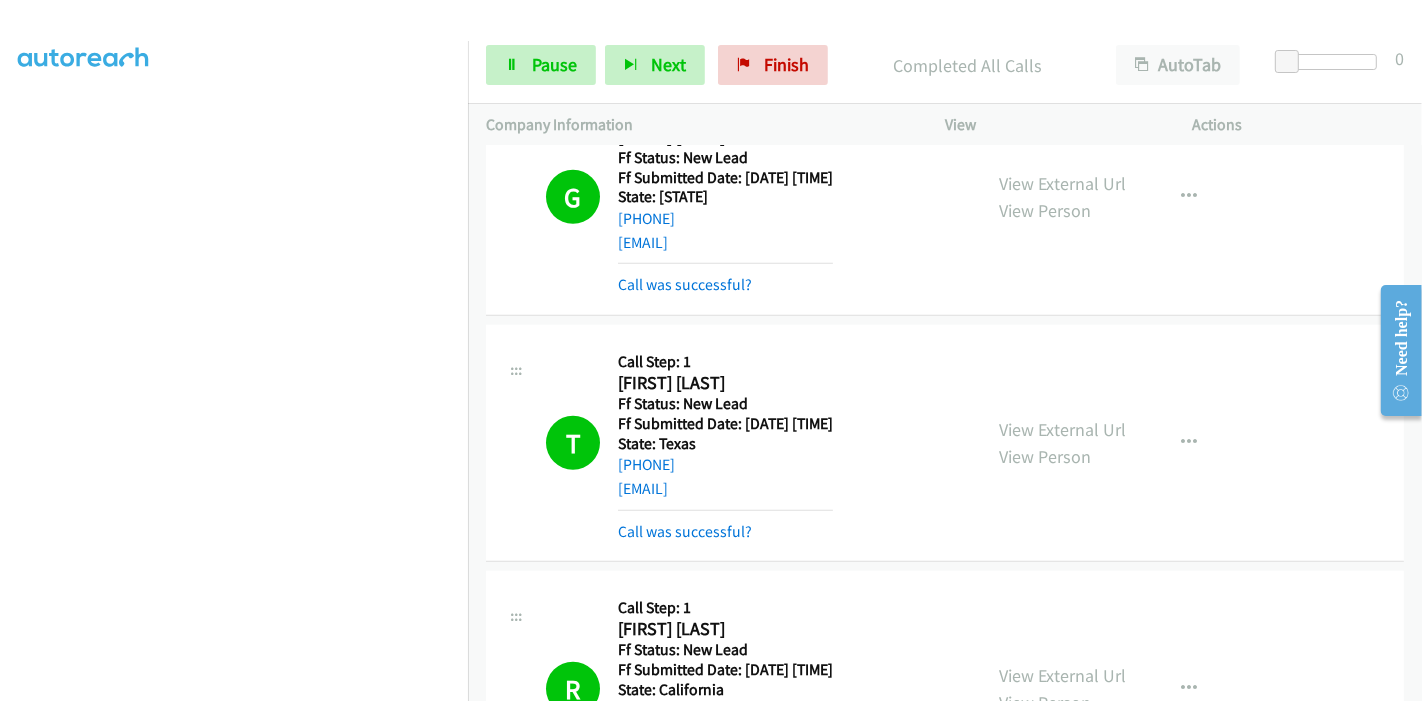 scroll, scrollTop: 1441, scrollLeft: 0, axis: vertical 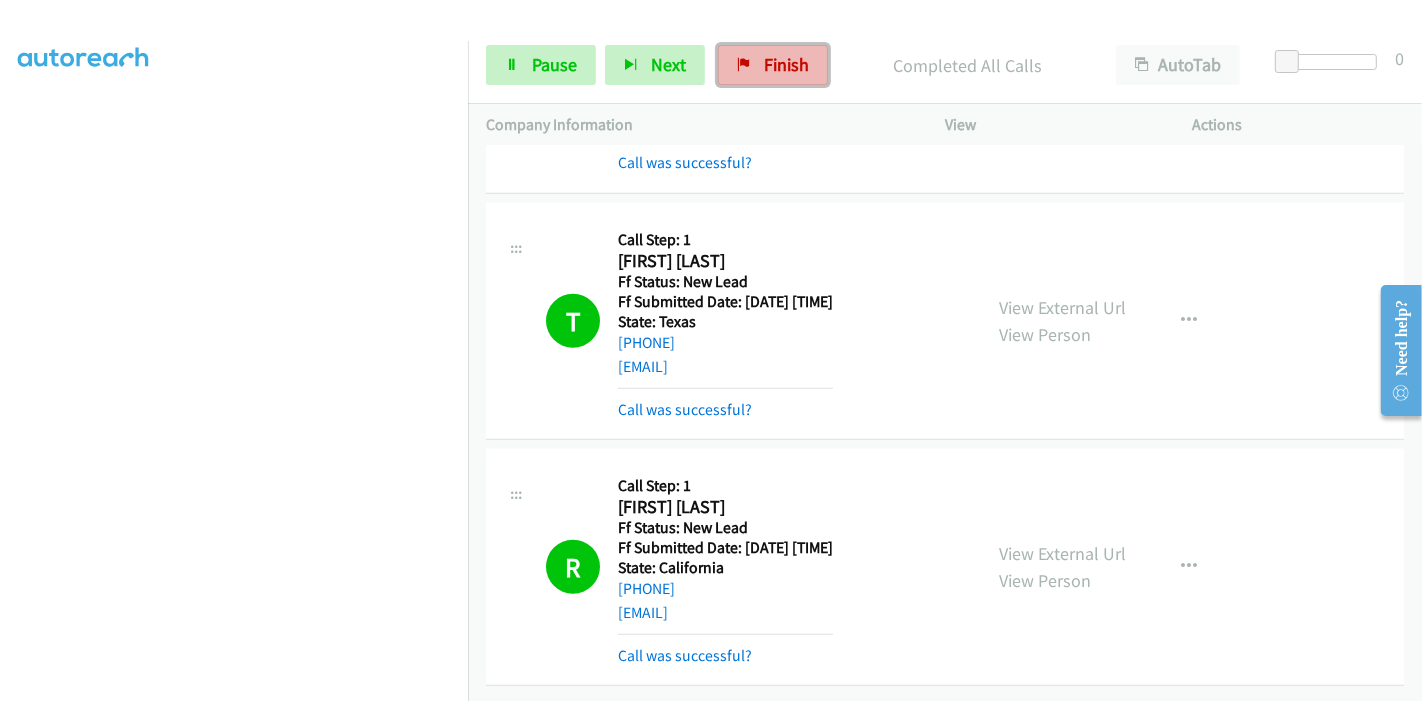 click on "Finish" at bounding box center [786, 64] 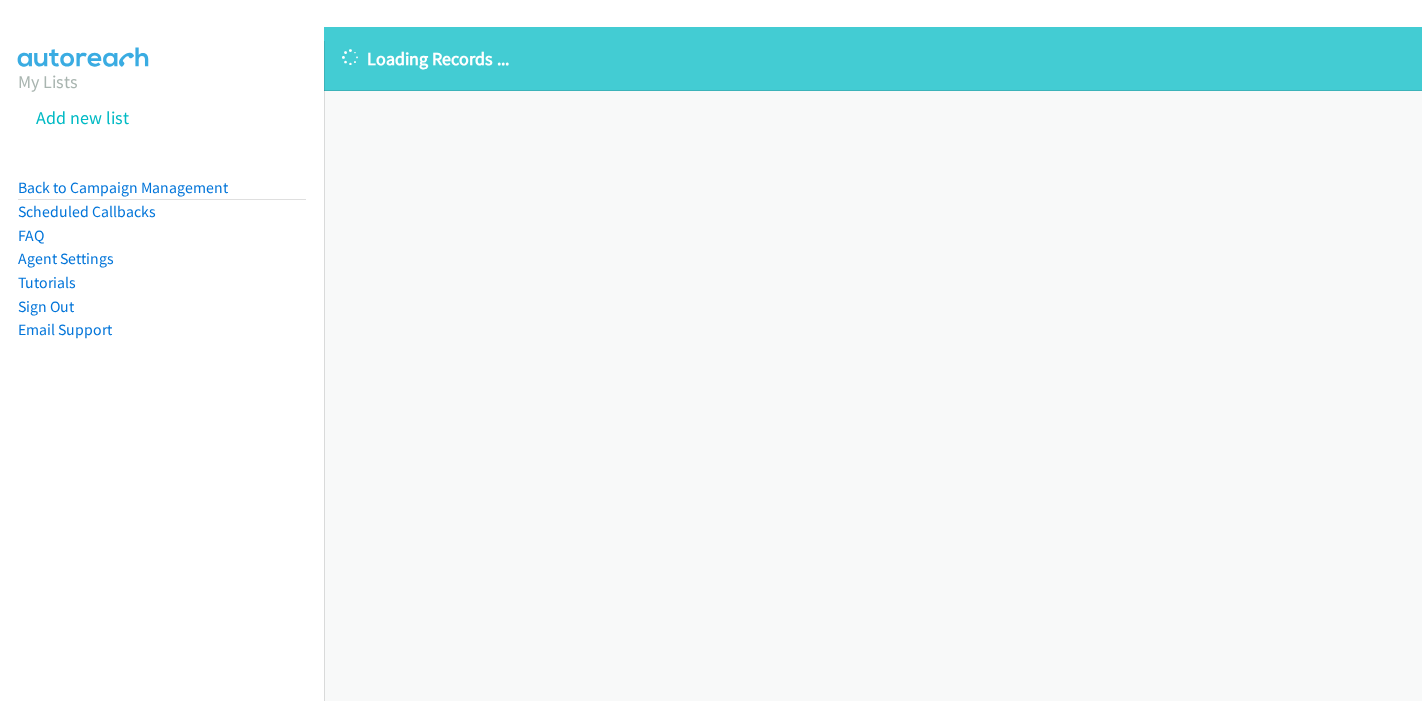 scroll, scrollTop: 0, scrollLeft: 0, axis: both 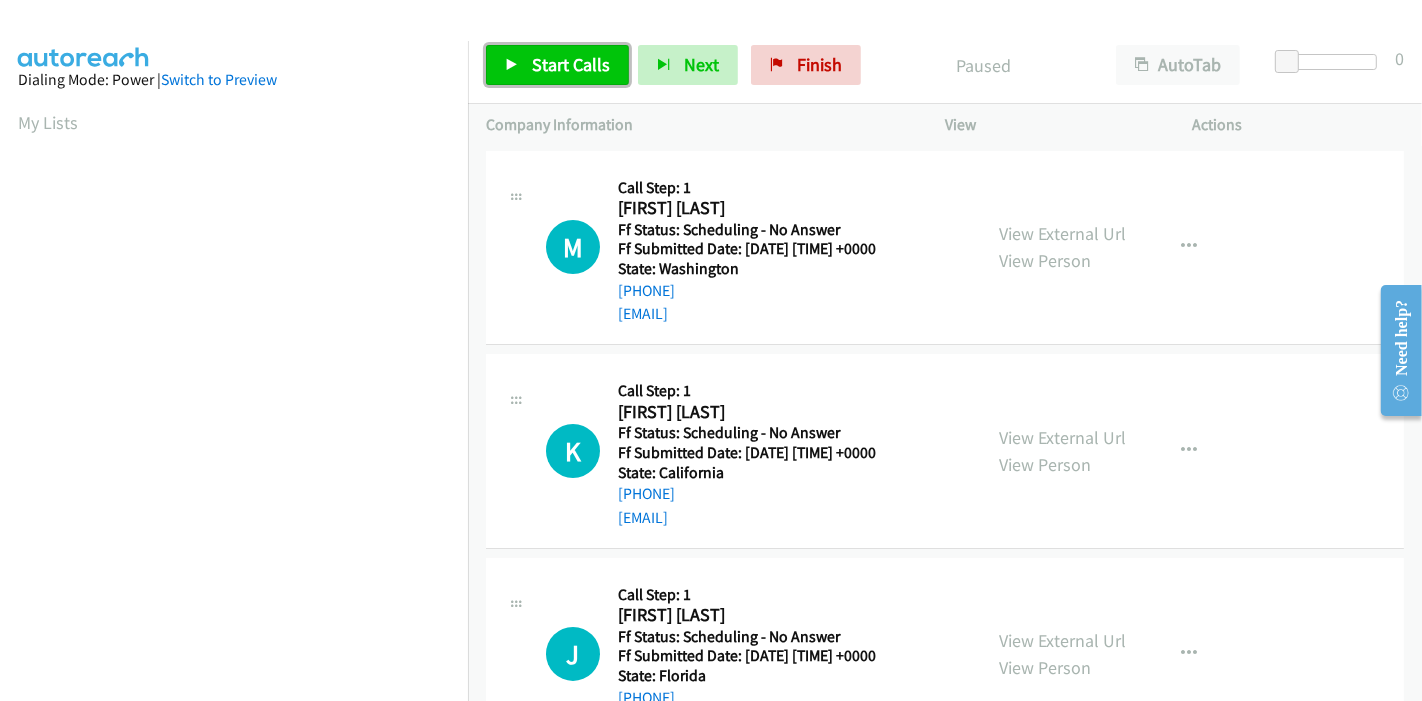 click on "Start Calls" at bounding box center (571, 64) 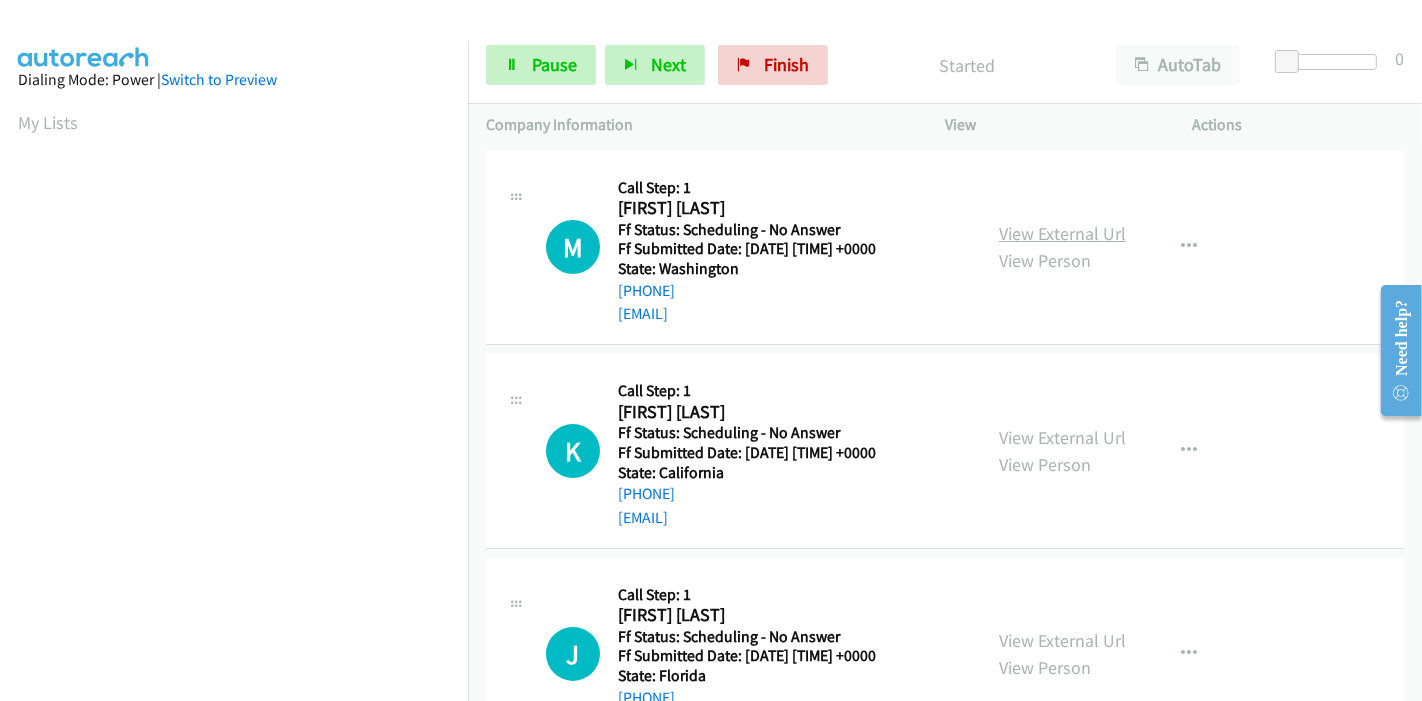 click on "View External Url" at bounding box center [1062, 233] 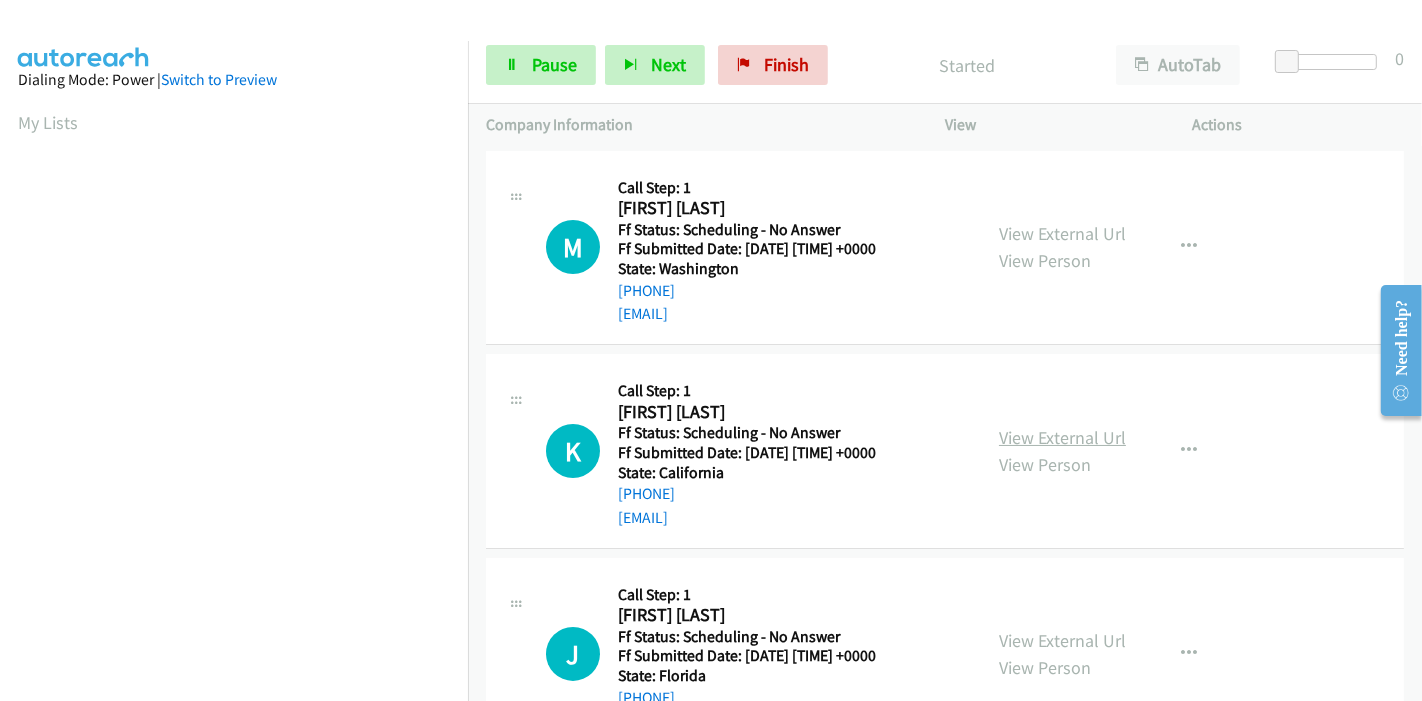 click on "View External Url" at bounding box center (1062, 437) 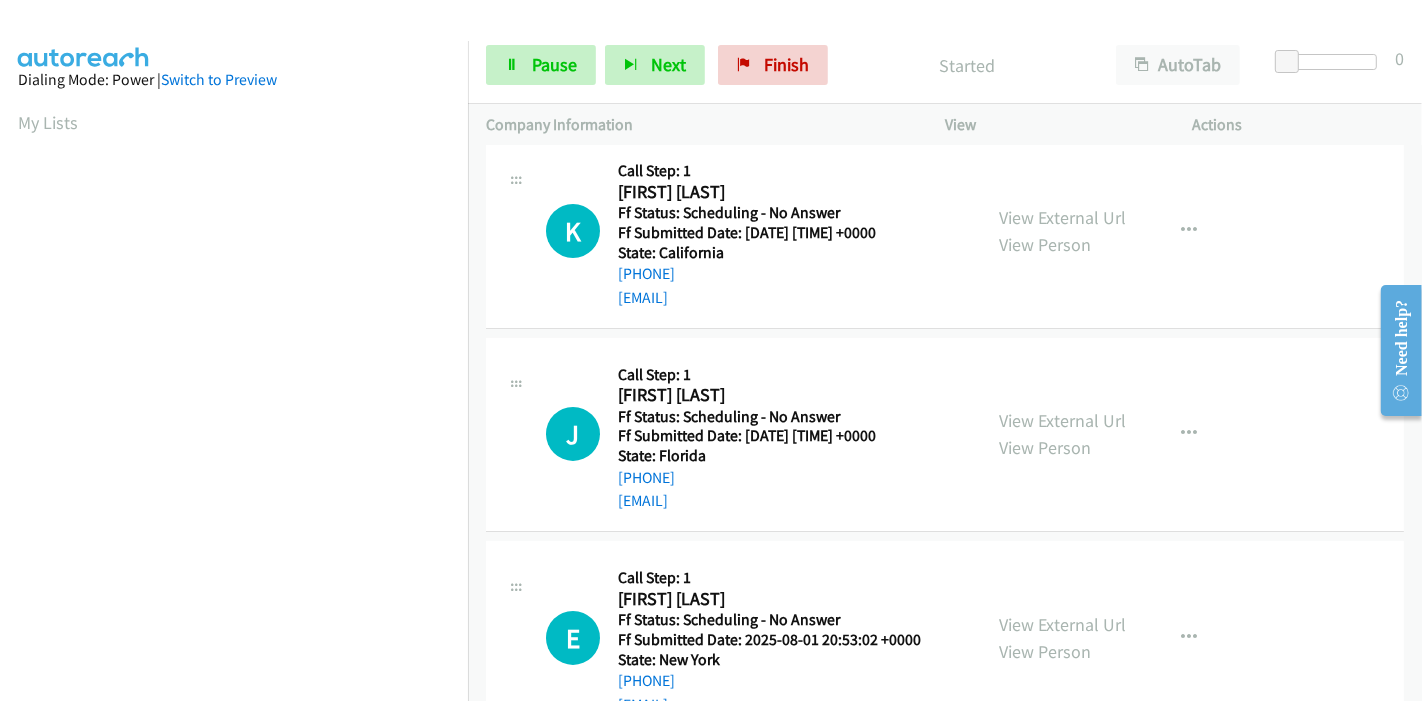 scroll, scrollTop: 222, scrollLeft: 0, axis: vertical 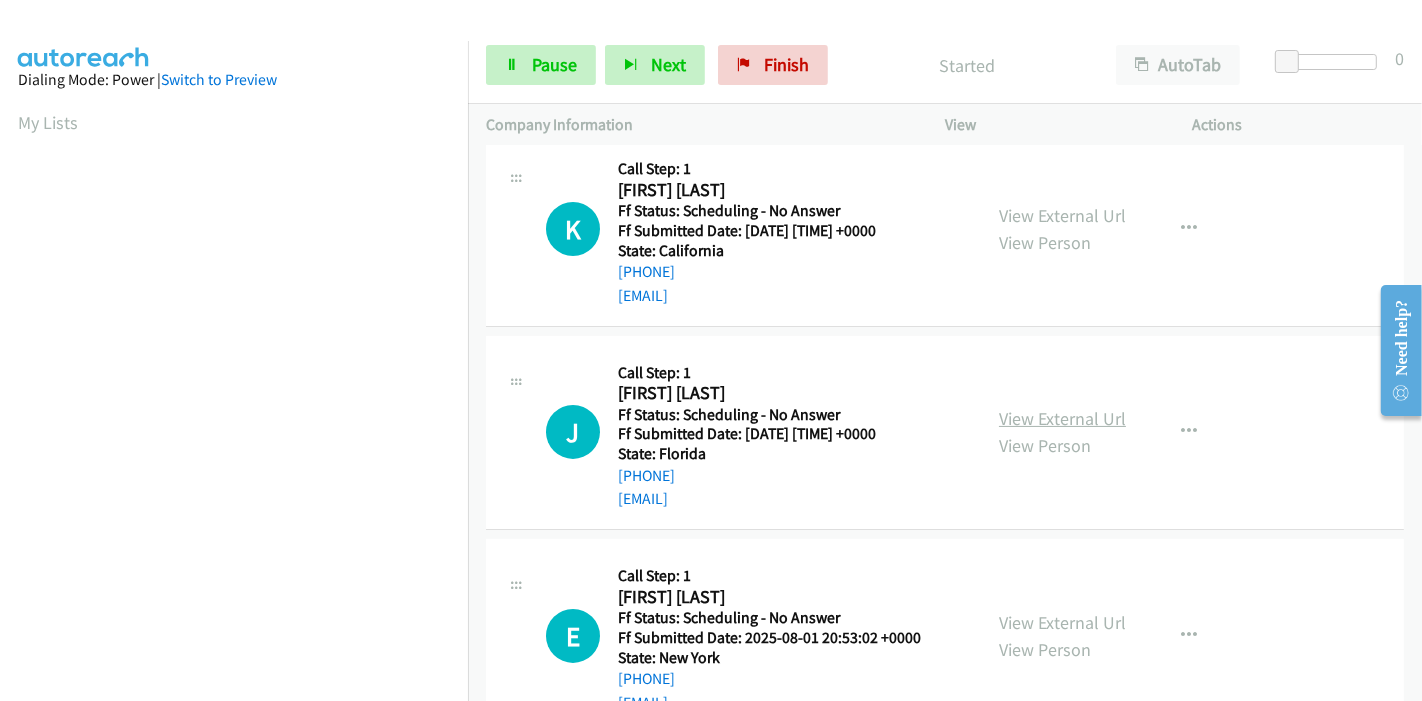 click on "View External Url" at bounding box center (1062, 418) 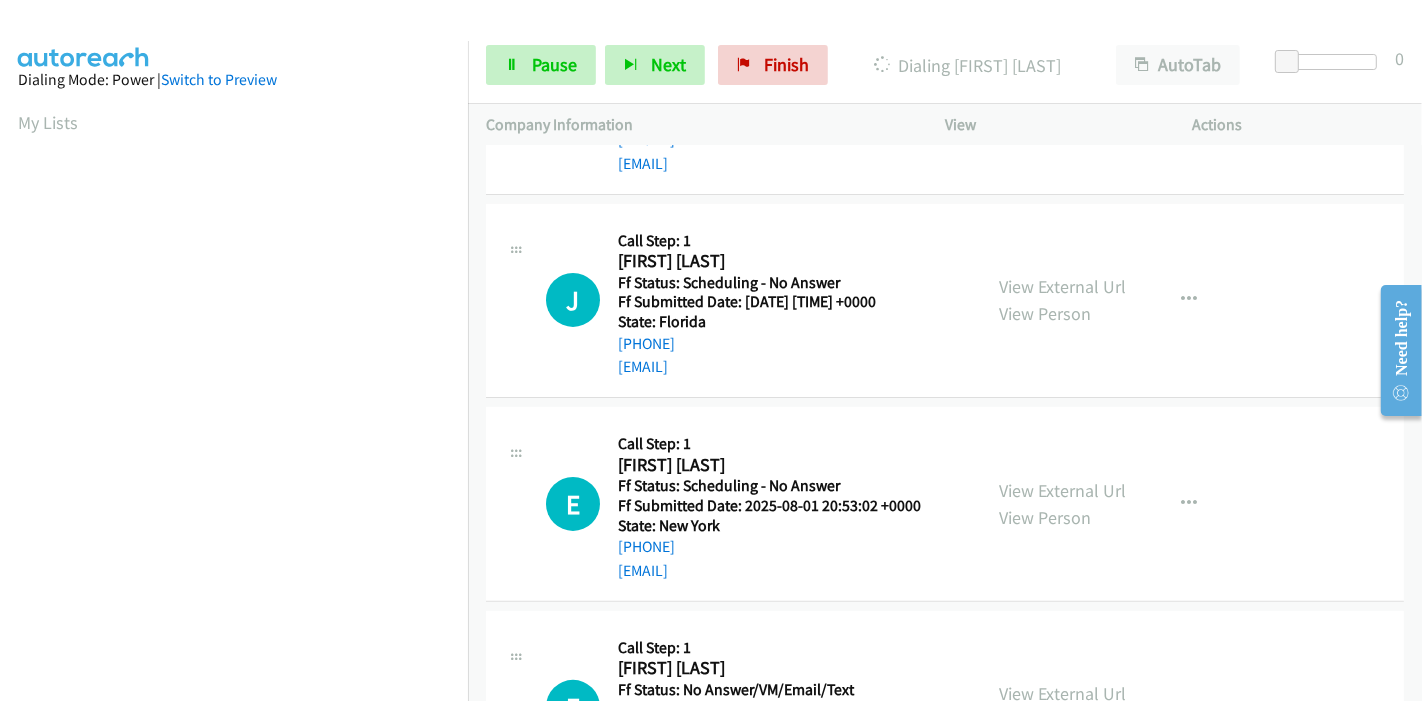scroll, scrollTop: 333, scrollLeft: 0, axis: vertical 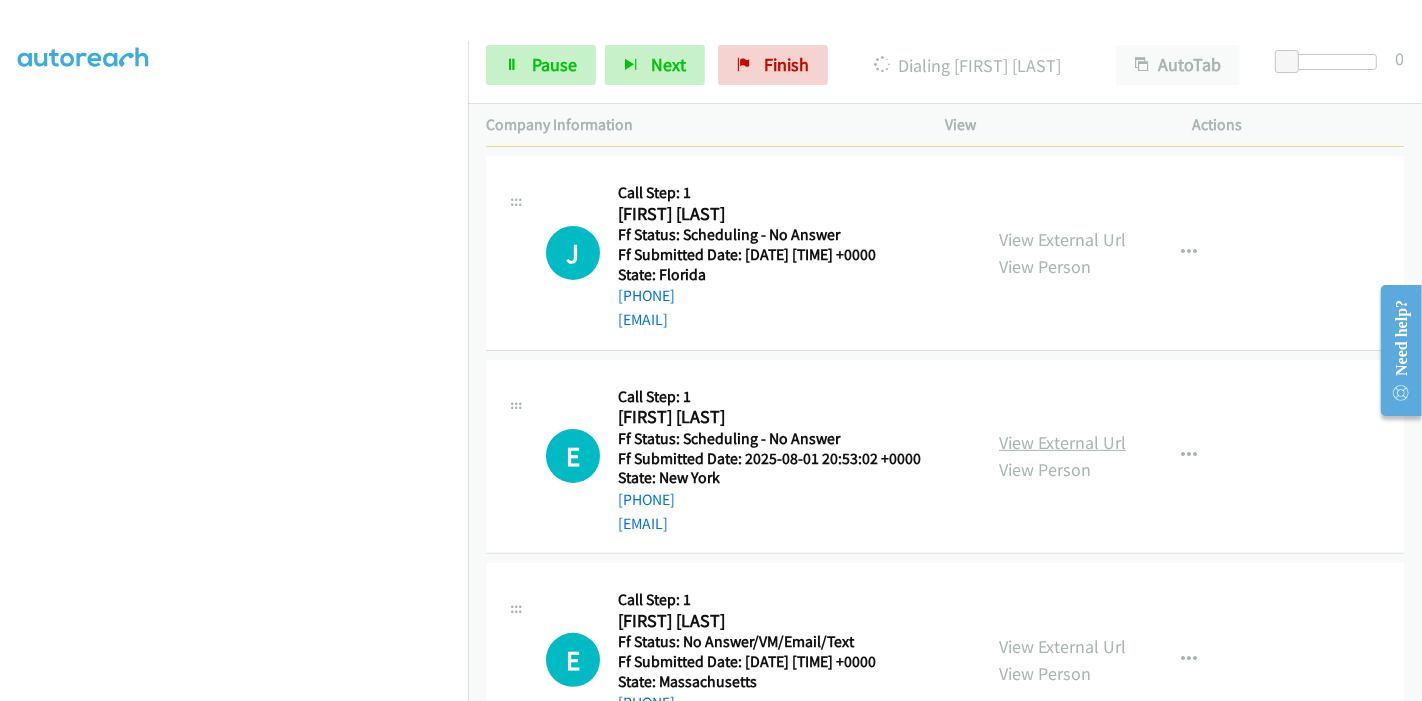 click on "View External Url" at bounding box center (1062, 442) 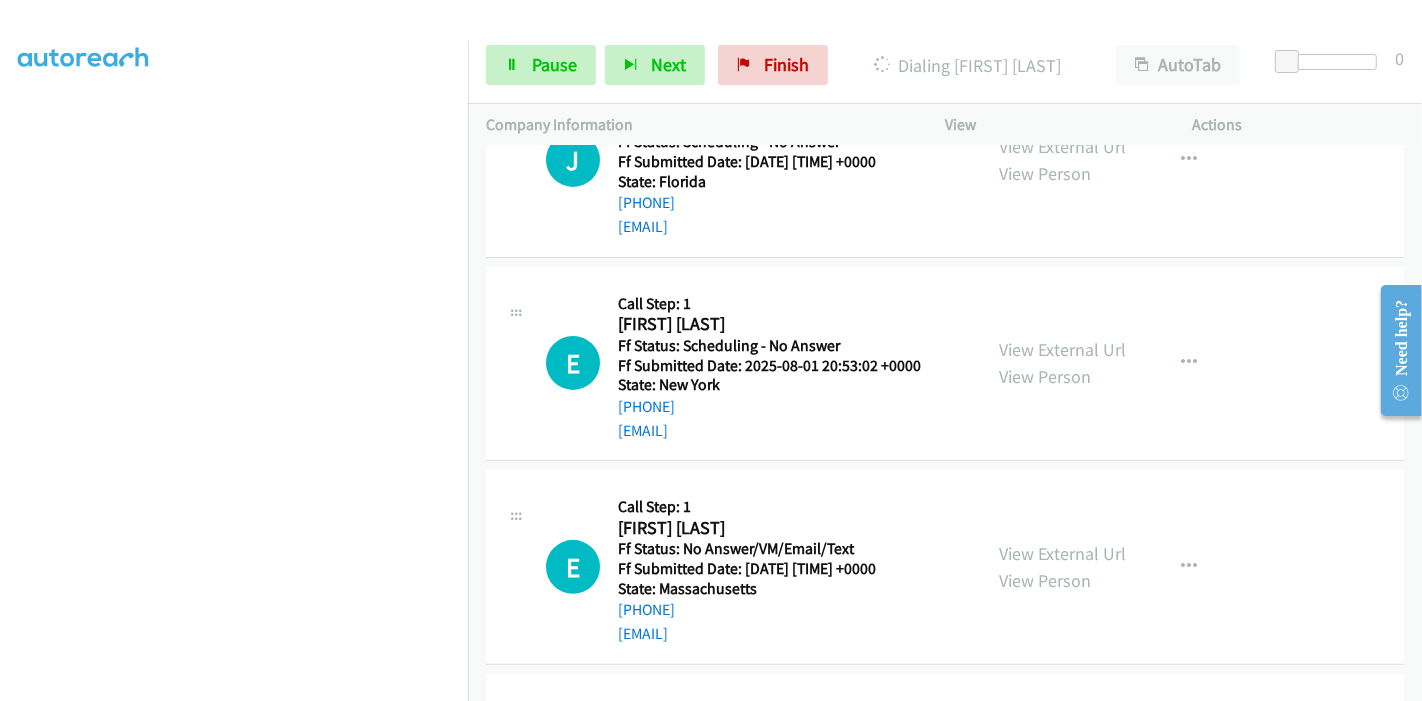 scroll, scrollTop: 666, scrollLeft: 0, axis: vertical 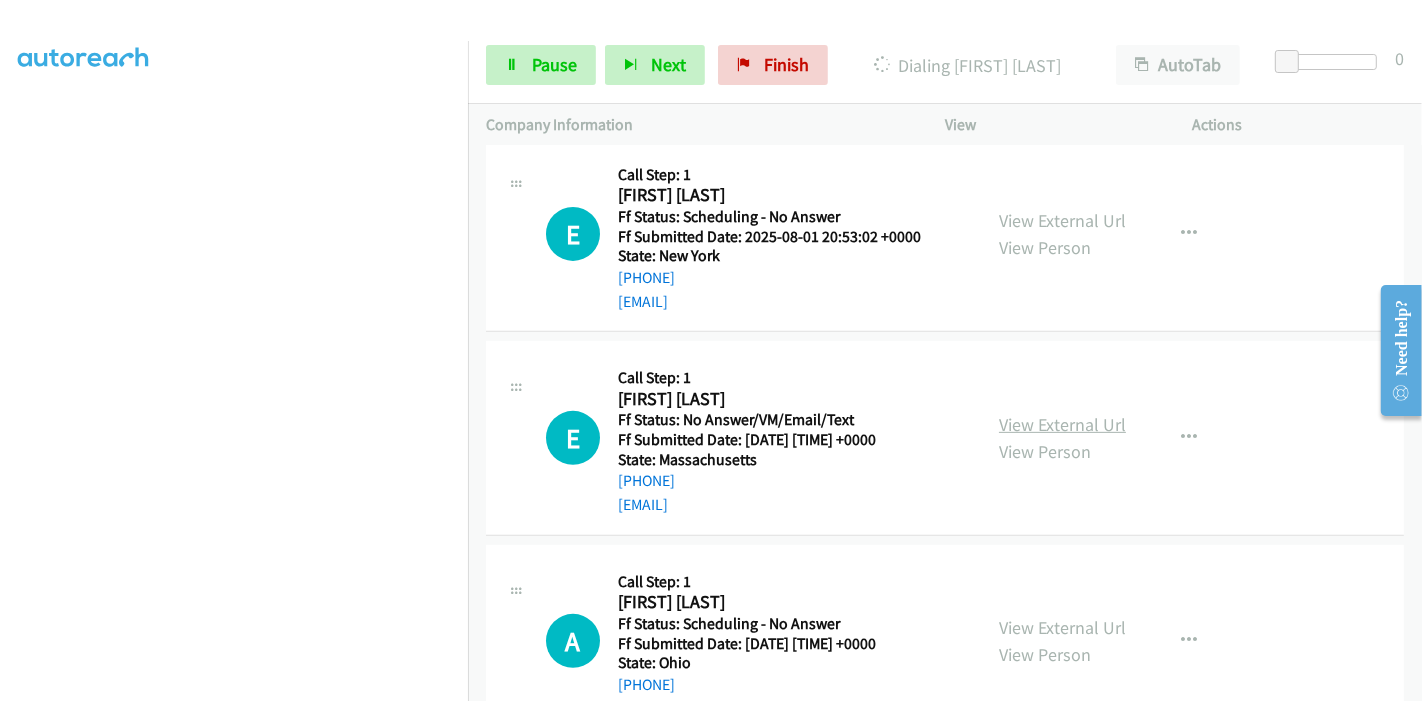 click on "View External Url" at bounding box center (1062, 424) 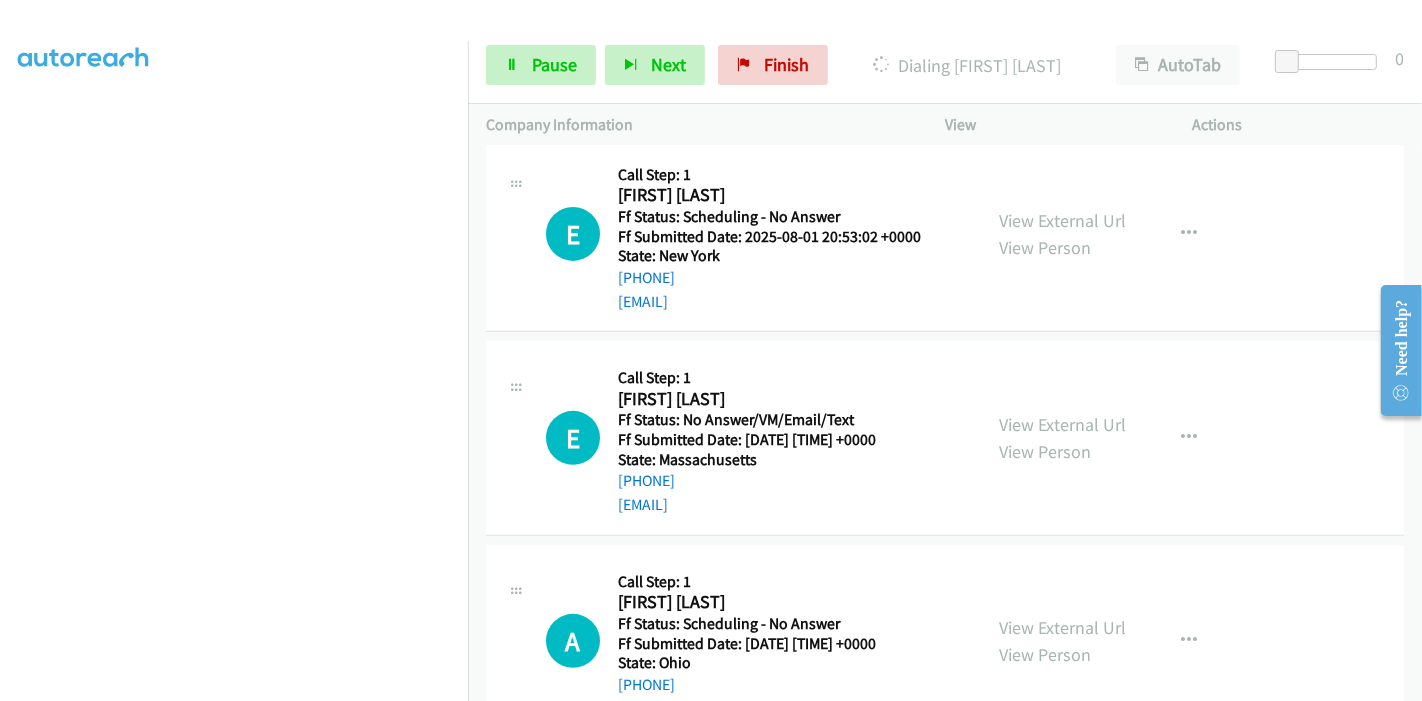 scroll, scrollTop: 777, scrollLeft: 0, axis: vertical 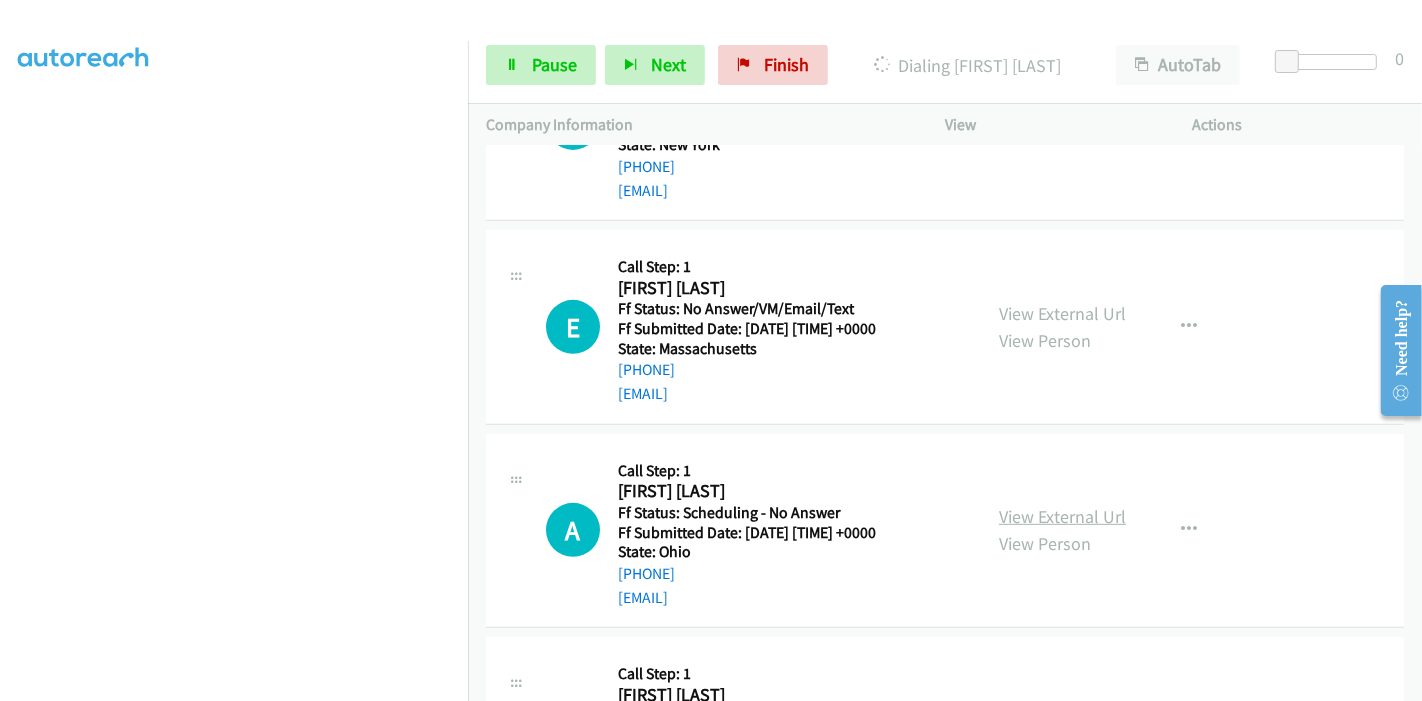 click on "View External Url" at bounding box center (1062, 516) 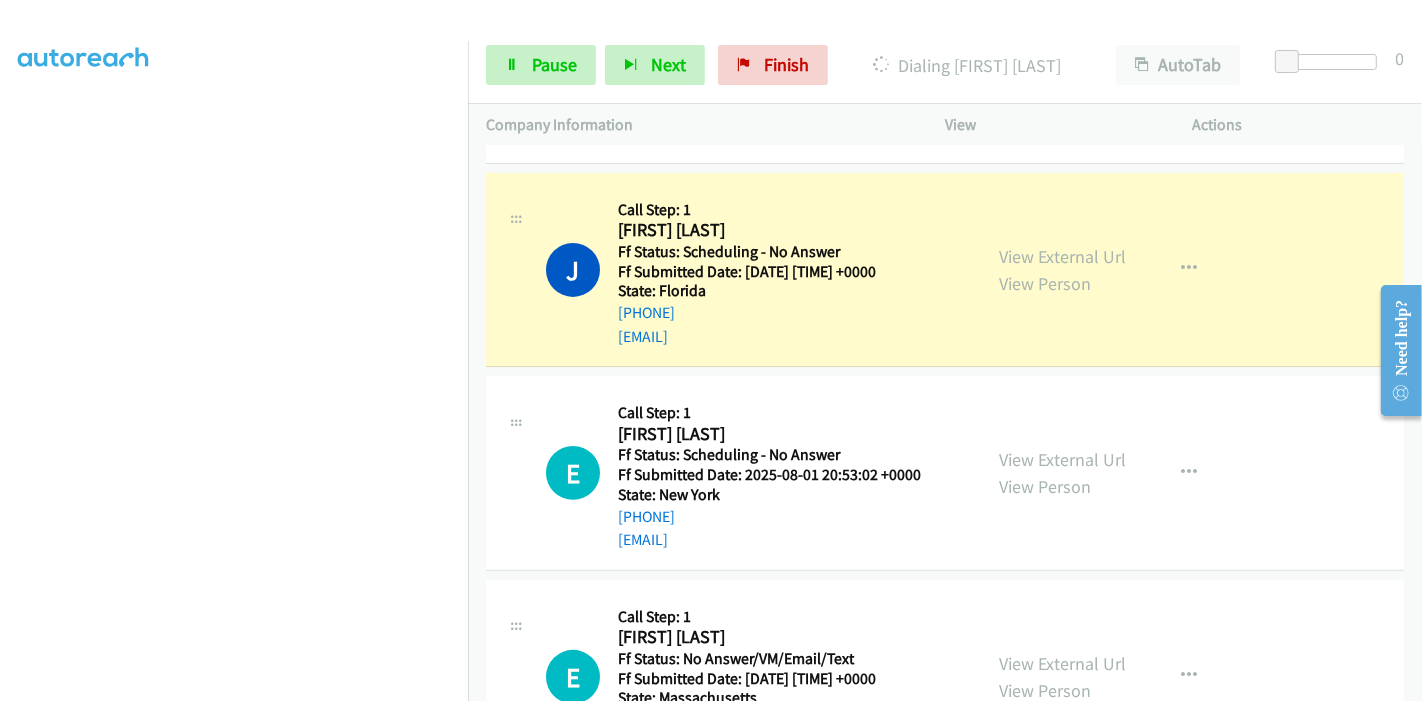 scroll, scrollTop: 375, scrollLeft: 0, axis: vertical 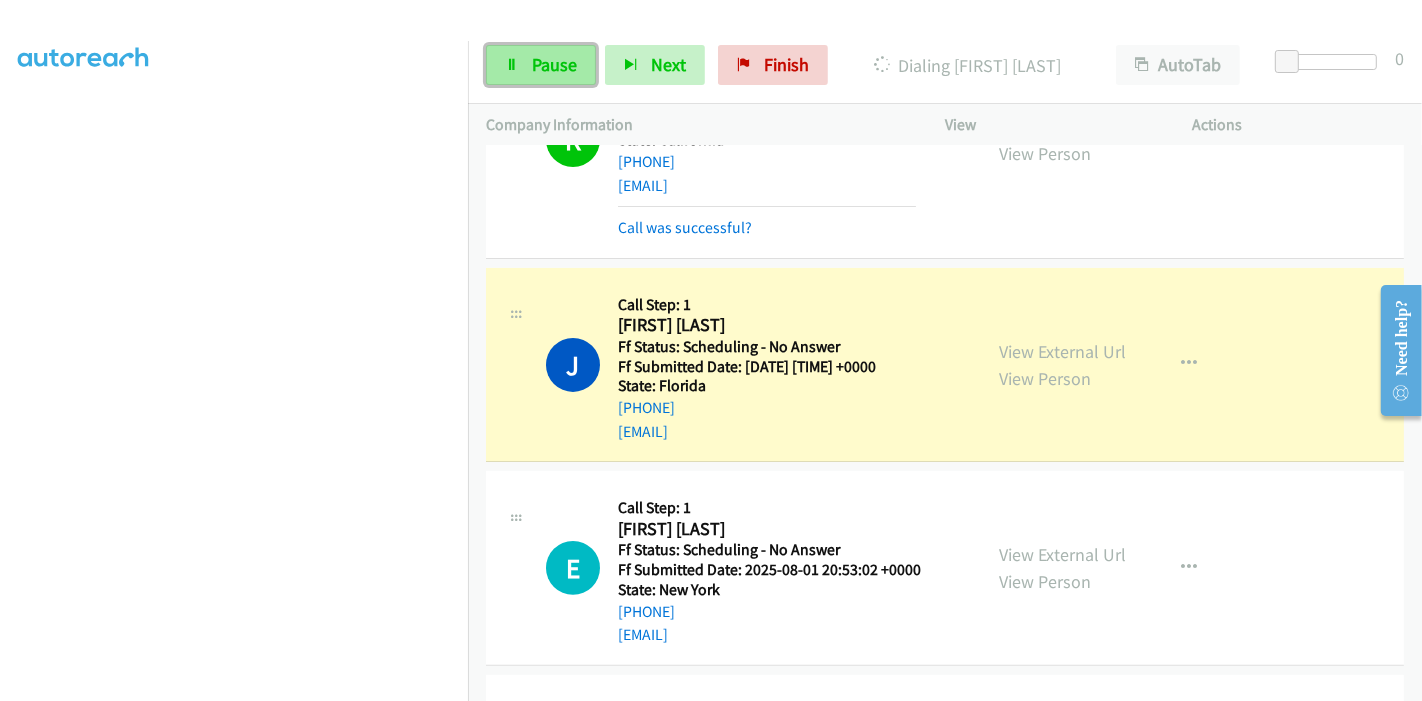 click on "Pause" at bounding box center [554, 64] 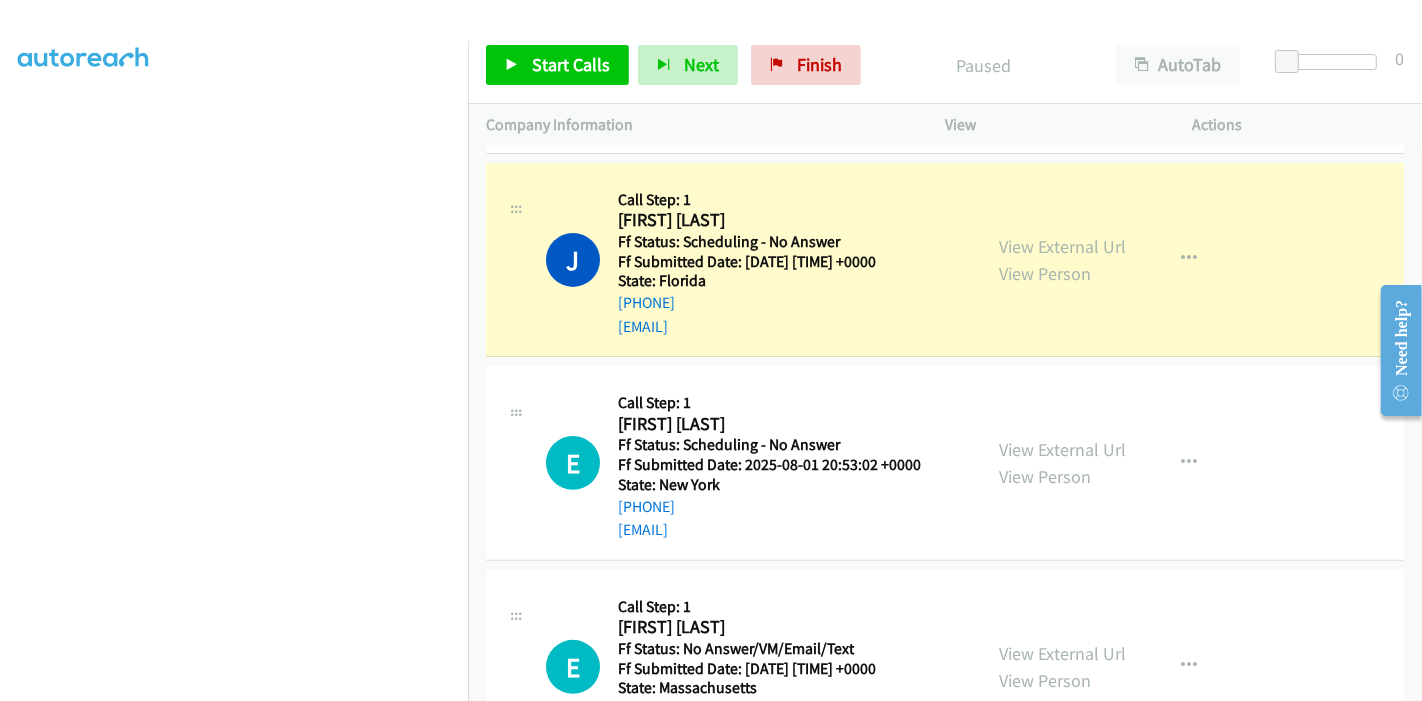 scroll, scrollTop: 486, scrollLeft: 0, axis: vertical 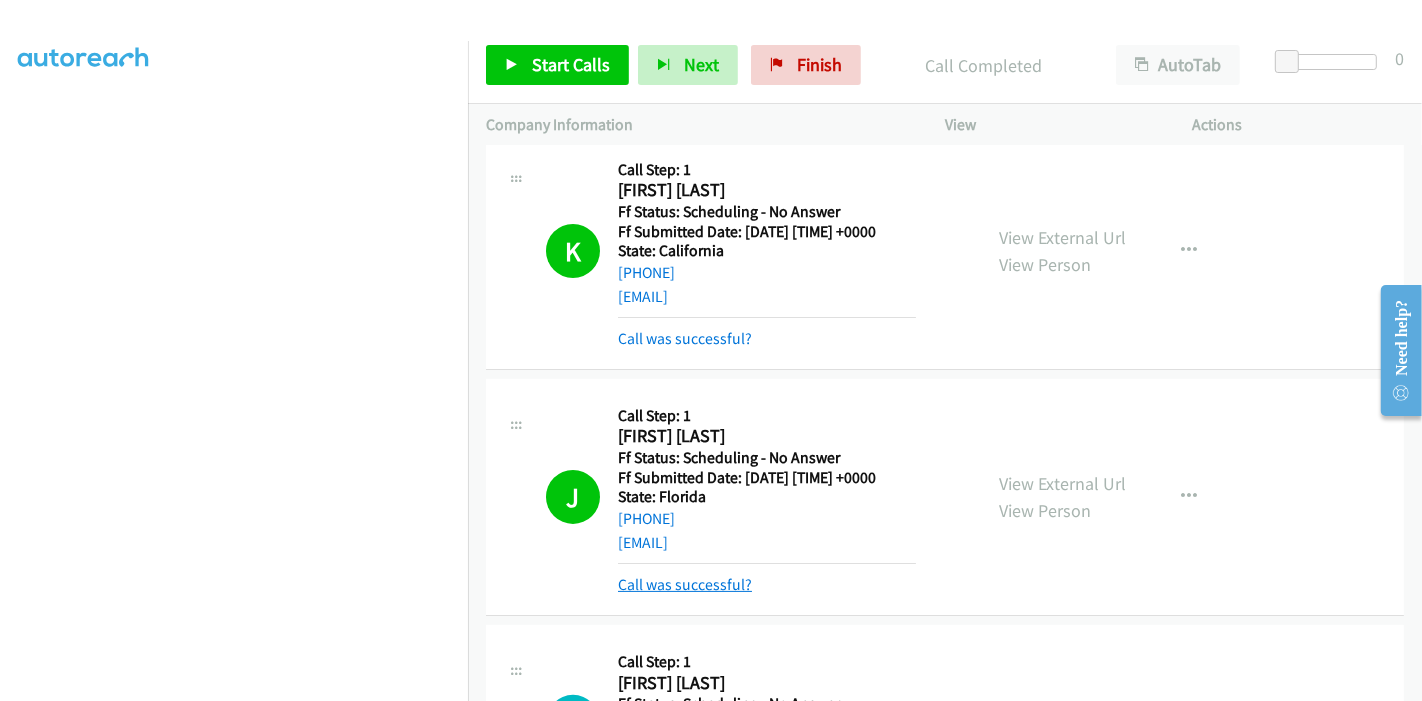 click on "Call was successful?" at bounding box center (685, 584) 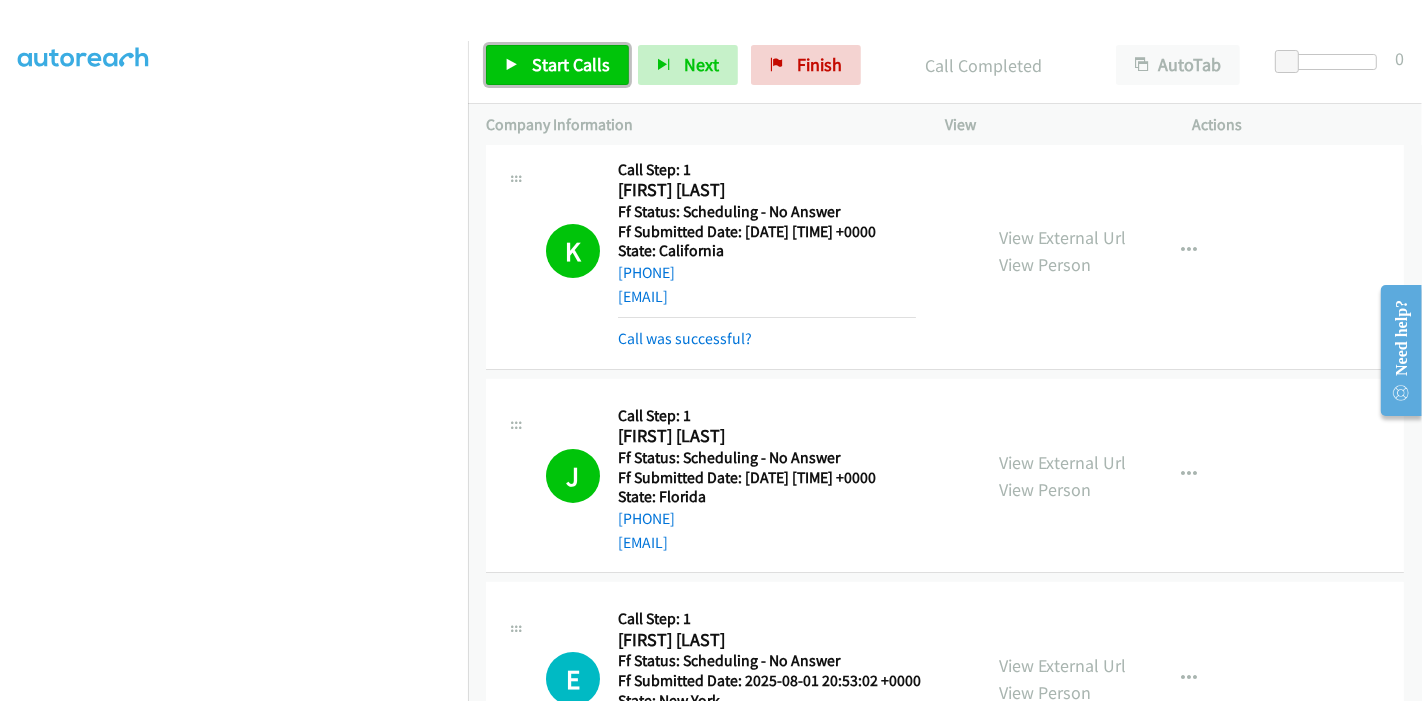 click on "Start Calls" at bounding box center (571, 64) 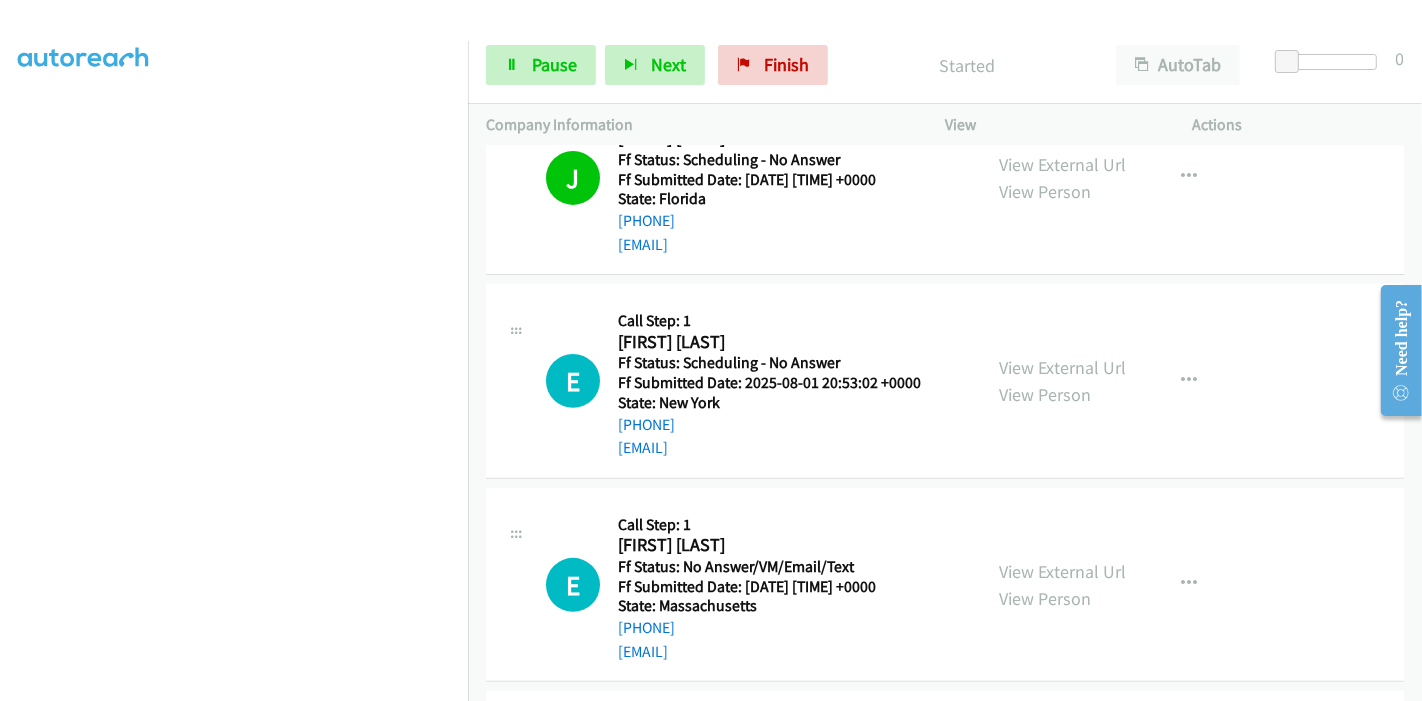 scroll, scrollTop: 597, scrollLeft: 0, axis: vertical 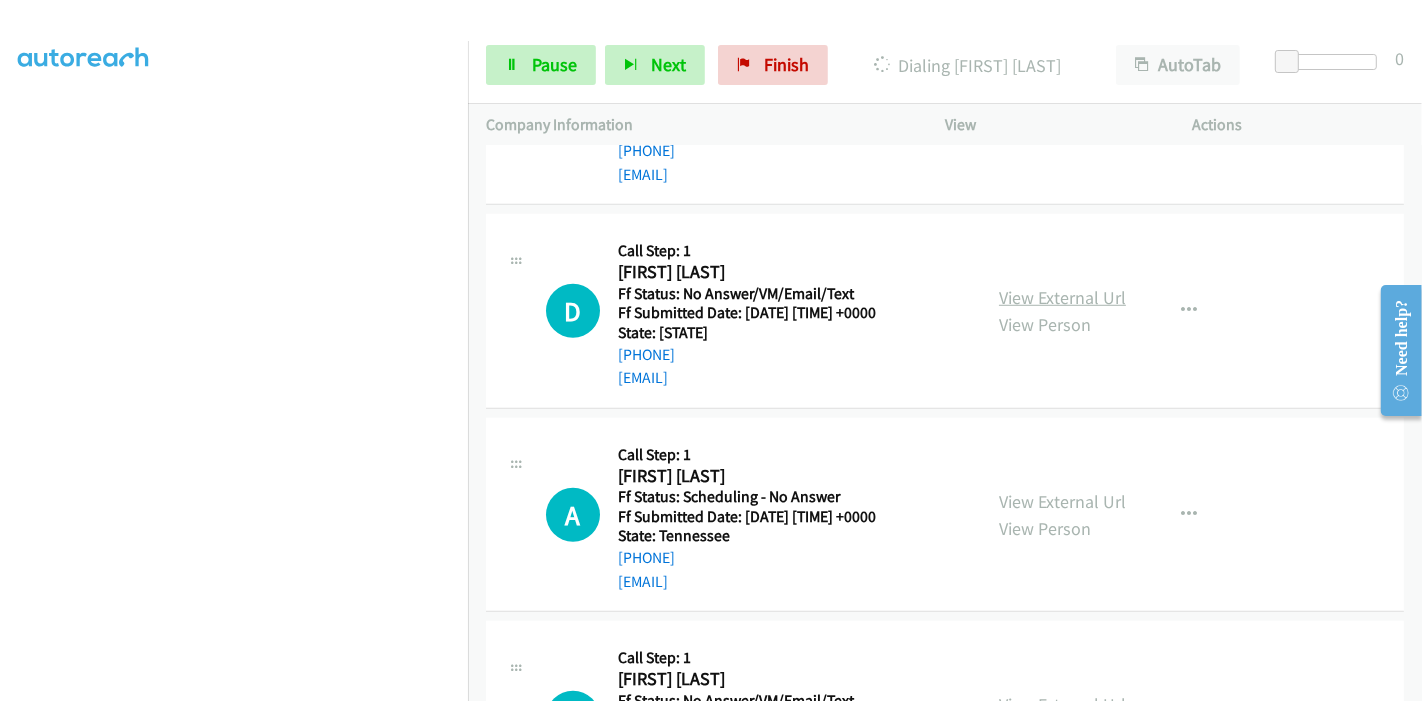 click on "View External Url" at bounding box center [1062, 297] 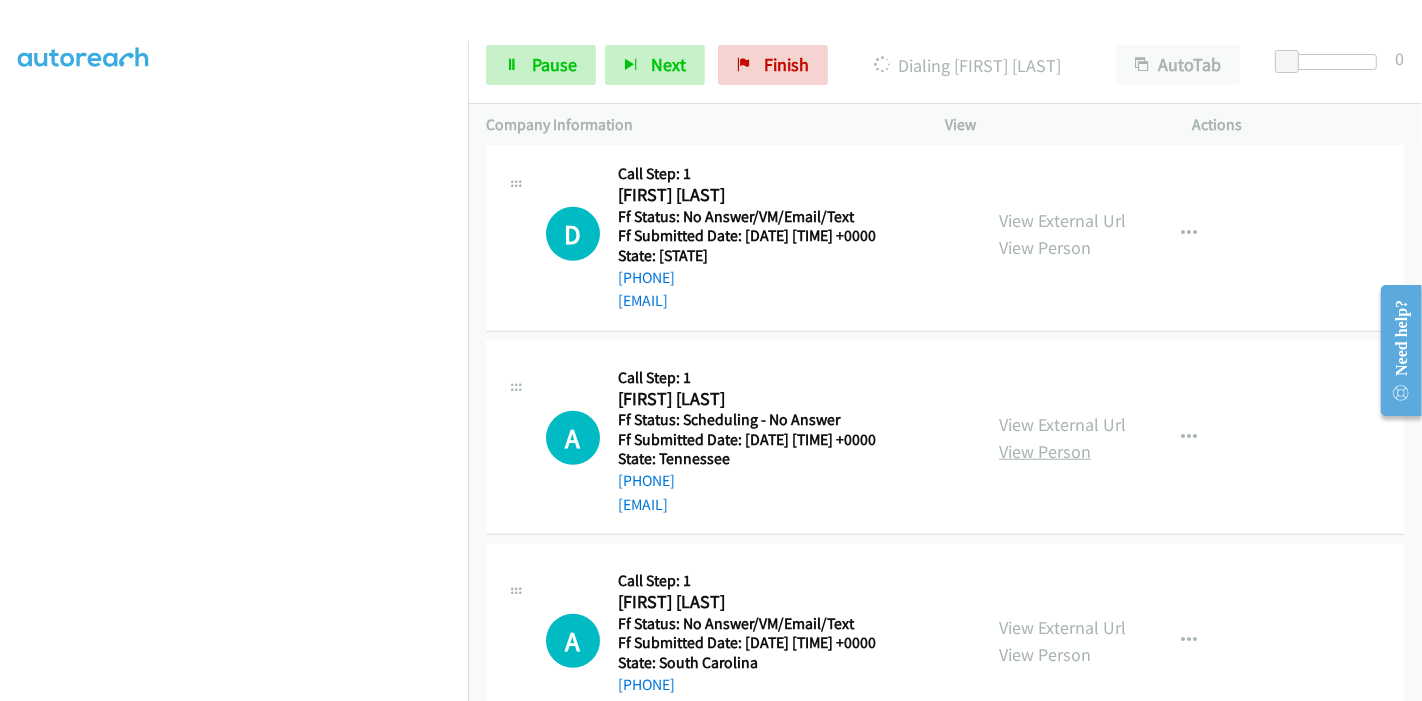 scroll, scrollTop: 1397, scrollLeft: 0, axis: vertical 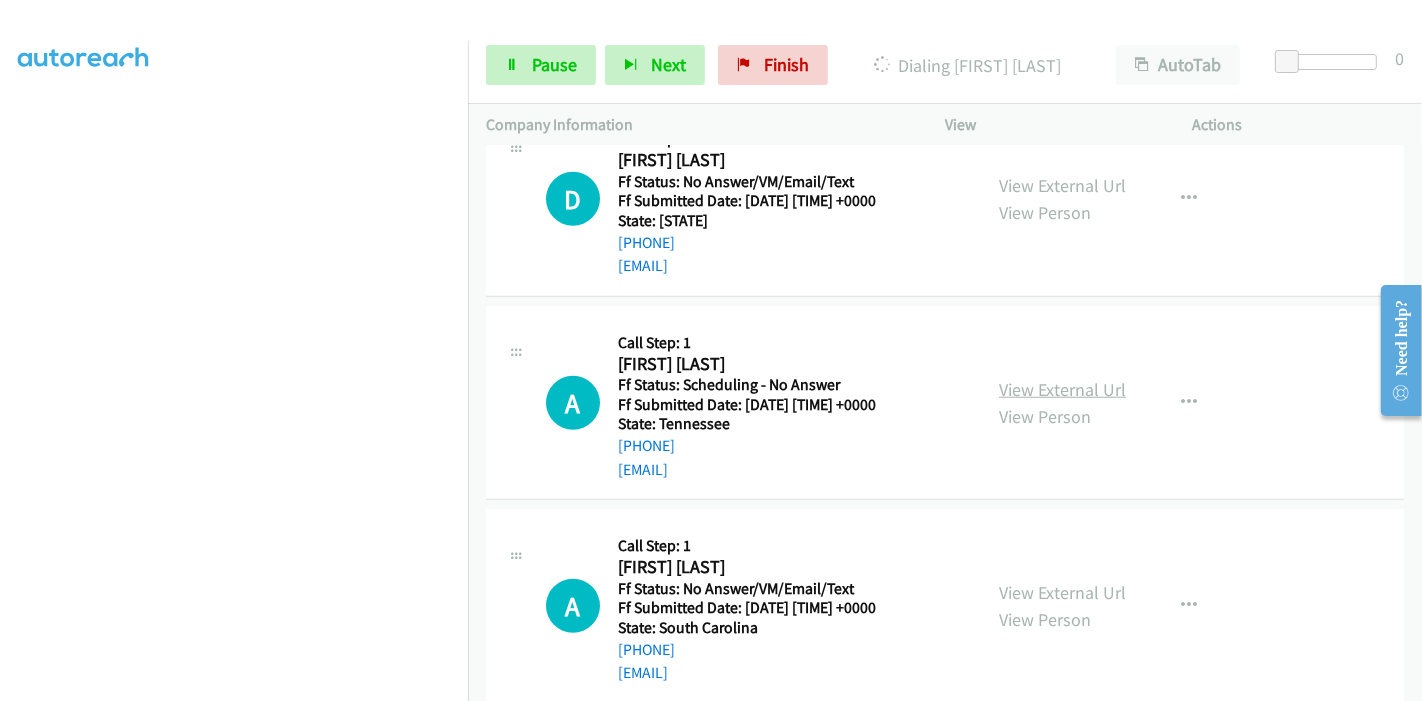 click on "View External Url" at bounding box center [1062, 389] 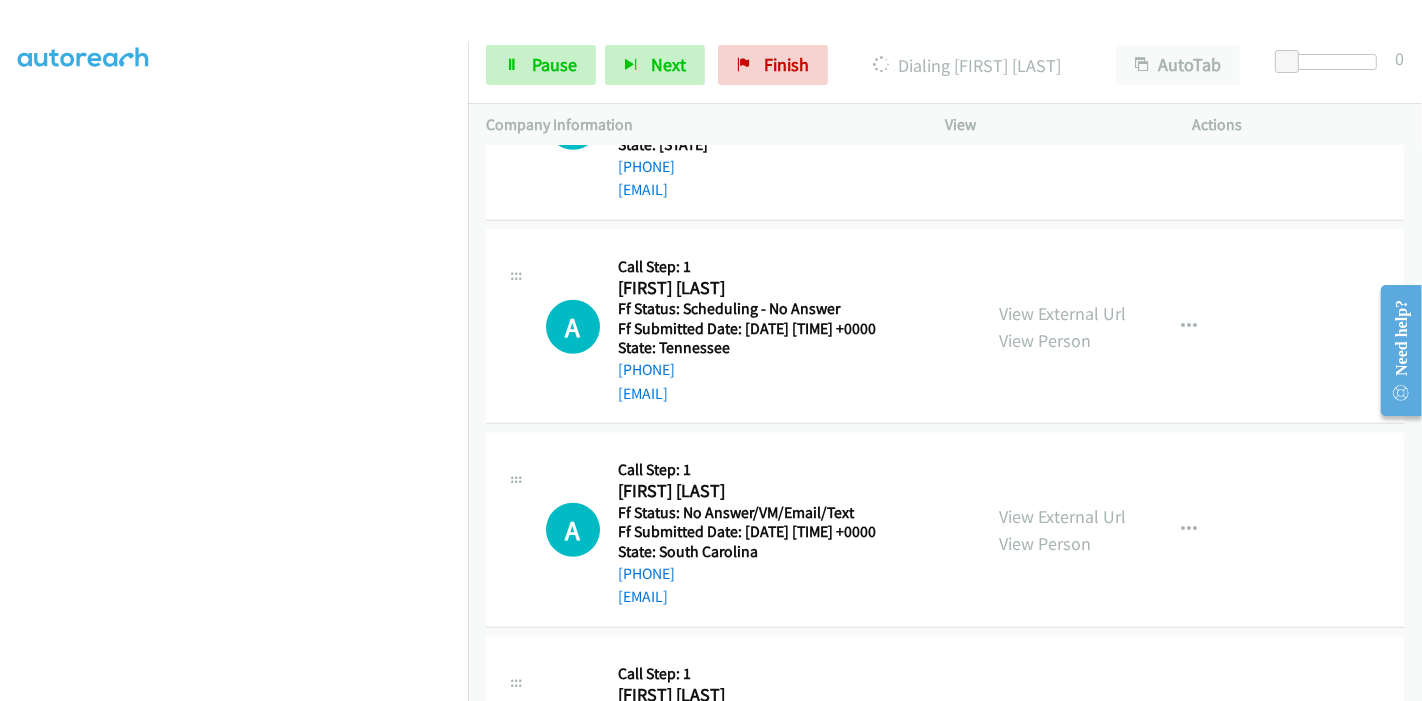 scroll, scrollTop: 1508, scrollLeft: 0, axis: vertical 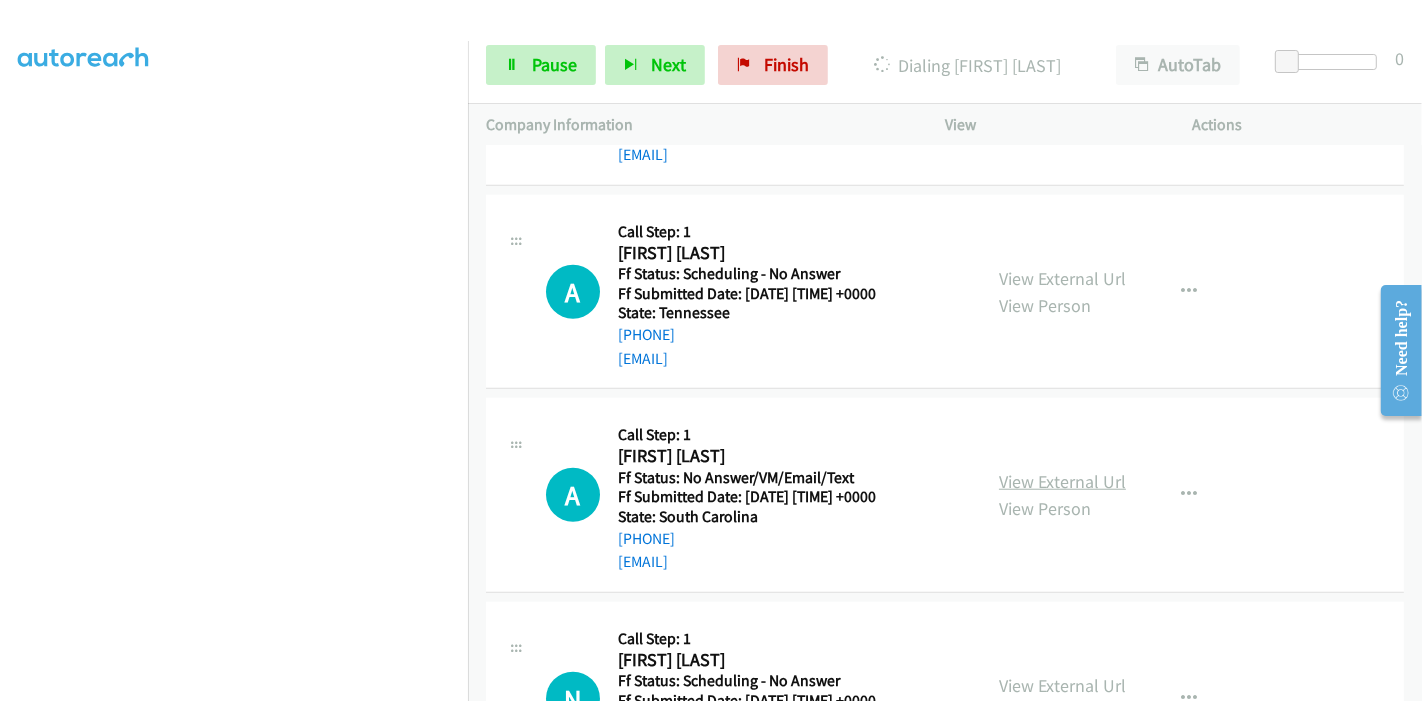 click on "View External Url" at bounding box center [1062, 481] 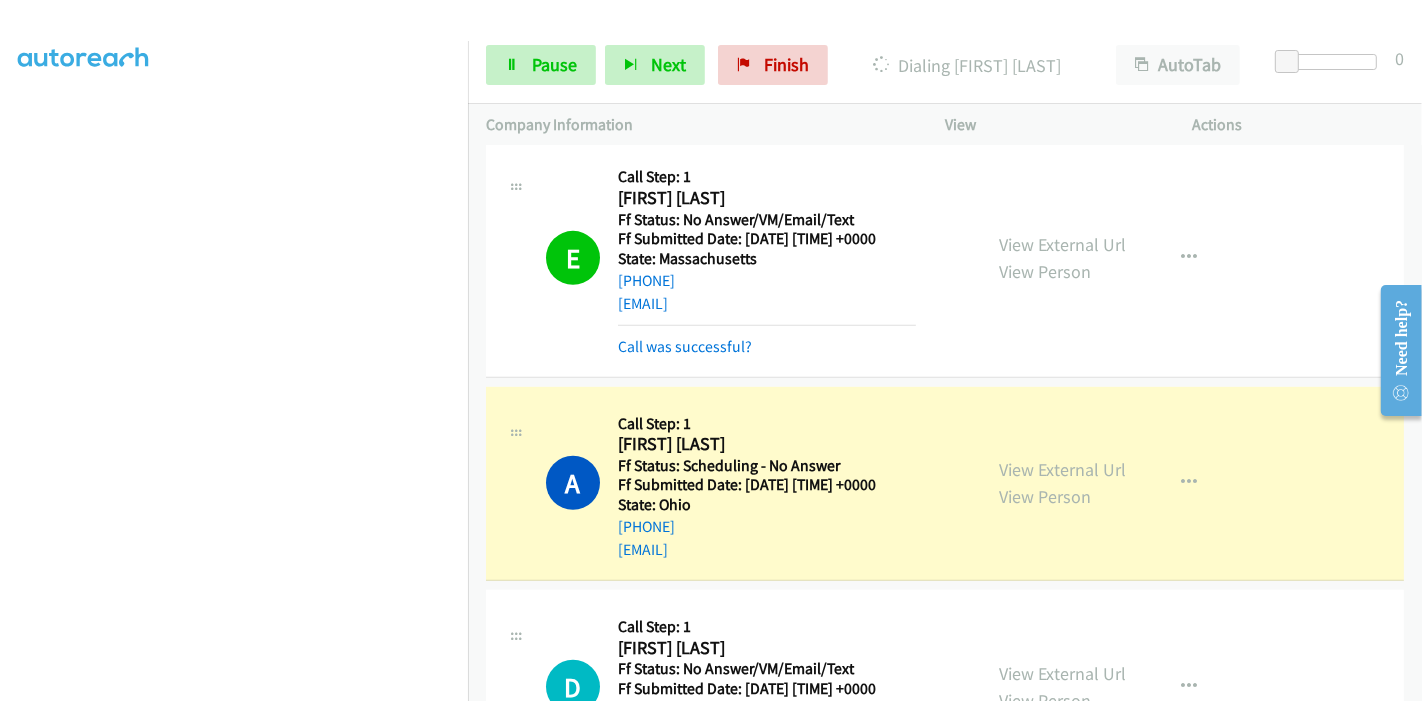 scroll, scrollTop: 1063, scrollLeft: 0, axis: vertical 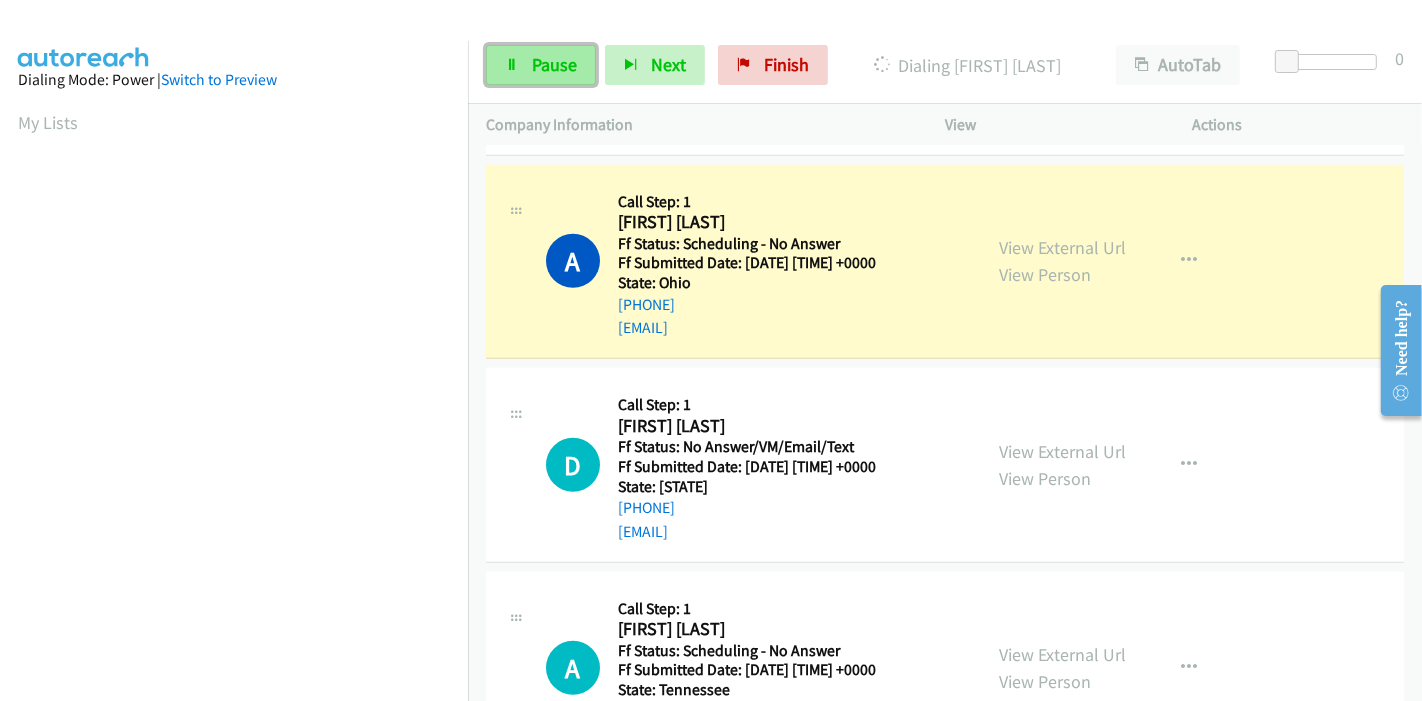 click on "Pause" at bounding box center (541, 65) 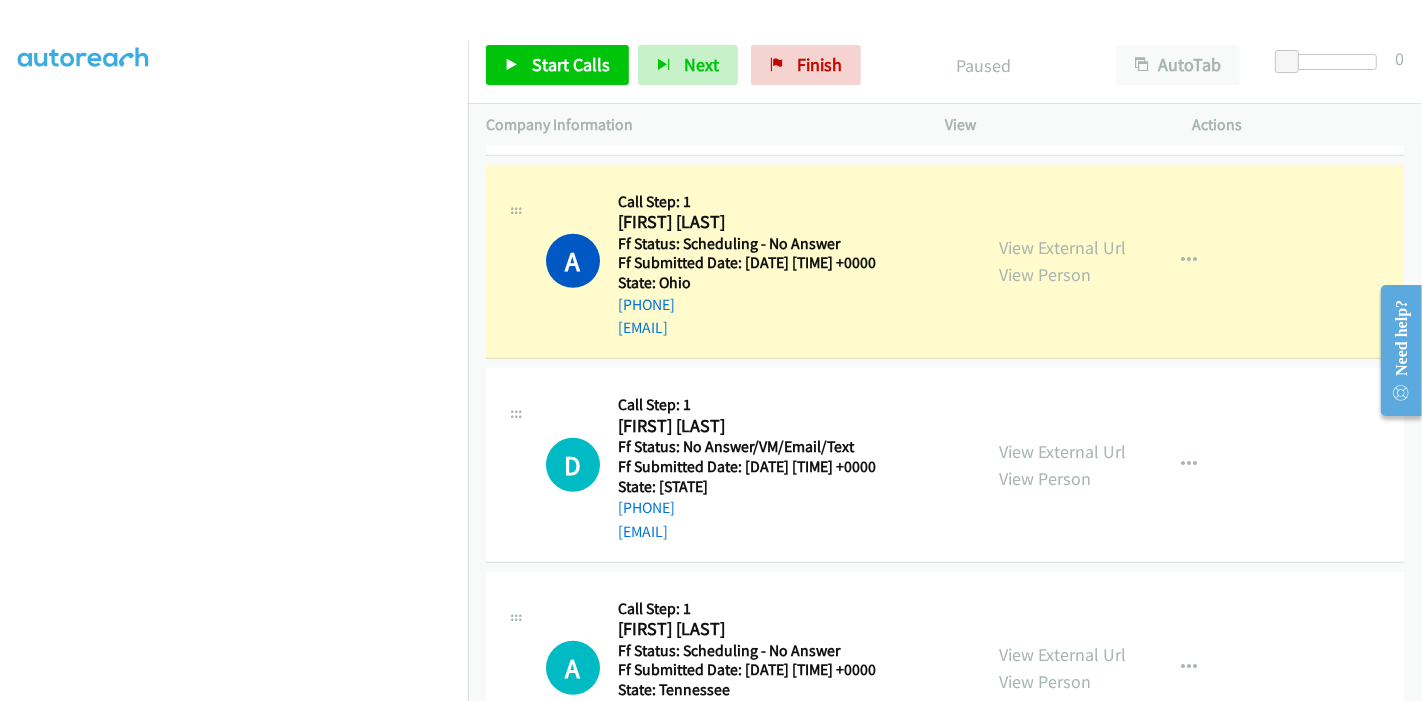 scroll, scrollTop: 422, scrollLeft: 0, axis: vertical 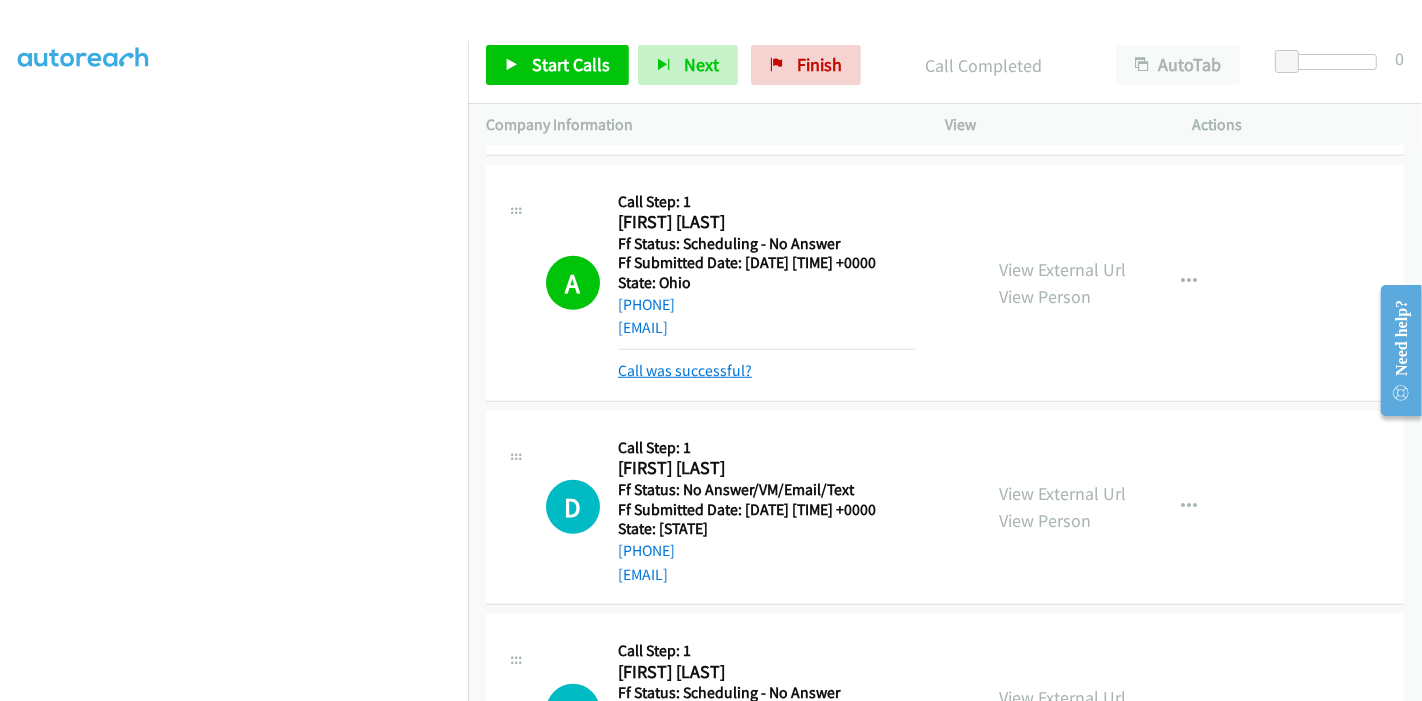 click on "Call was successful?" at bounding box center (685, 370) 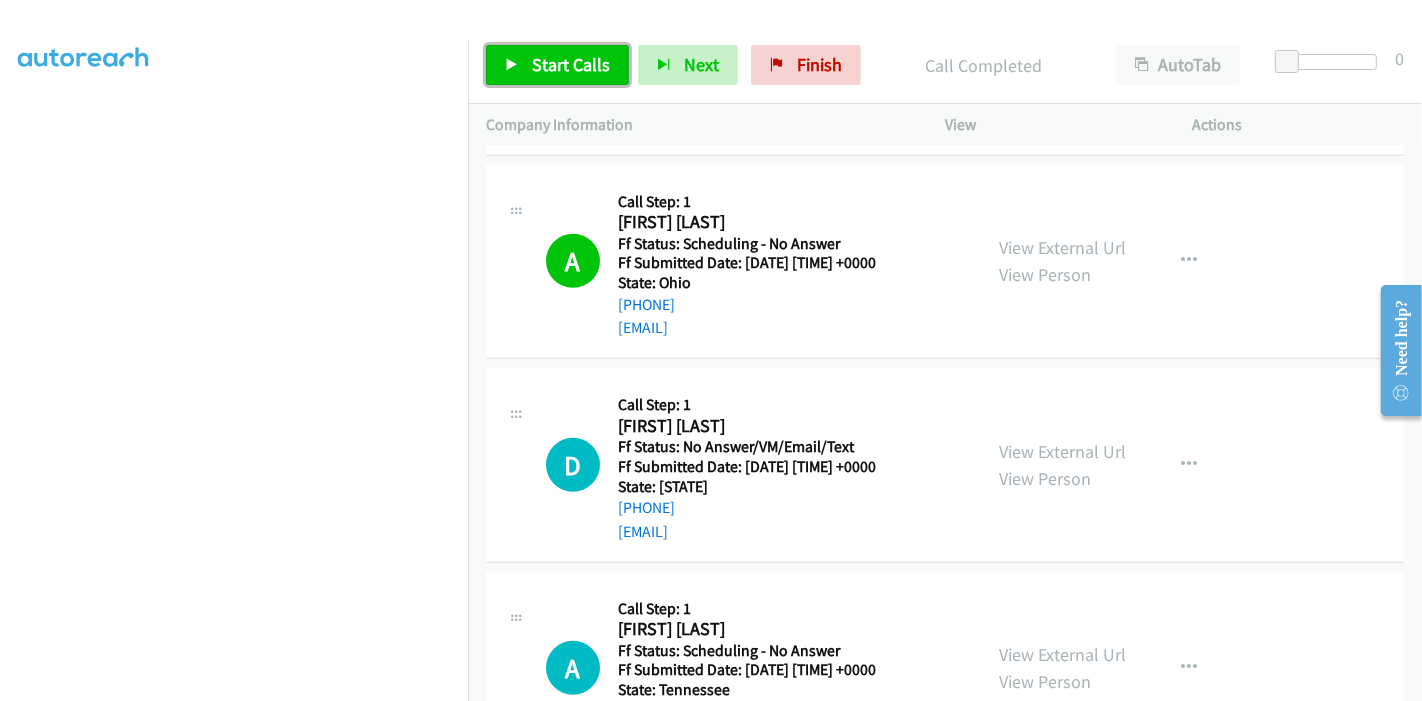 click on "Start Calls" at bounding box center (571, 64) 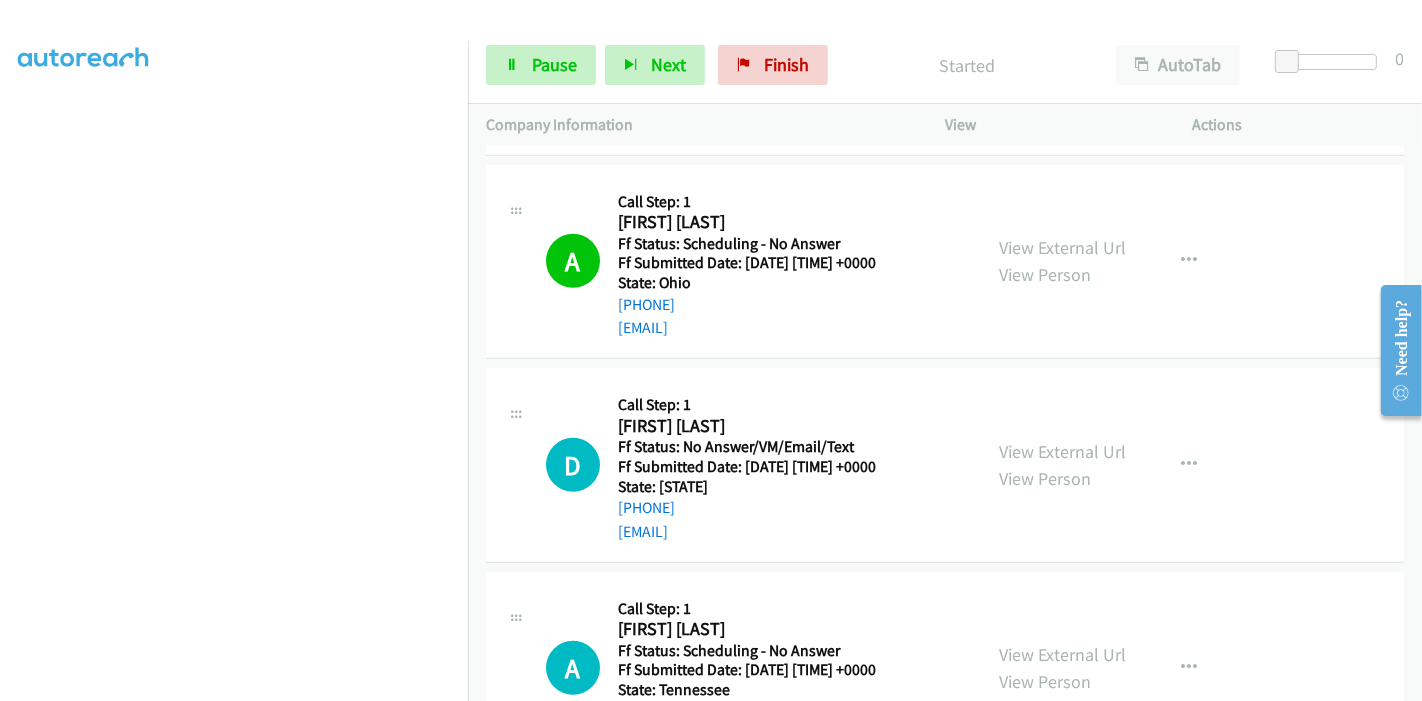 scroll, scrollTop: 1285, scrollLeft: 0, axis: vertical 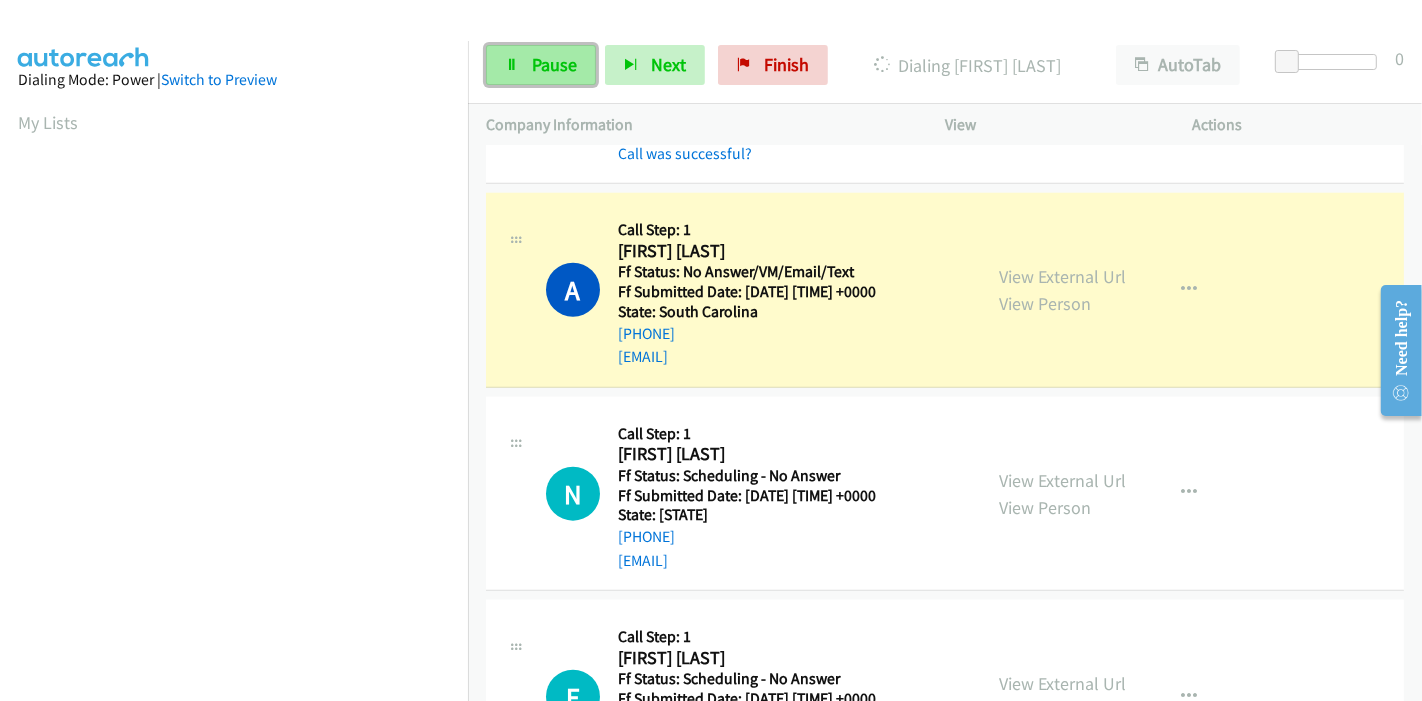 click on "Pause" at bounding box center [541, 65] 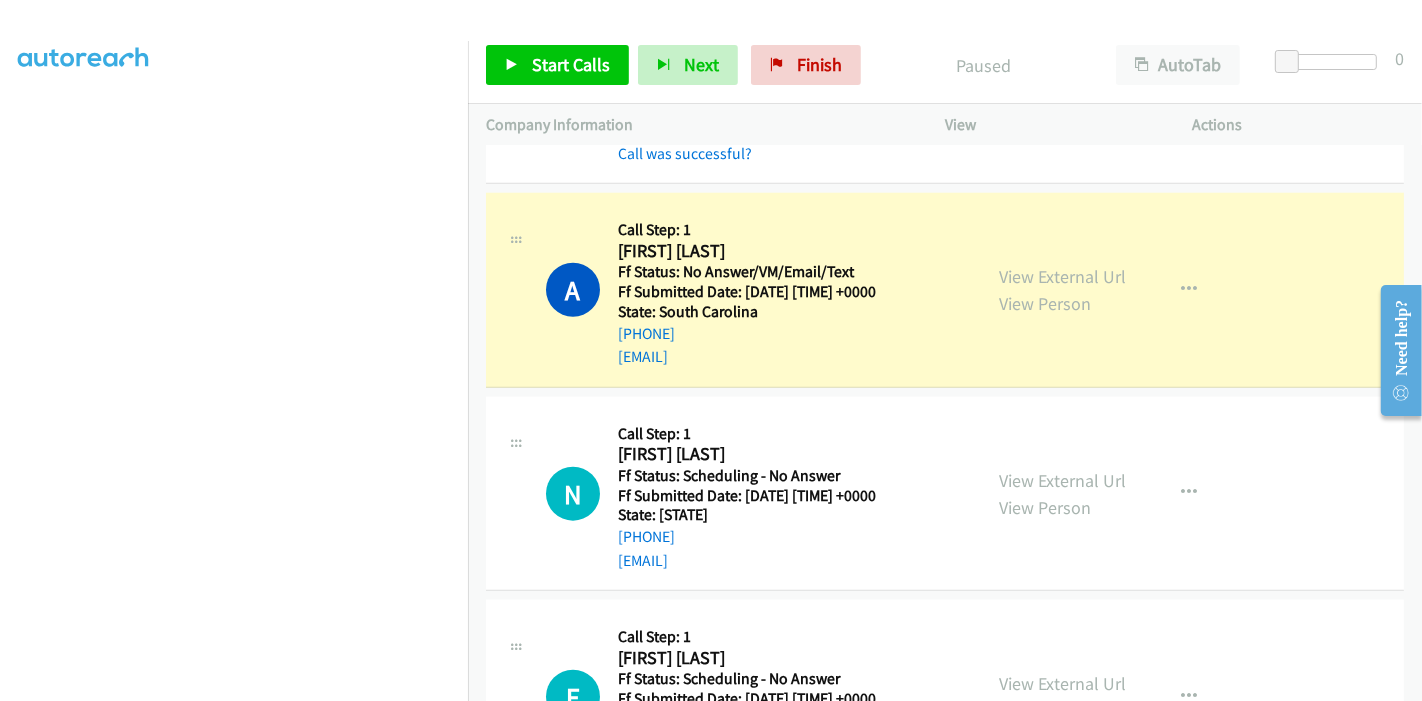 scroll, scrollTop: 333, scrollLeft: 0, axis: vertical 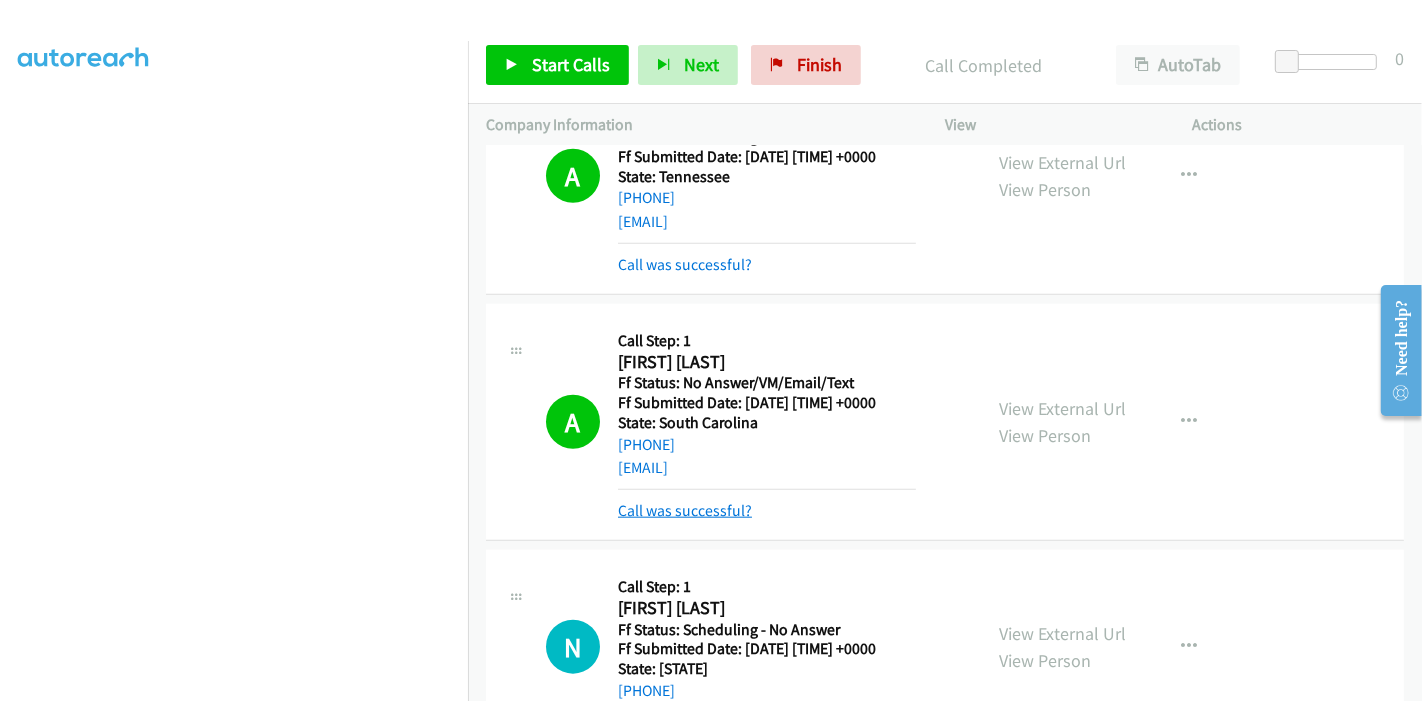 click on "Call was successful?" at bounding box center [685, 510] 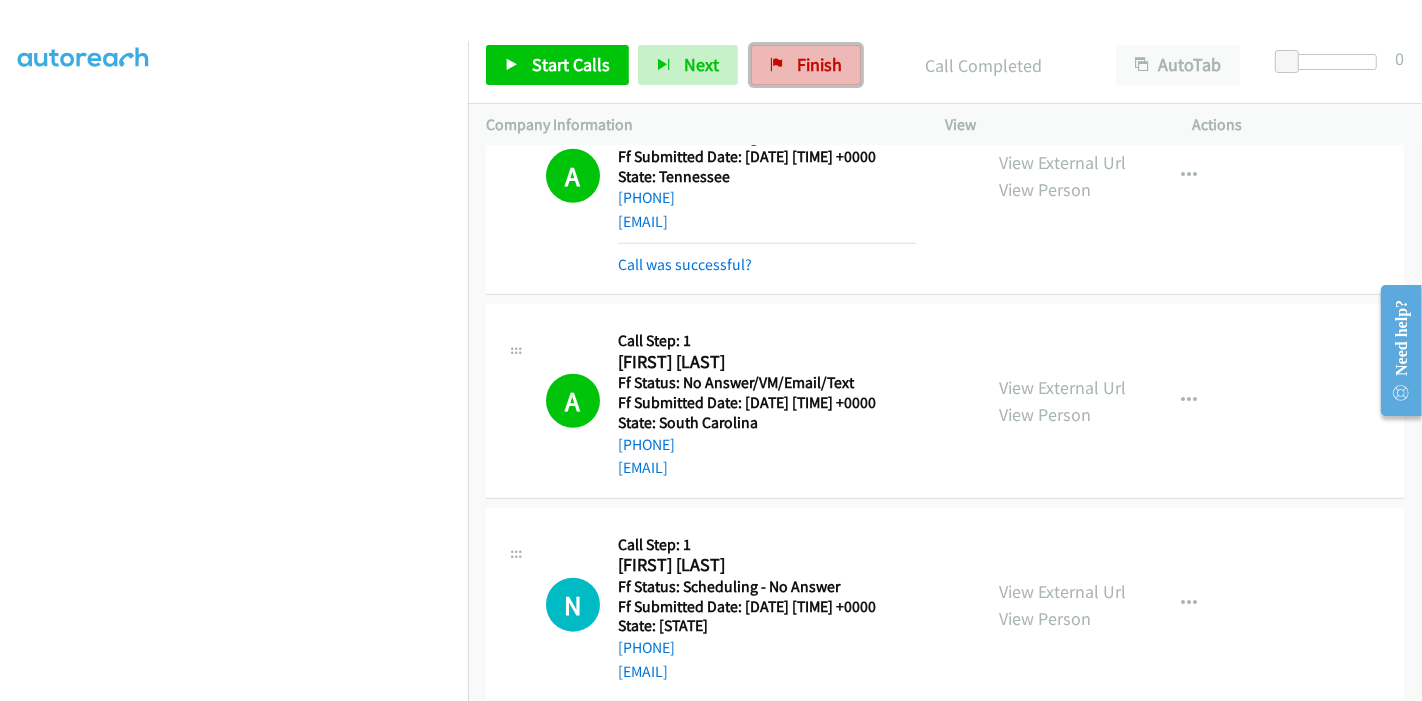 click on "Finish" at bounding box center [806, 65] 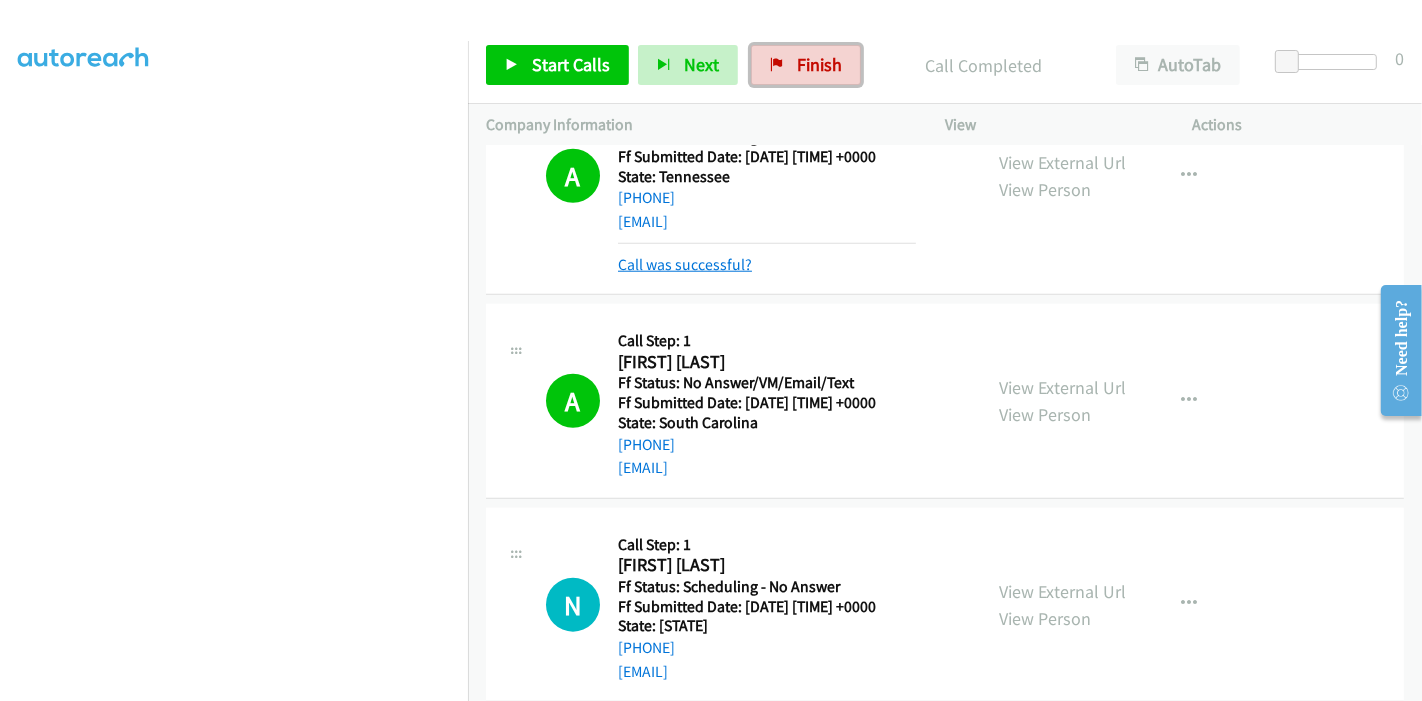 click on "Call was successful?" at bounding box center [685, 264] 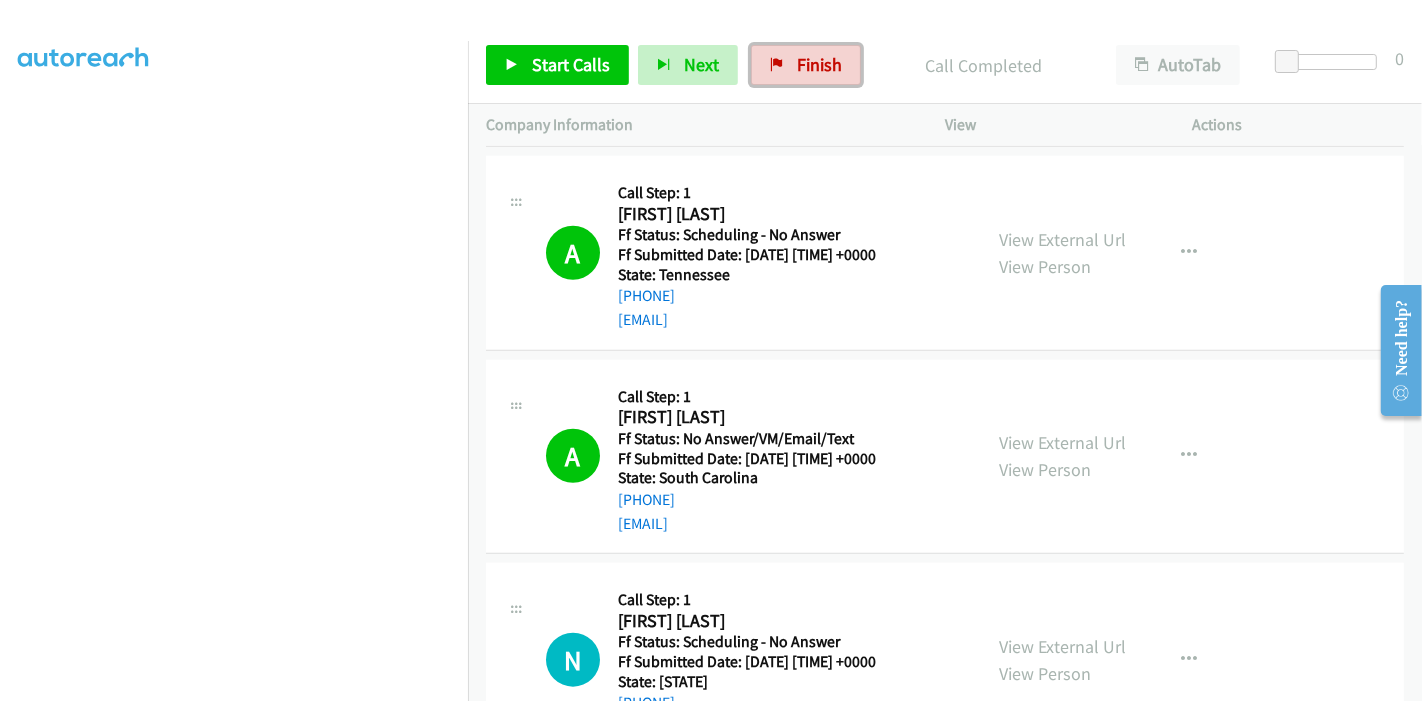 scroll, scrollTop: 1597, scrollLeft: 0, axis: vertical 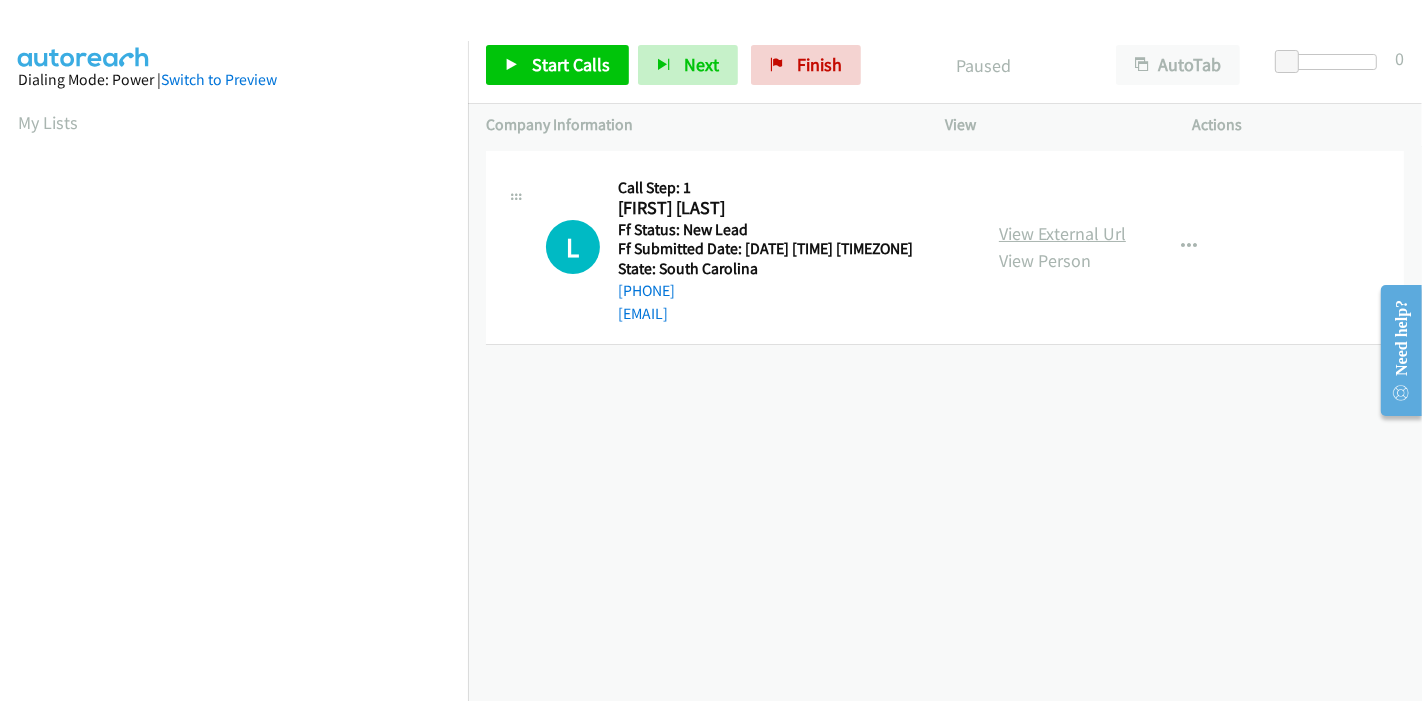 click on "View External Url" at bounding box center [1062, 233] 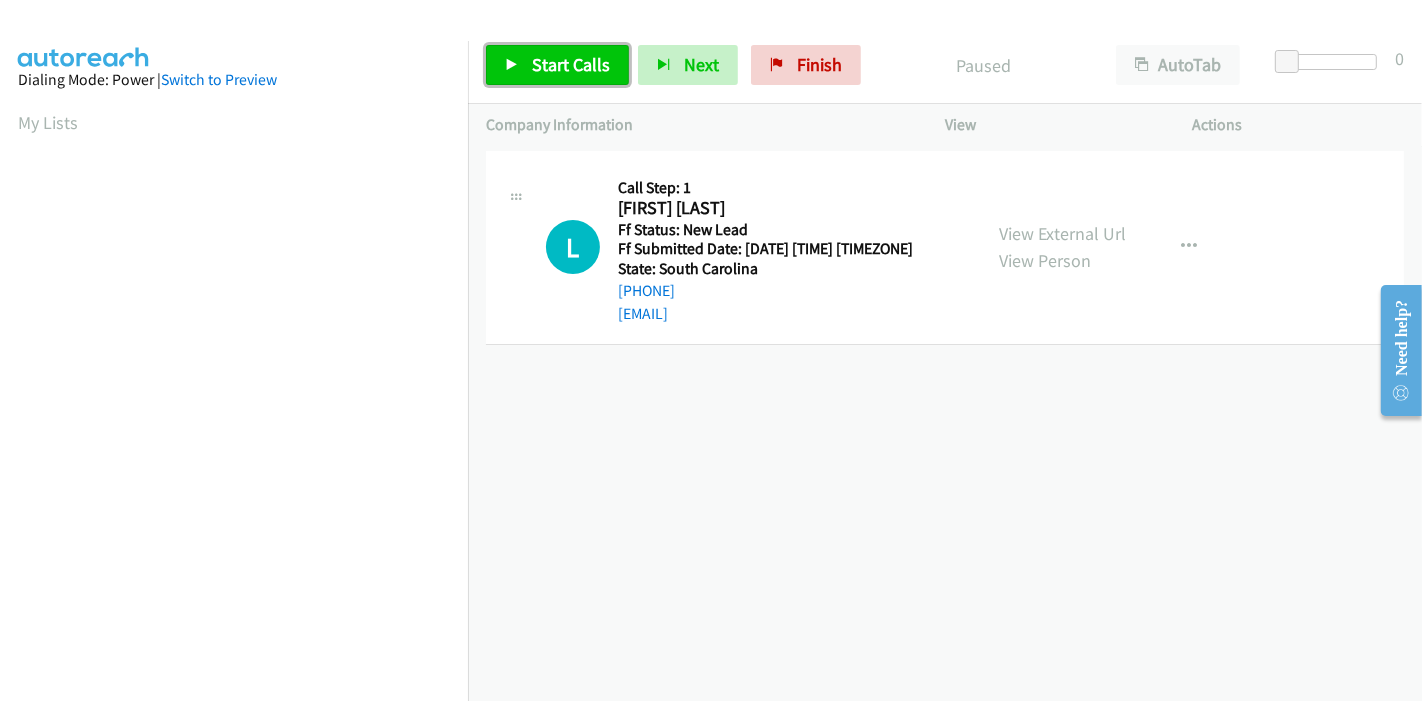 click on "Start Calls" at bounding box center [571, 64] 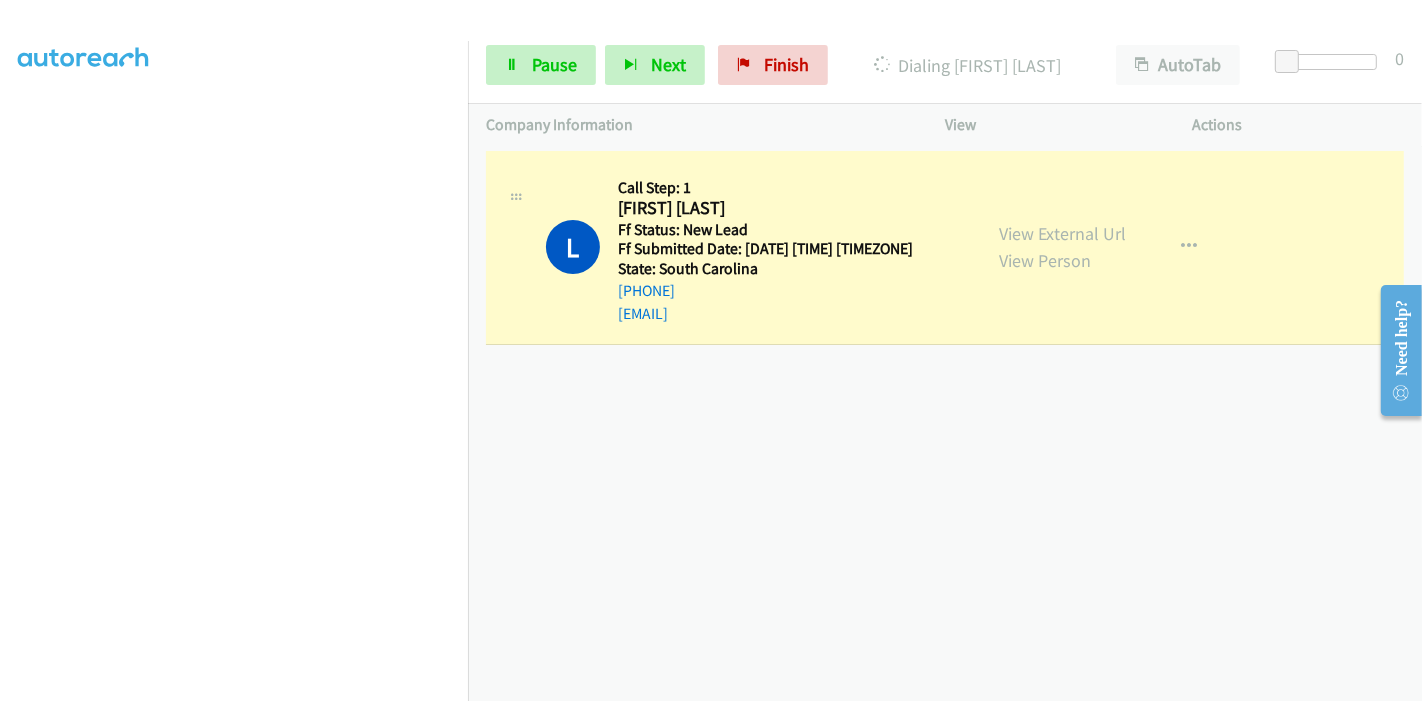 scroll, scrollTop: 222, scrollLeft: 0, axis: vertical 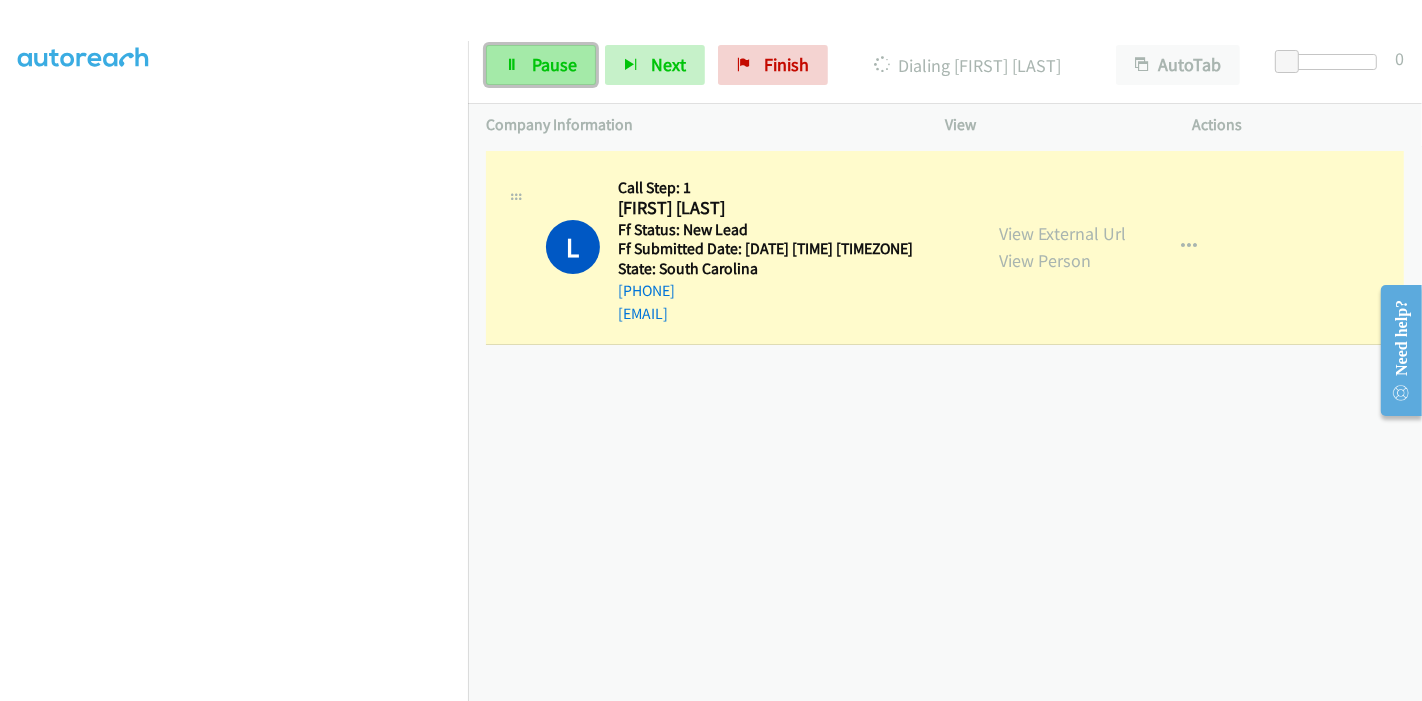 click on "Pause" at bounding box center (554, 64) 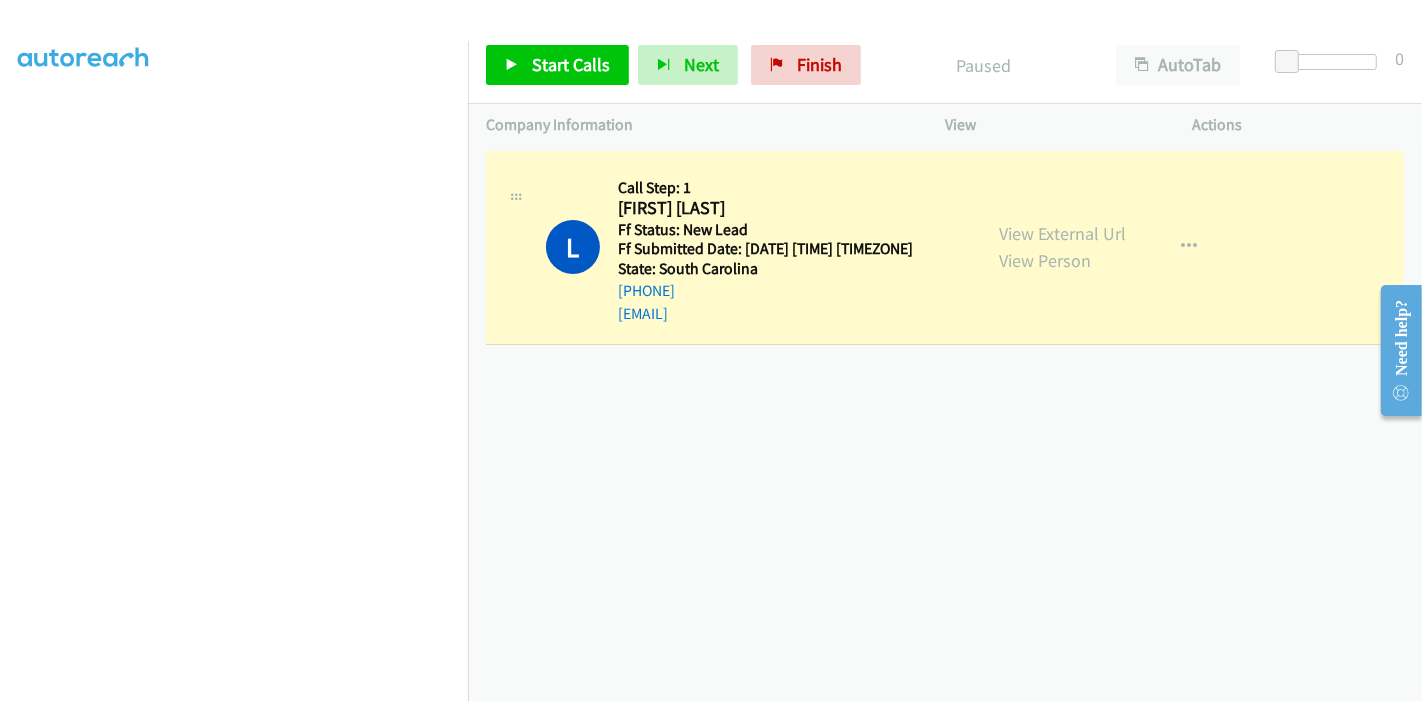 scroll, scrollTop: 422, scrollLeft: 0, axis: vertical 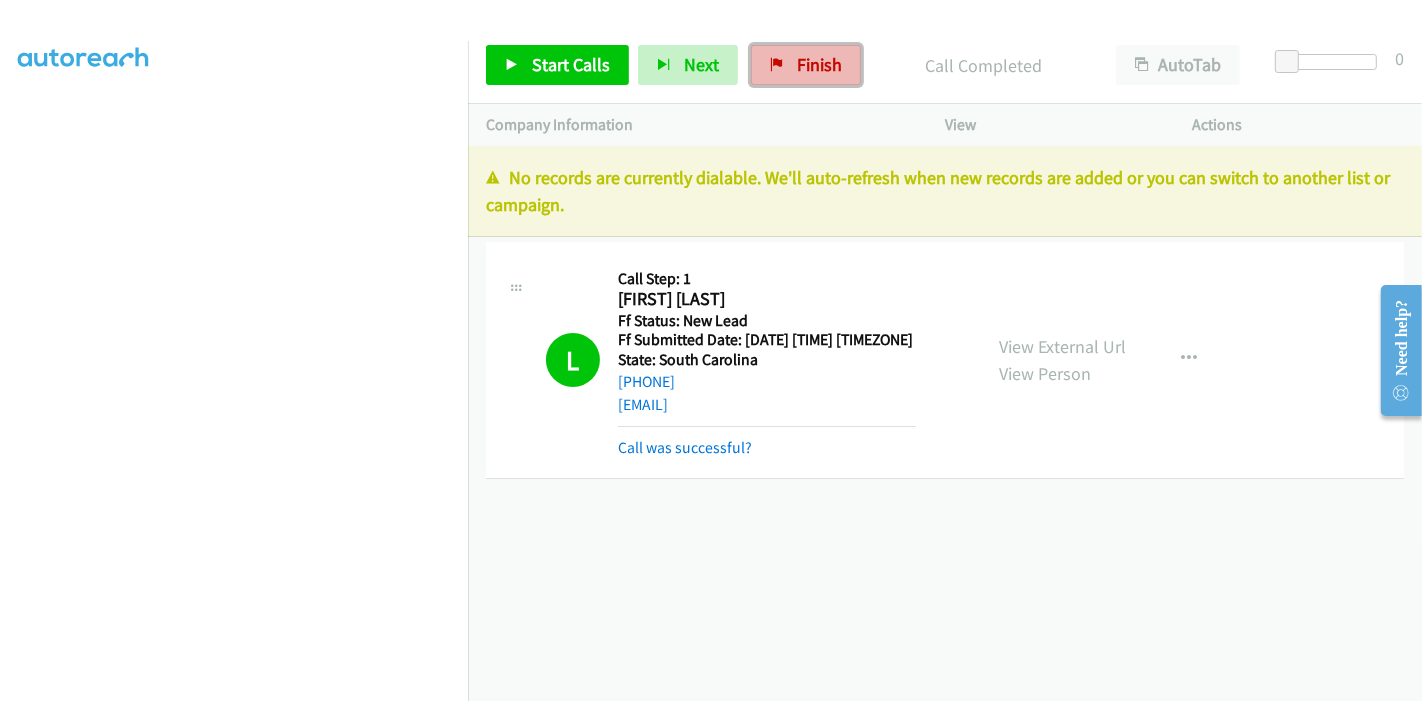 click on "Finish" at bounding box center [819, 64] 